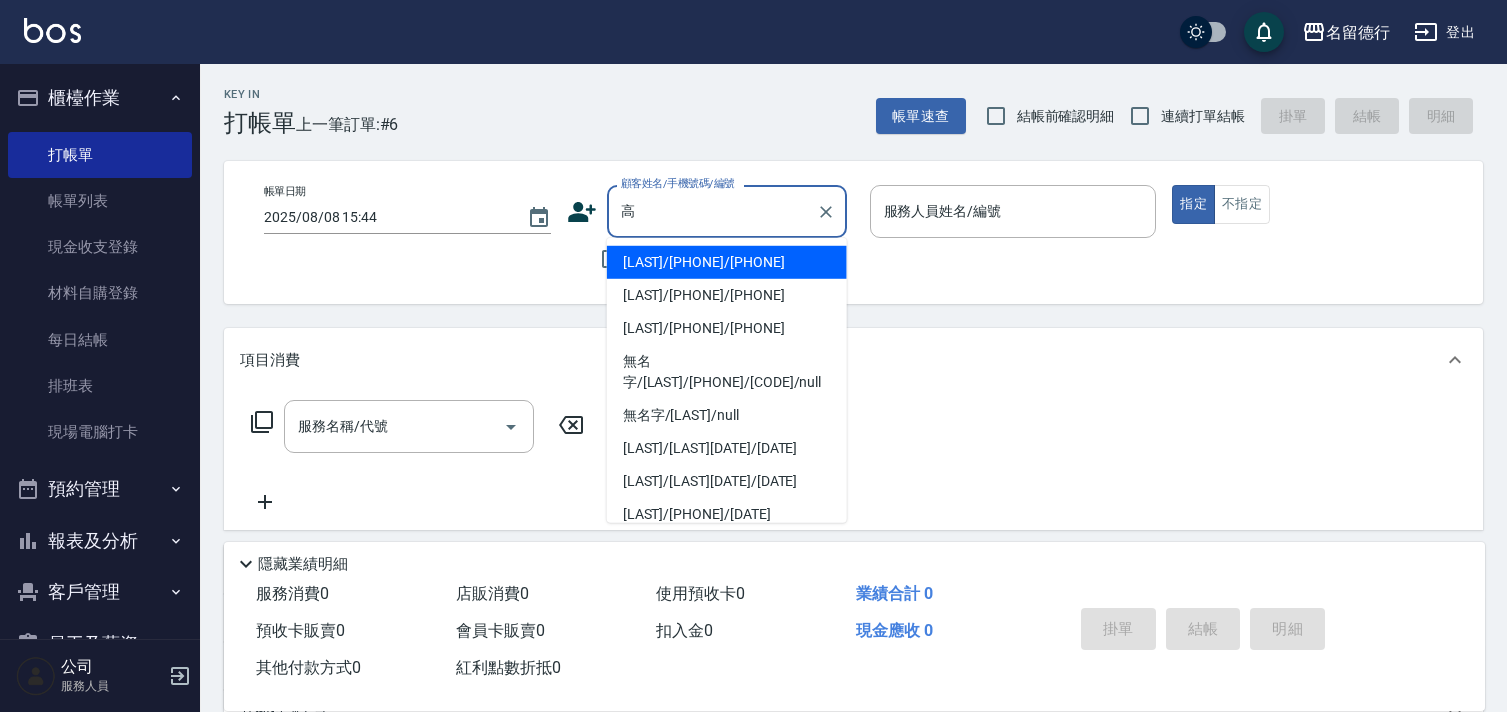 scroll, scrollTop: 0, scrollLeft: 0, axis: both 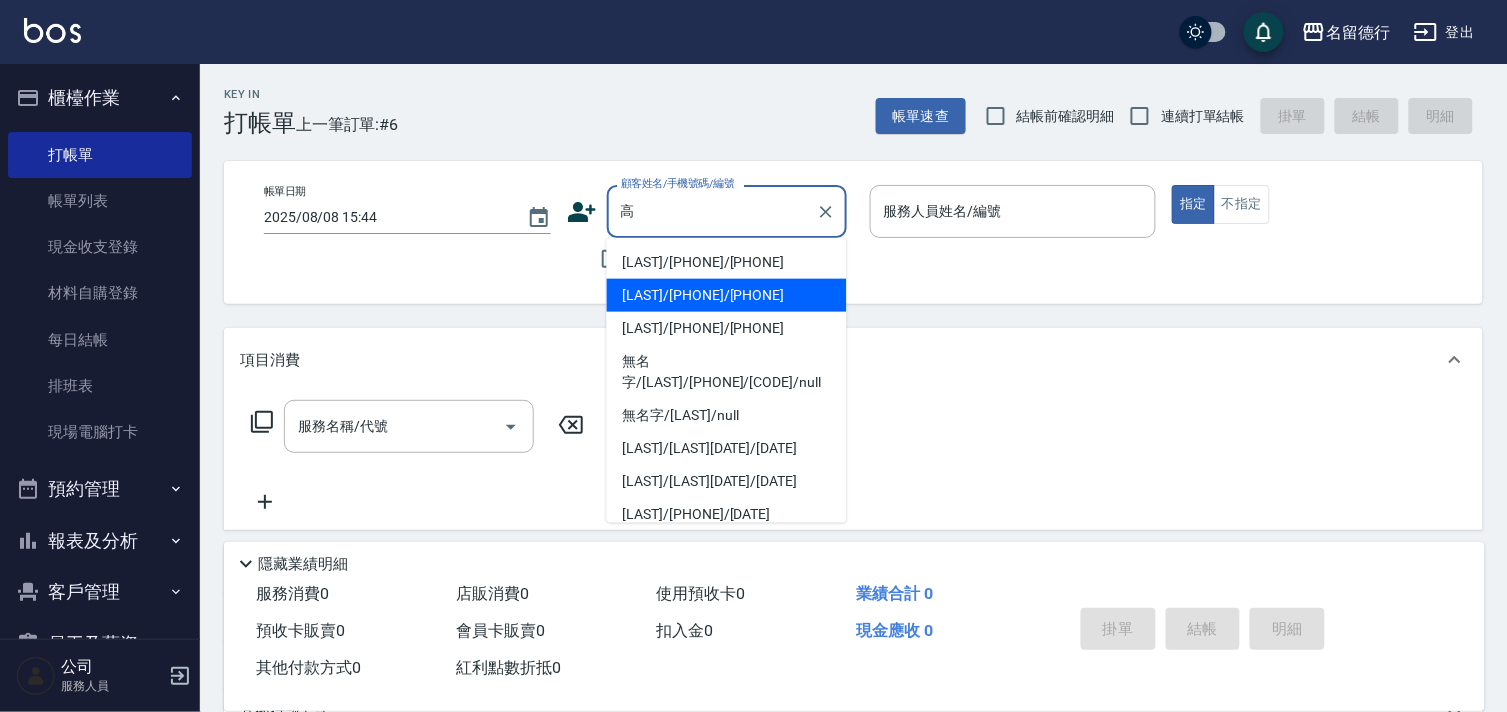 click on "[LAST]/[PHONE]/[PHONE]" at bounding box center [727, 295] 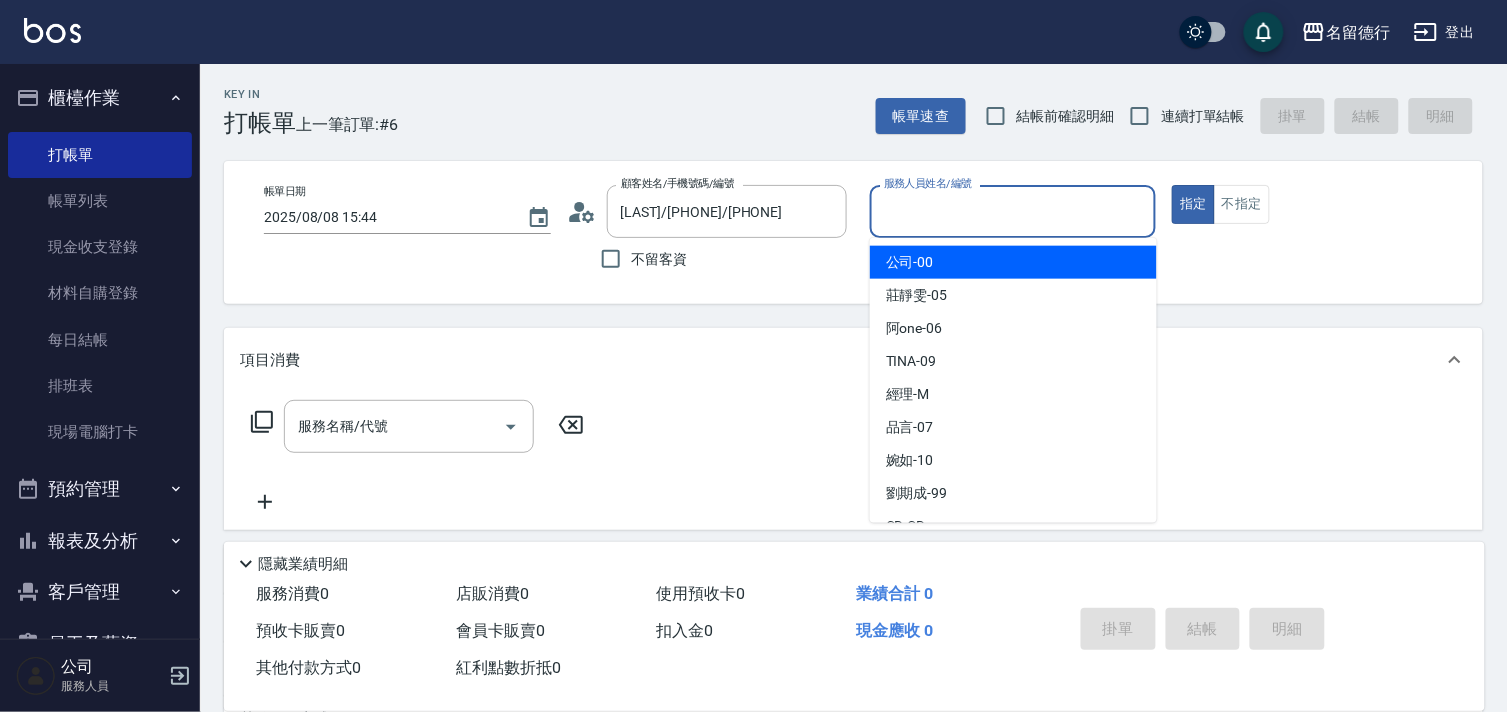 click on "服務人員姓名/編號" at bounding box center (1013, 211) 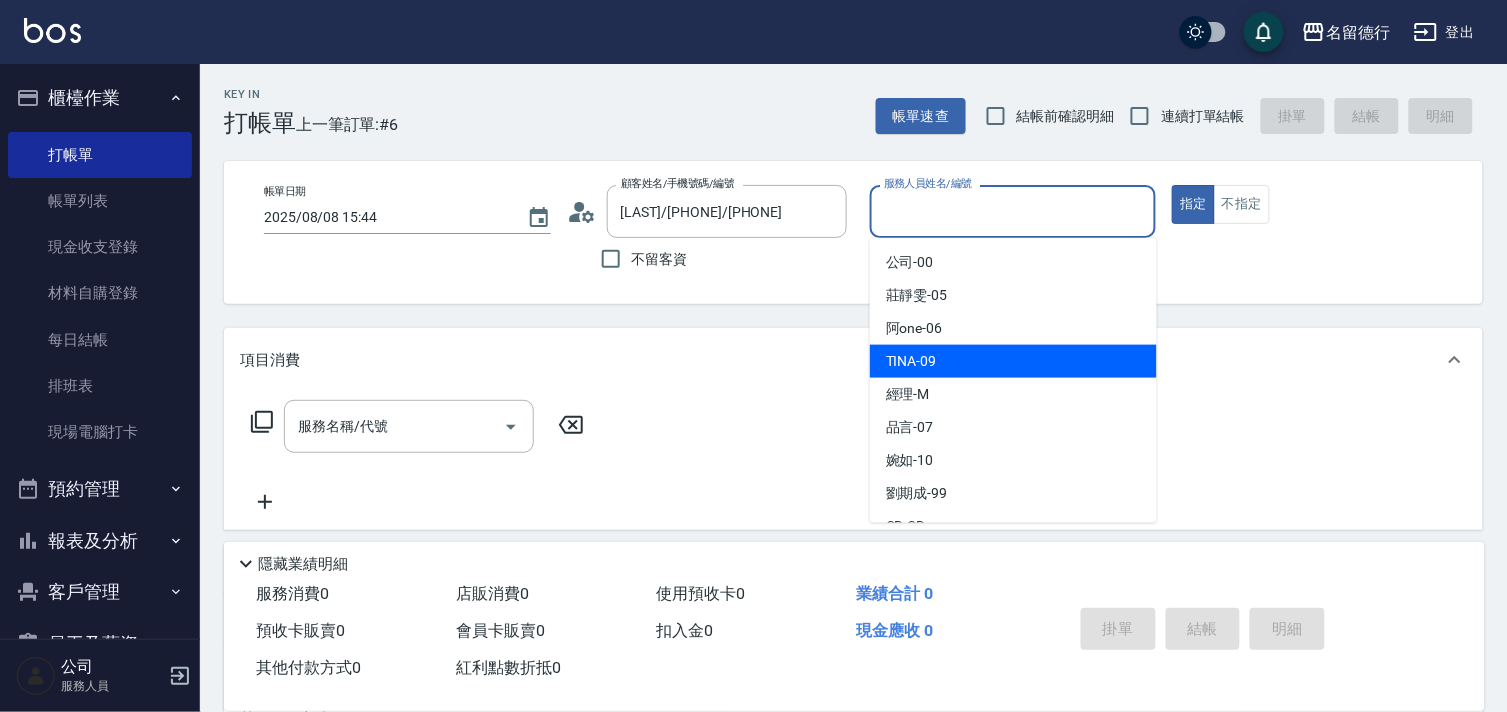 click on "TINA -09" at bounding box center (911, 361) 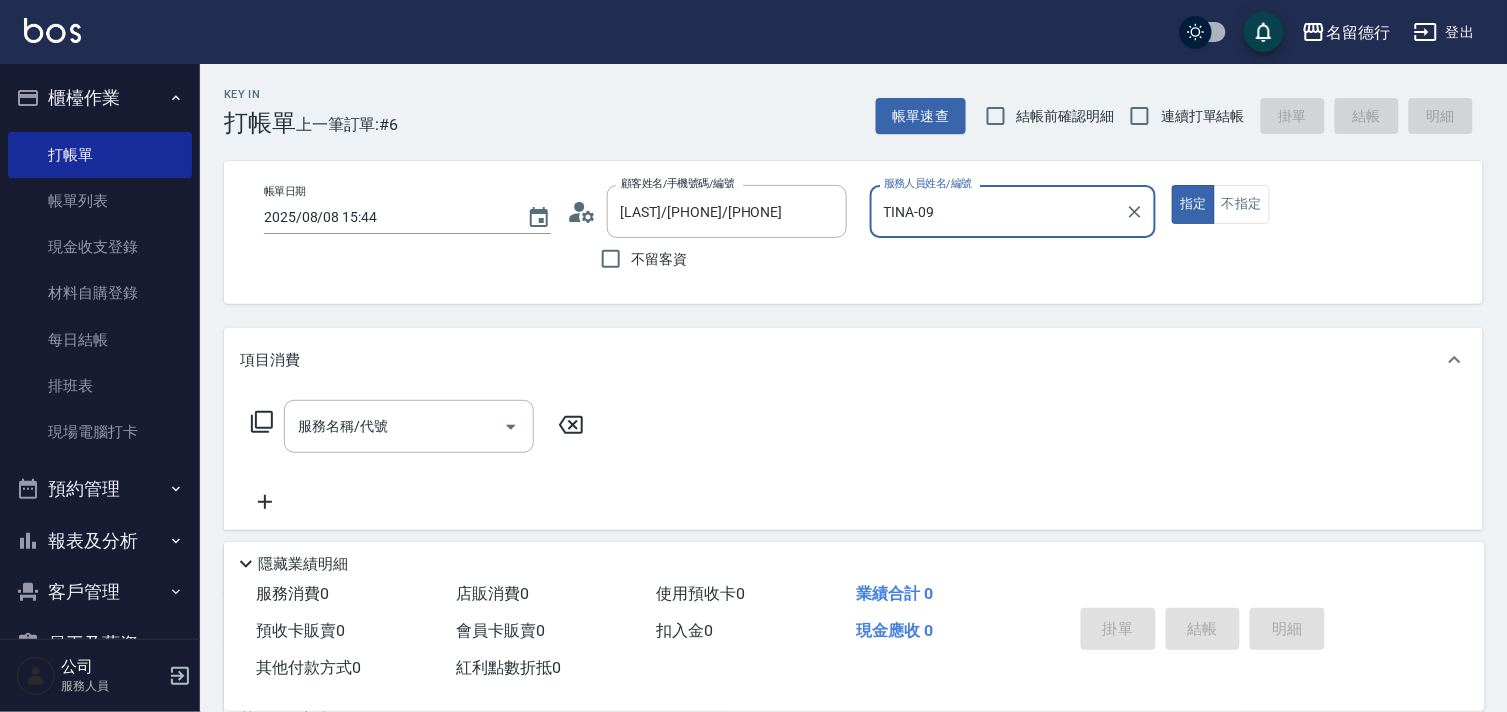scroll, scrollTop: 105, scrollLeft: 0, axis: vertical 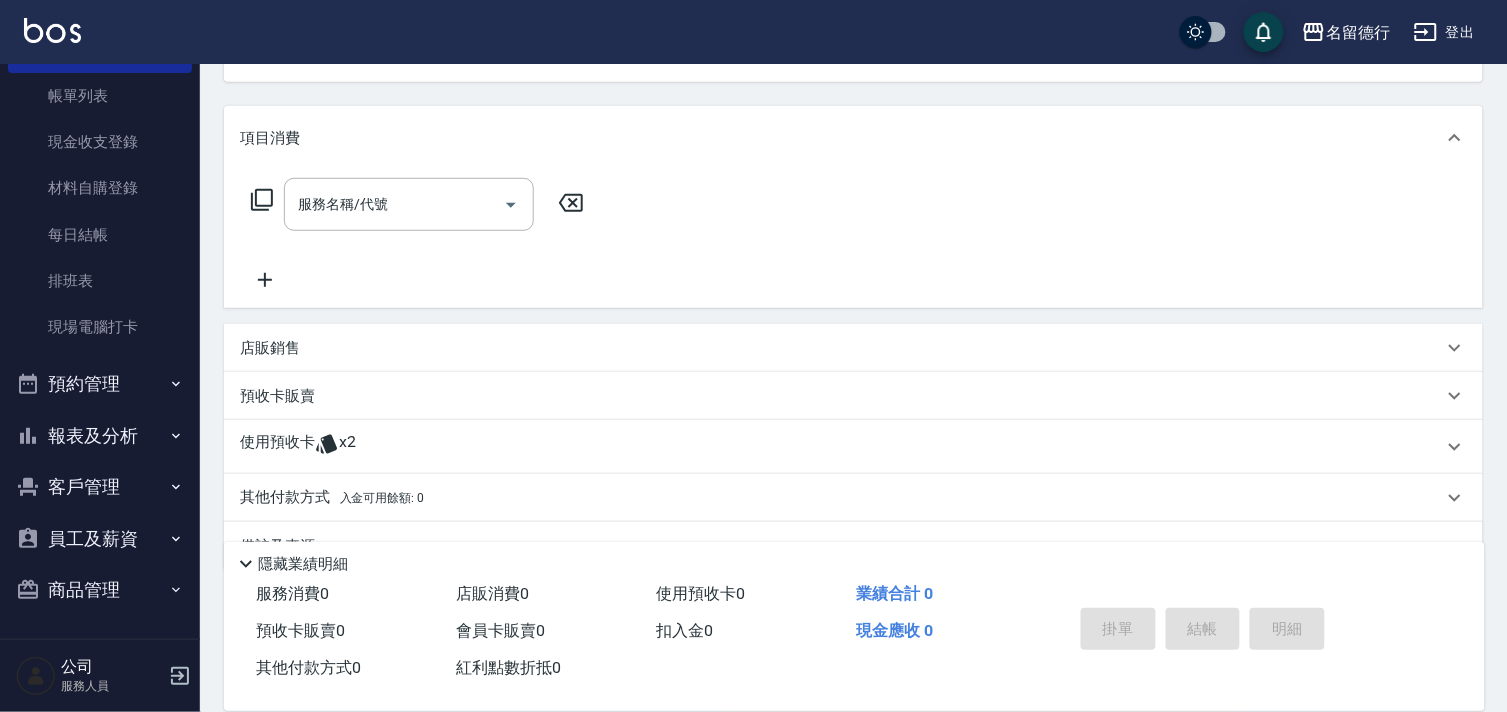 click on "使用預收卡" at bounding box center (277, 447) 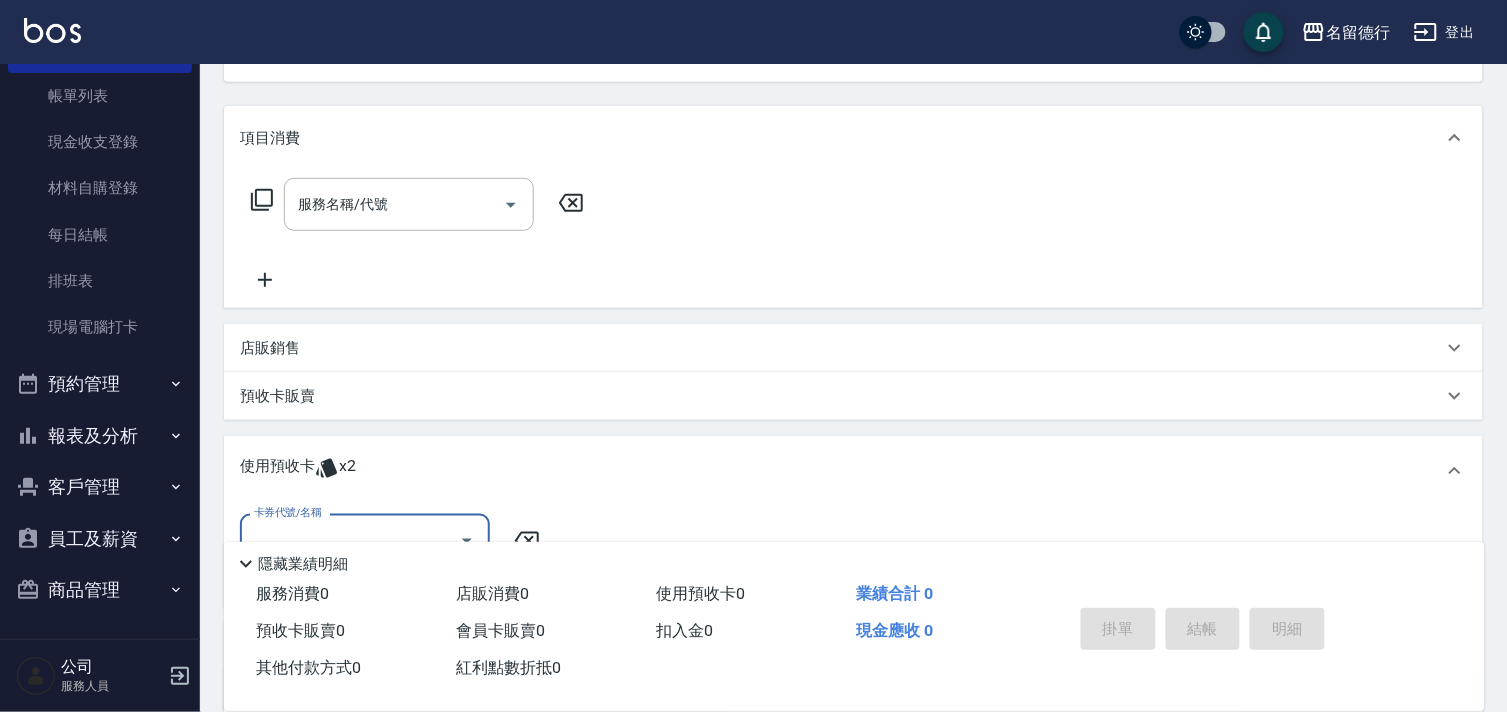 scroll, scrollTop: 236, scrollLeft: 0, axis: vertical 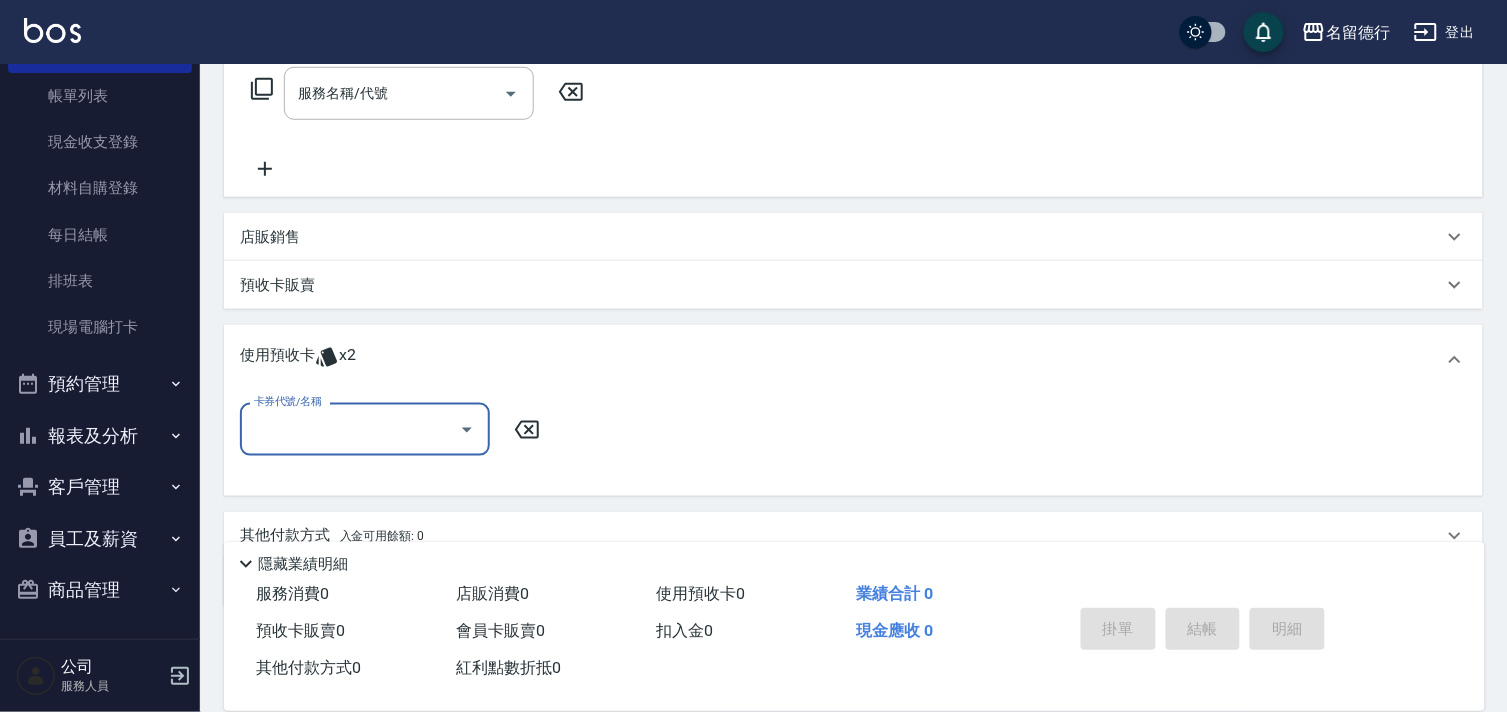 click on "卡券代號/名稱" at bounding box center (350, 429) 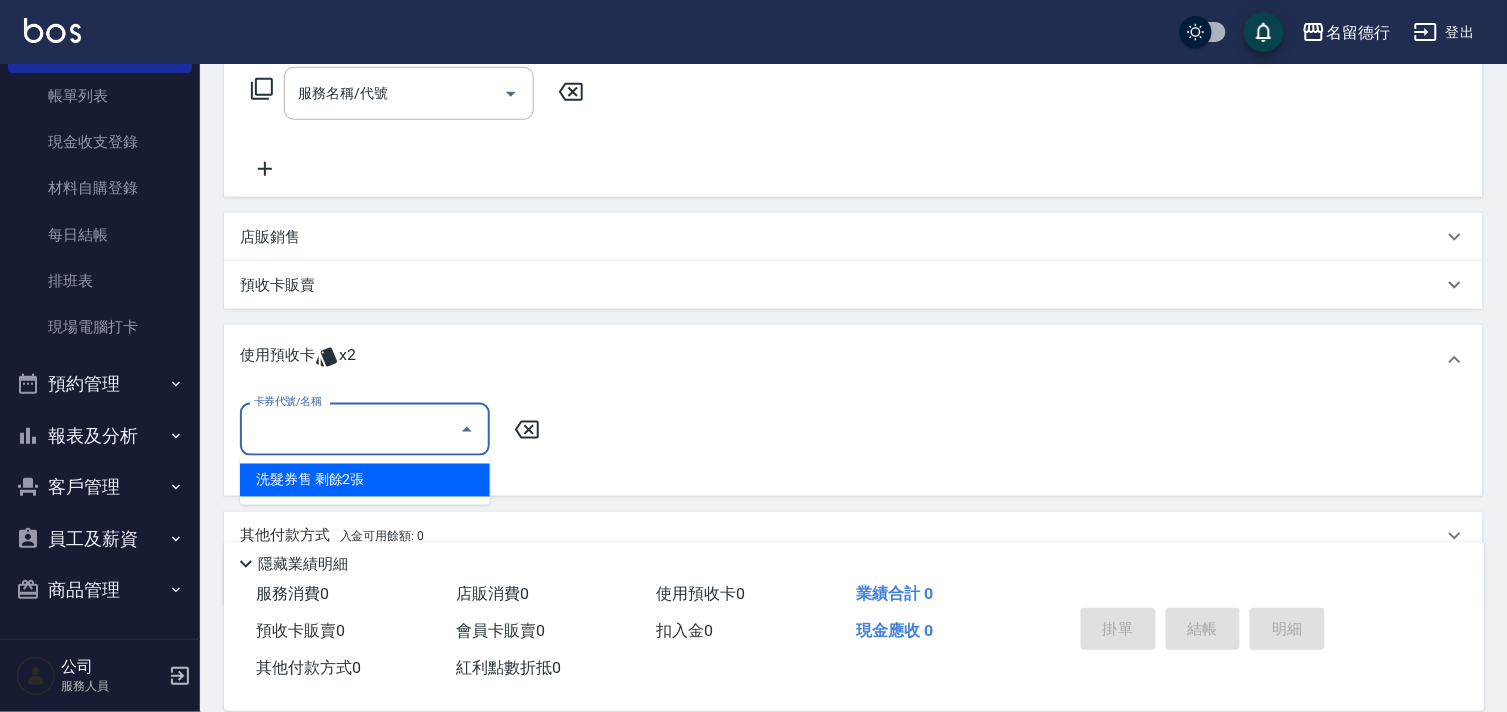 click on "洗髮券售 剩餘2張" at bounding box center (365, 480) 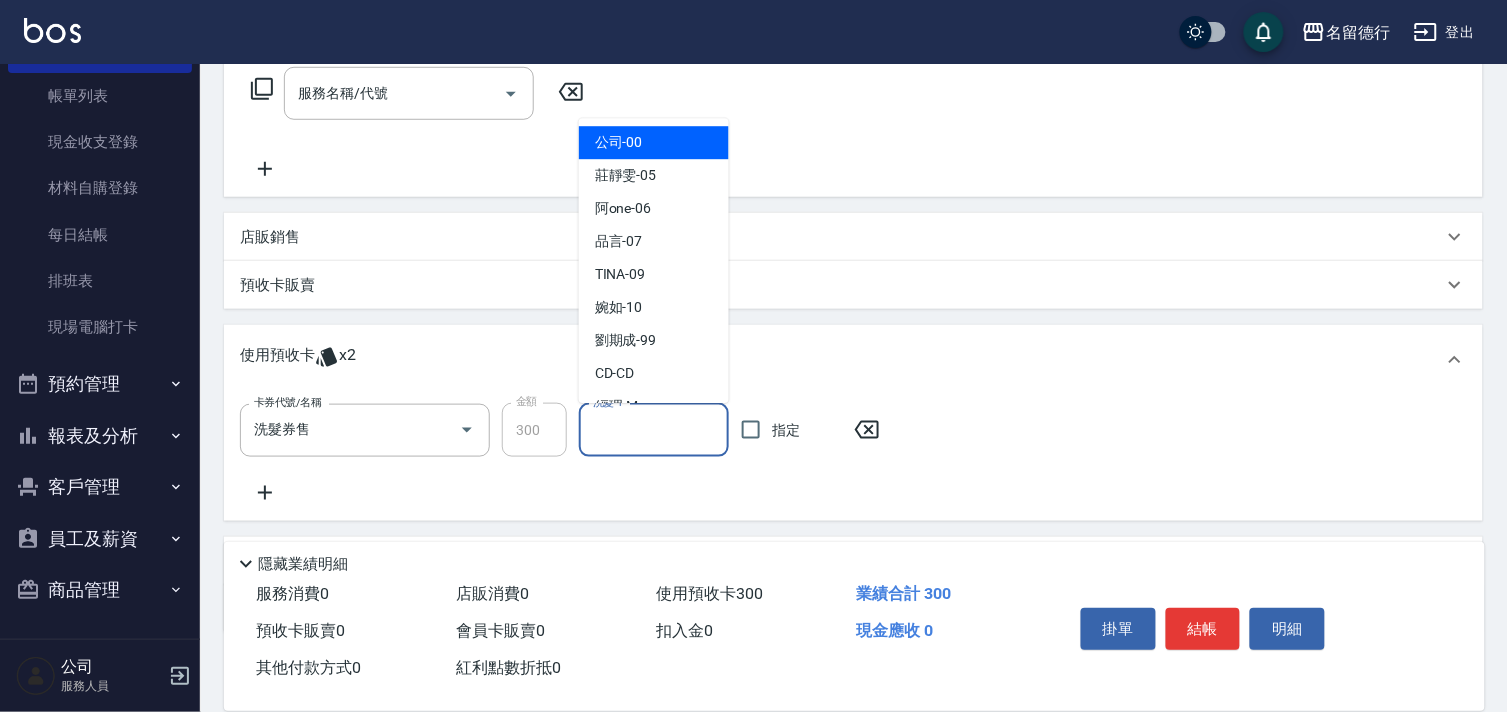 click on "洗髮-1" at bounding box center (654, 430) 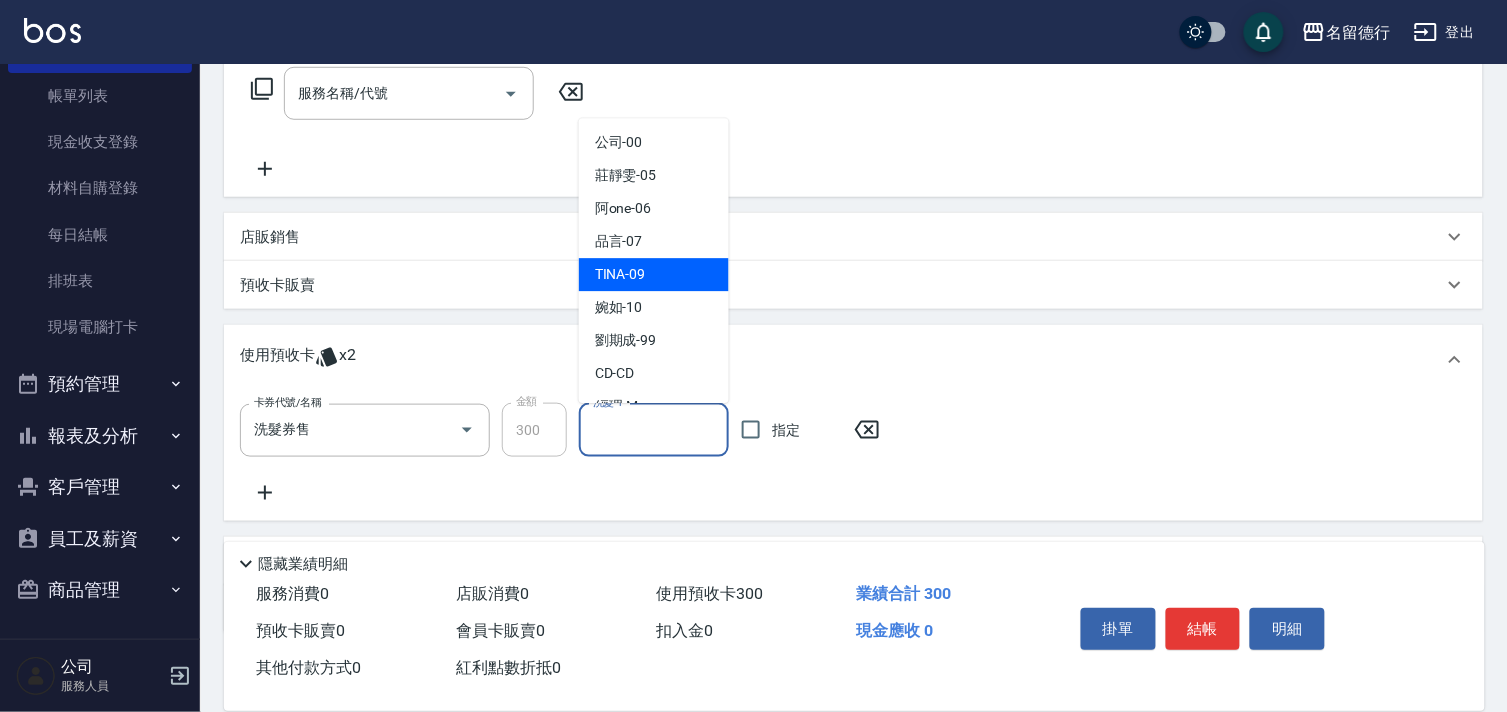 click on "TINA -09" at bounding box center (620, 275) 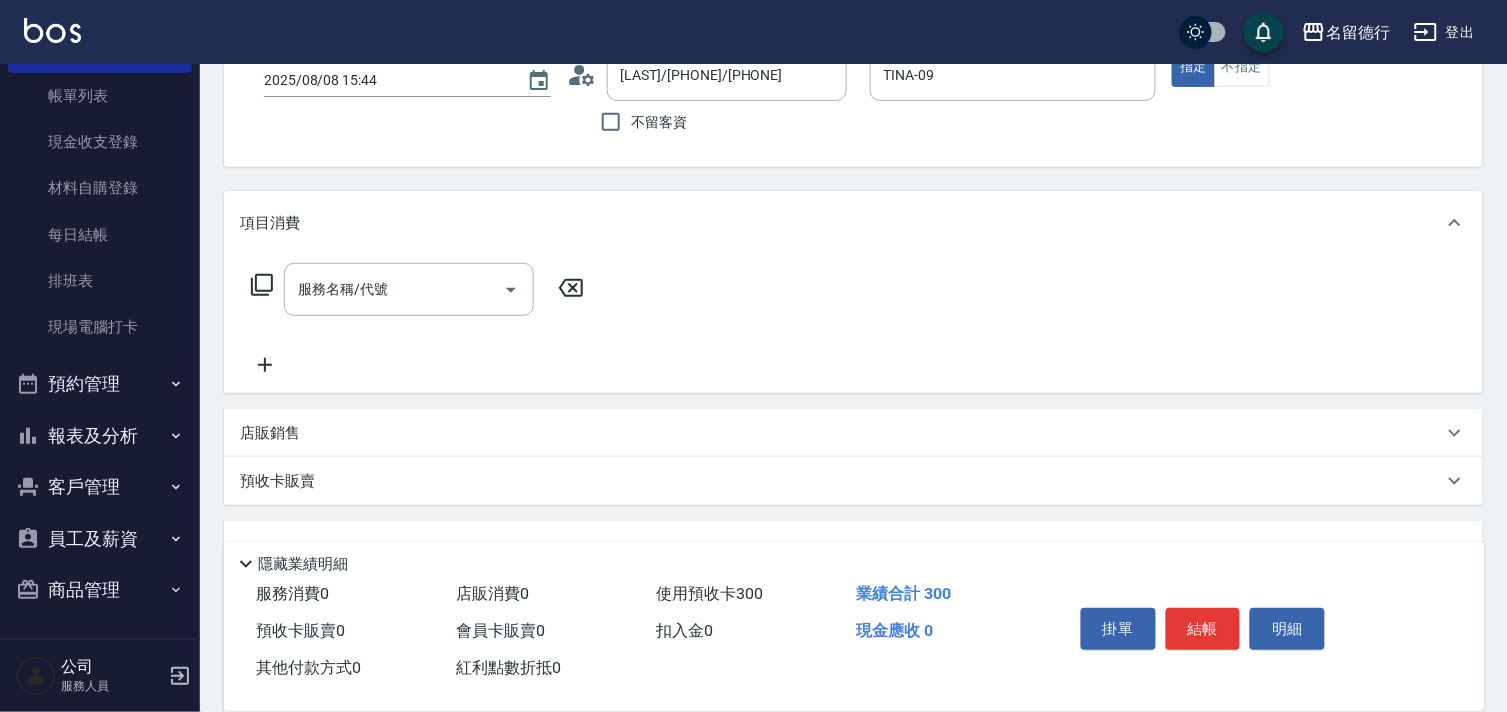 scroll, scrollTop: 0, scrollLeft: 0, axis: both 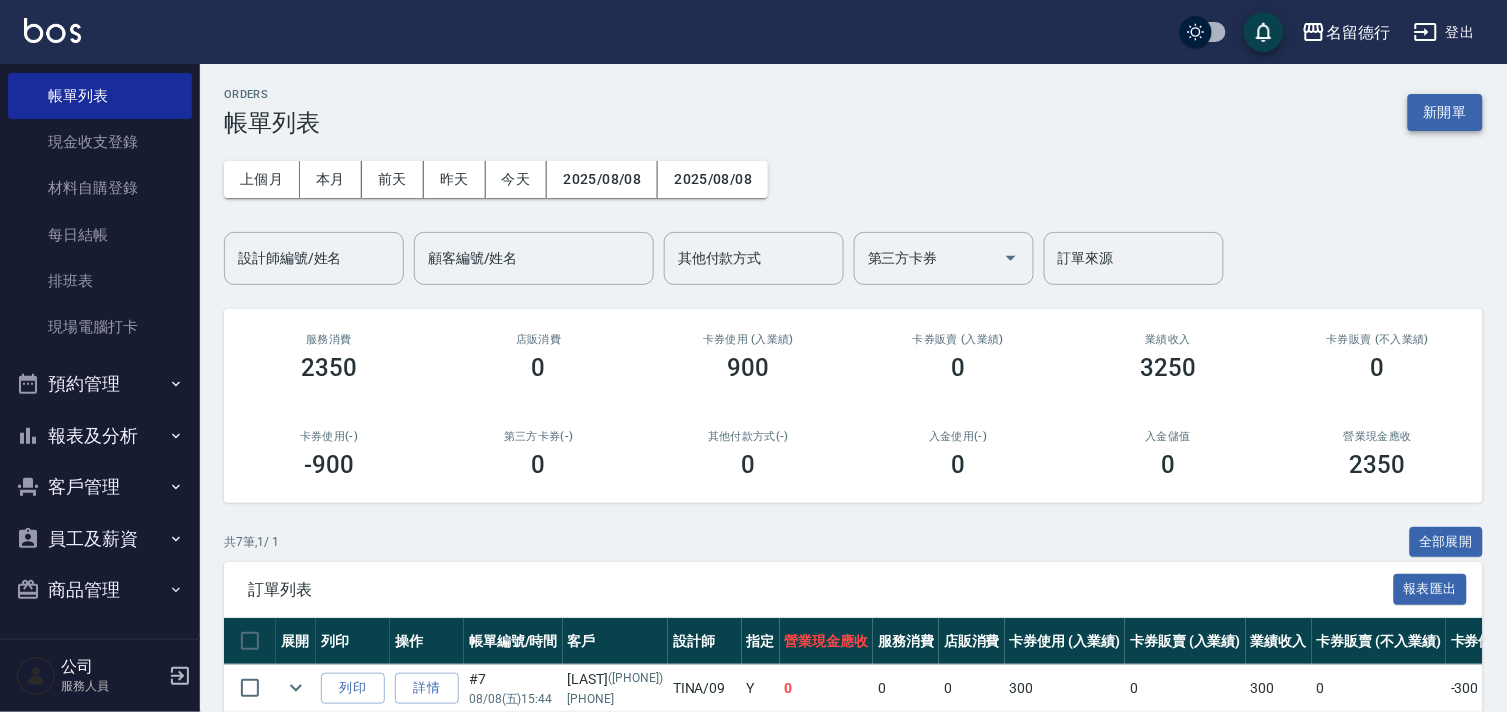 click on "ORDERS 帳單列表 新開單" at bounding box center [853, 112] 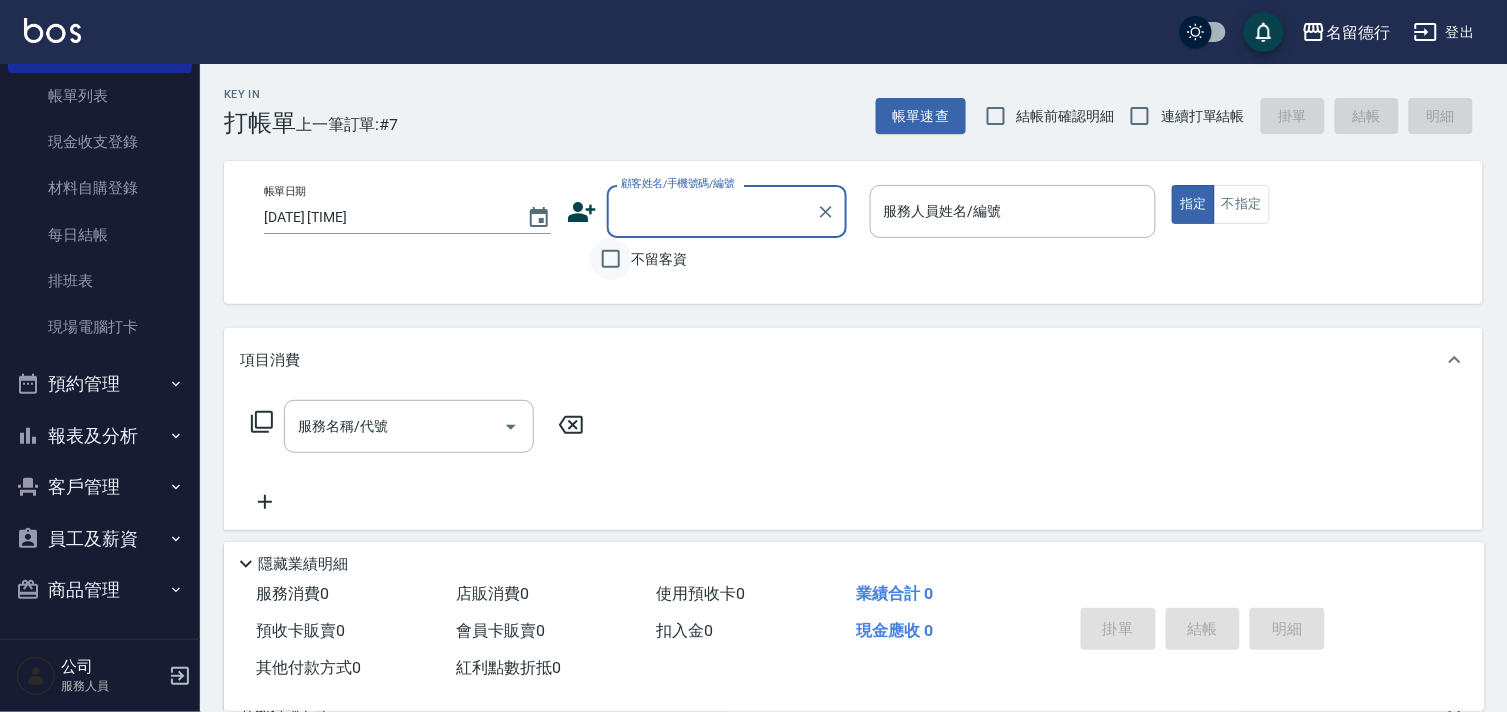 click on "不留客資" at bounding box center (611, 259) 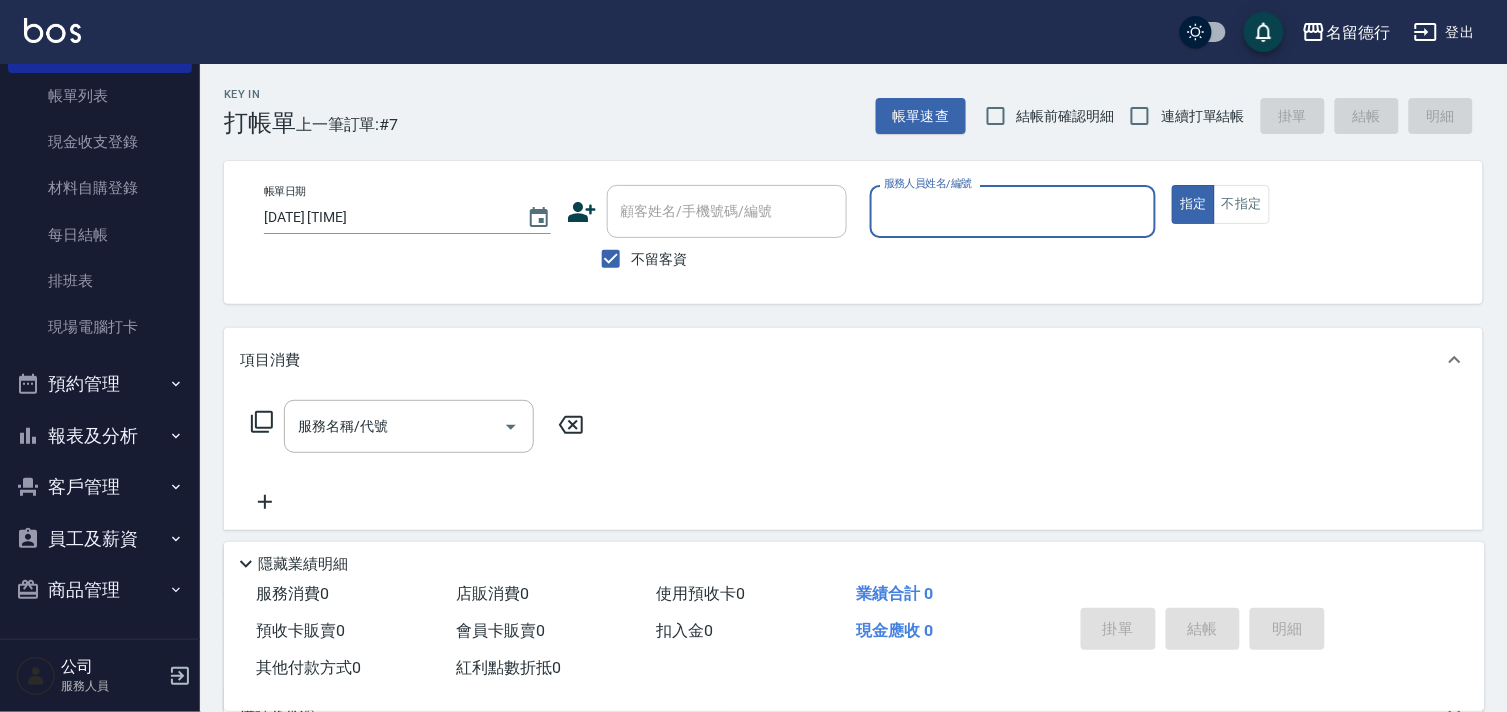 click on "服務人員姓名/編號" at bounding box center [1013, 211] 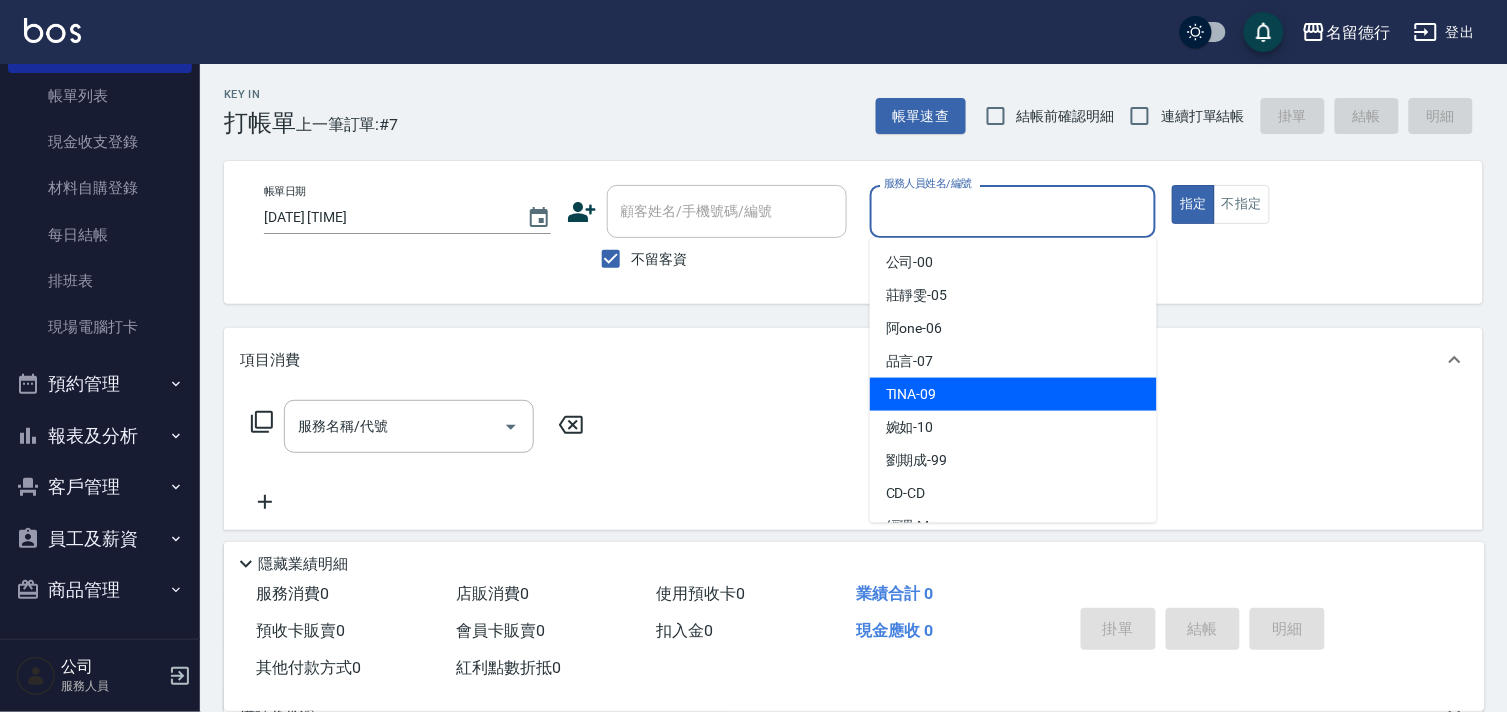 click on "TINA -09" at bounding box center (911, 394) 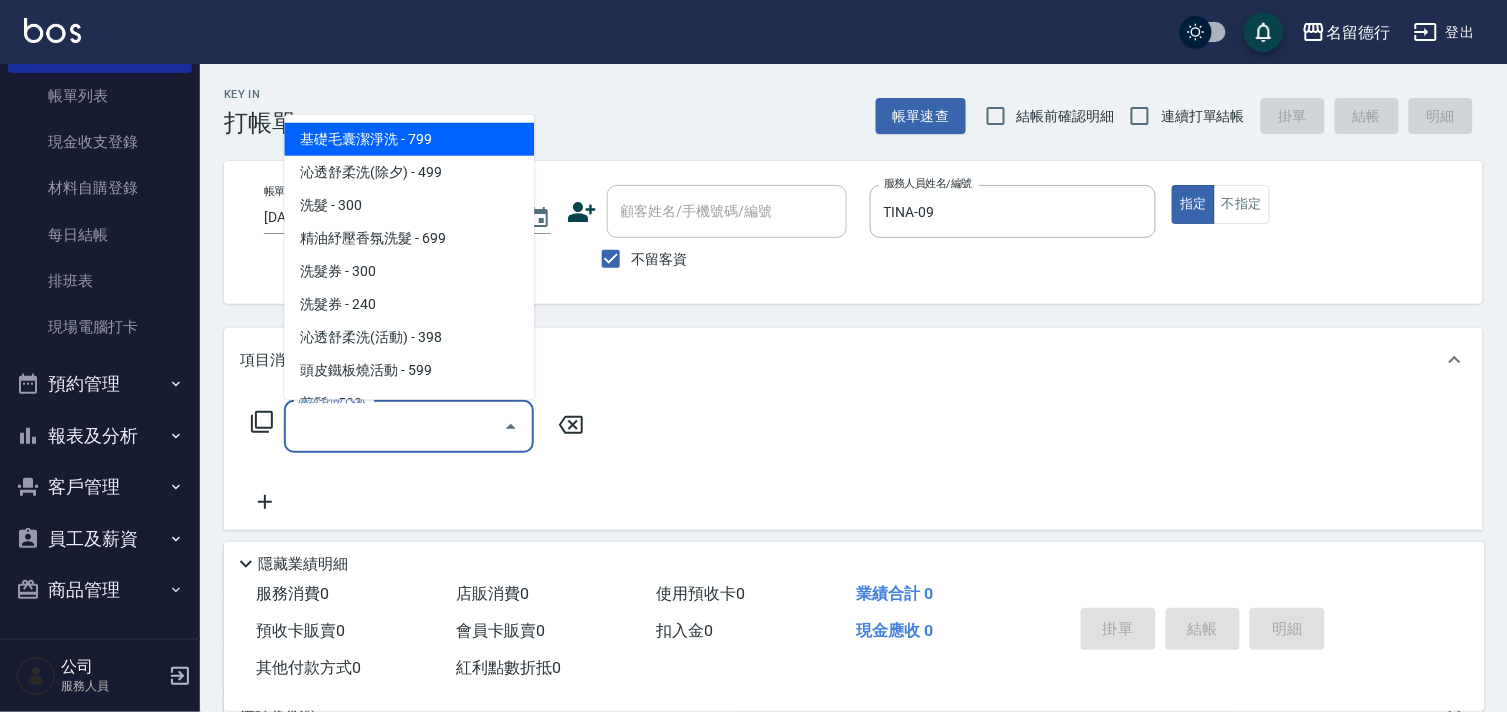 drag, startPoint x: 305, startPoint y: 434, endPoint x: 315, endPoint y: 428, distance: 11.661903 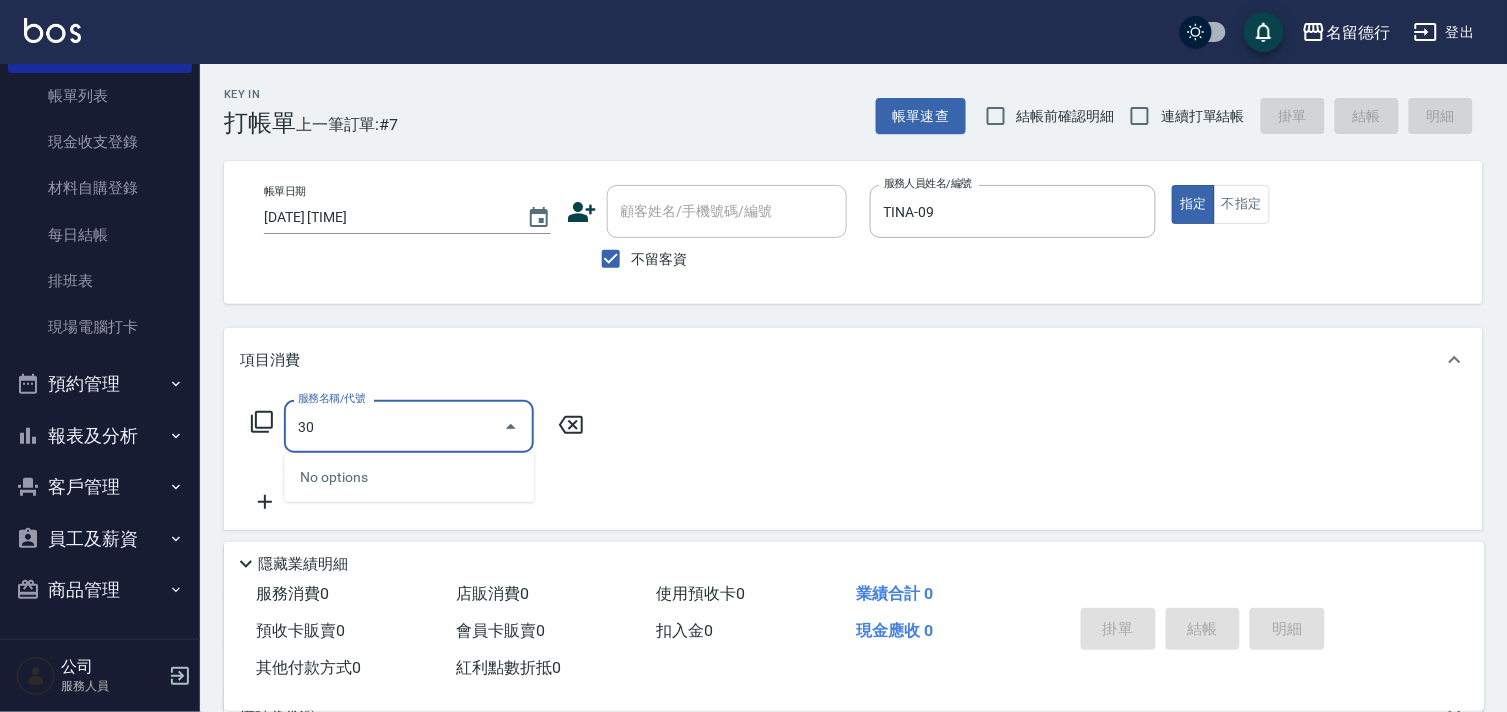 type on "302" 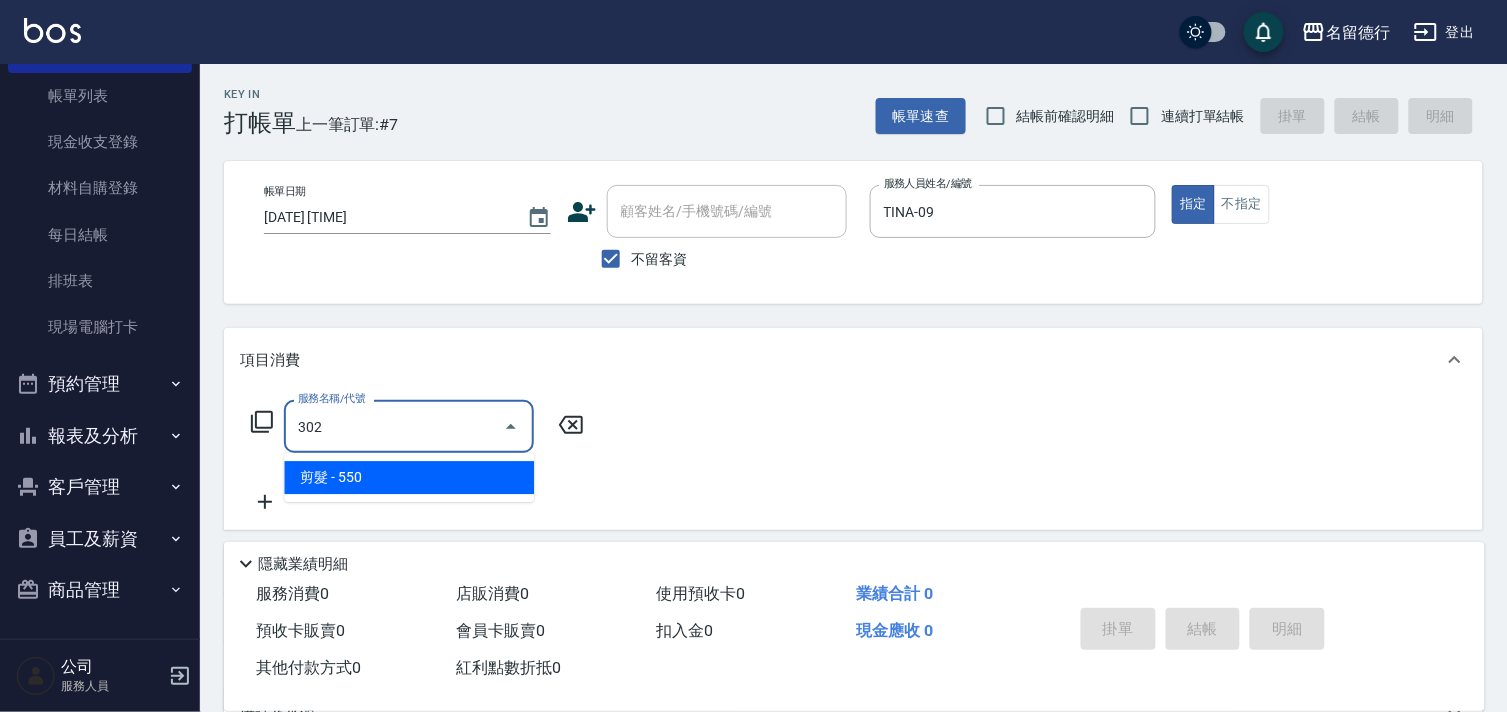 click on "剪髮 - 550" at bounding box center [409, 477] 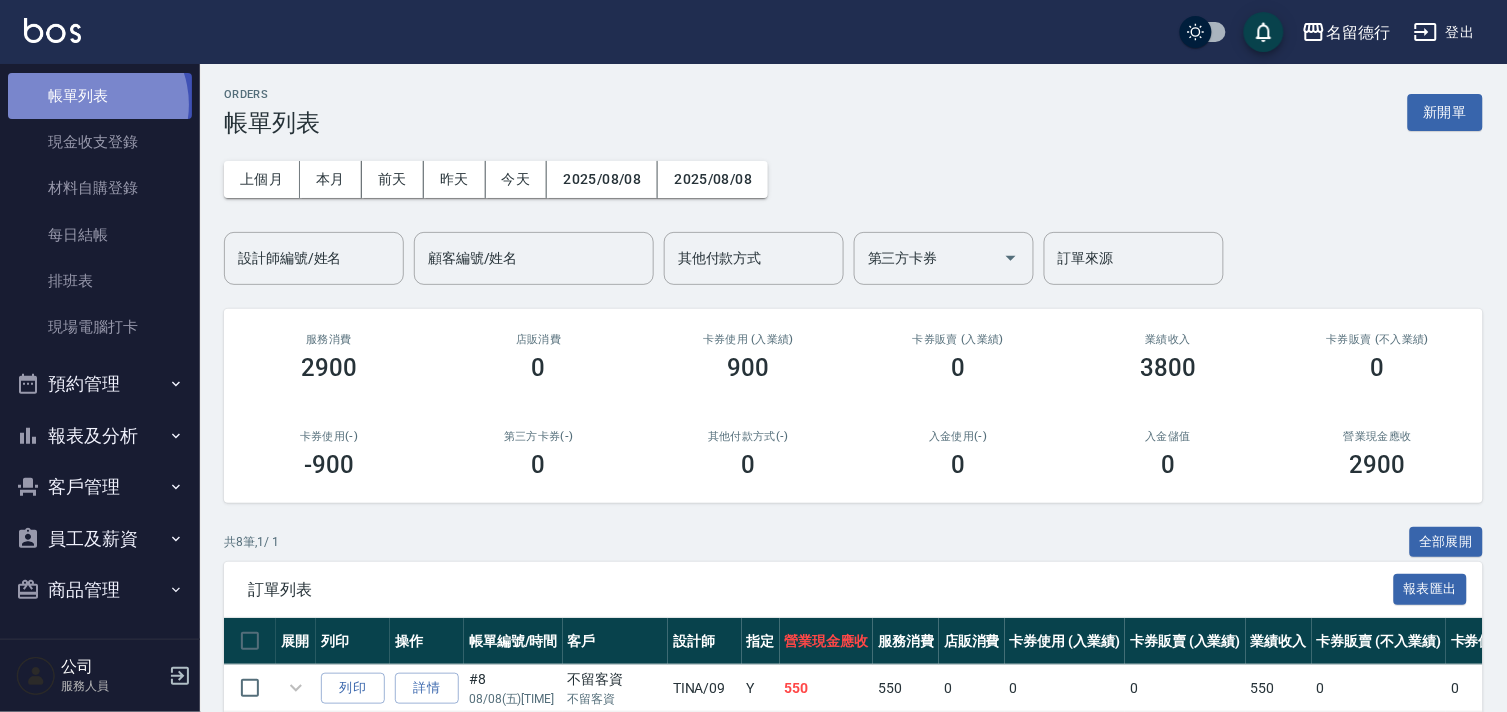 click on "帳單列表" at bounding box center [100, 96] 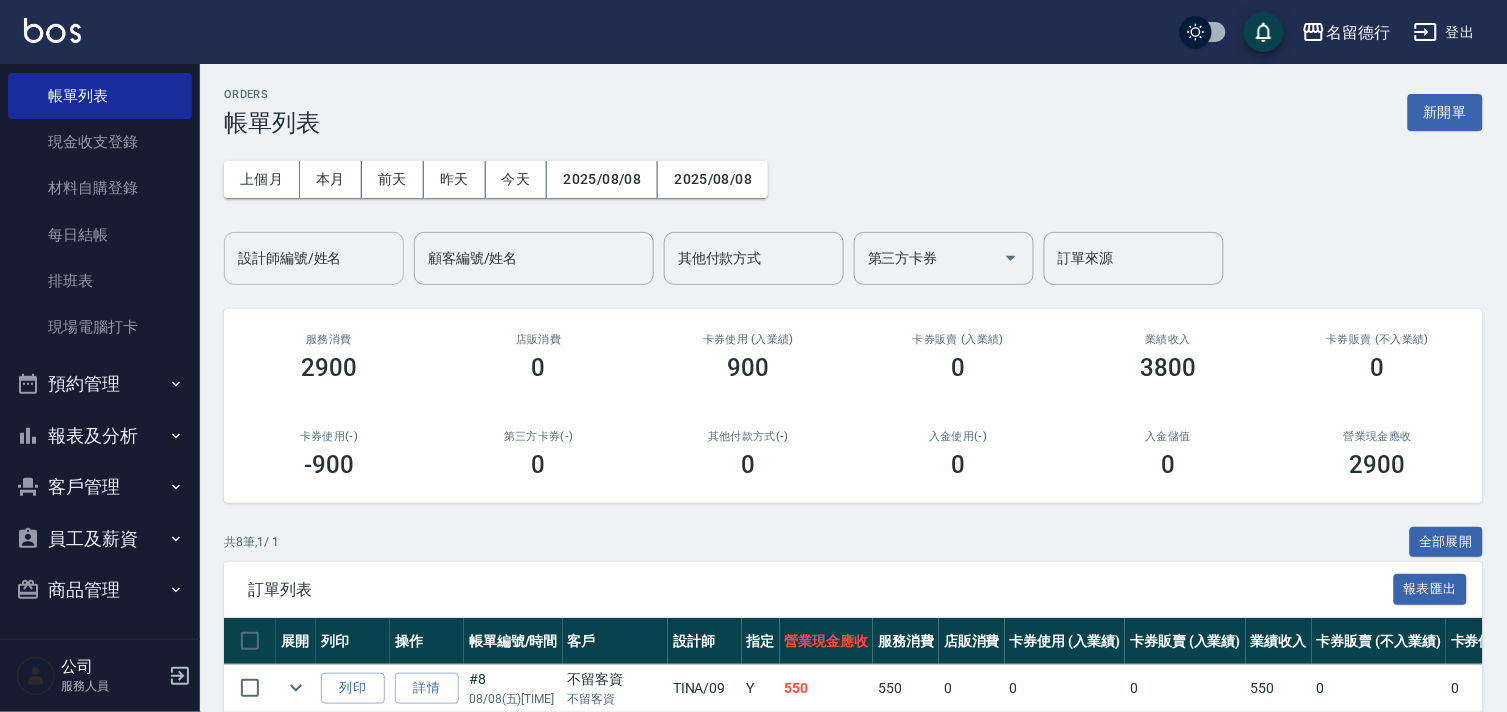 click on "設計師編號/姓名" at bounding box center (314, 258) 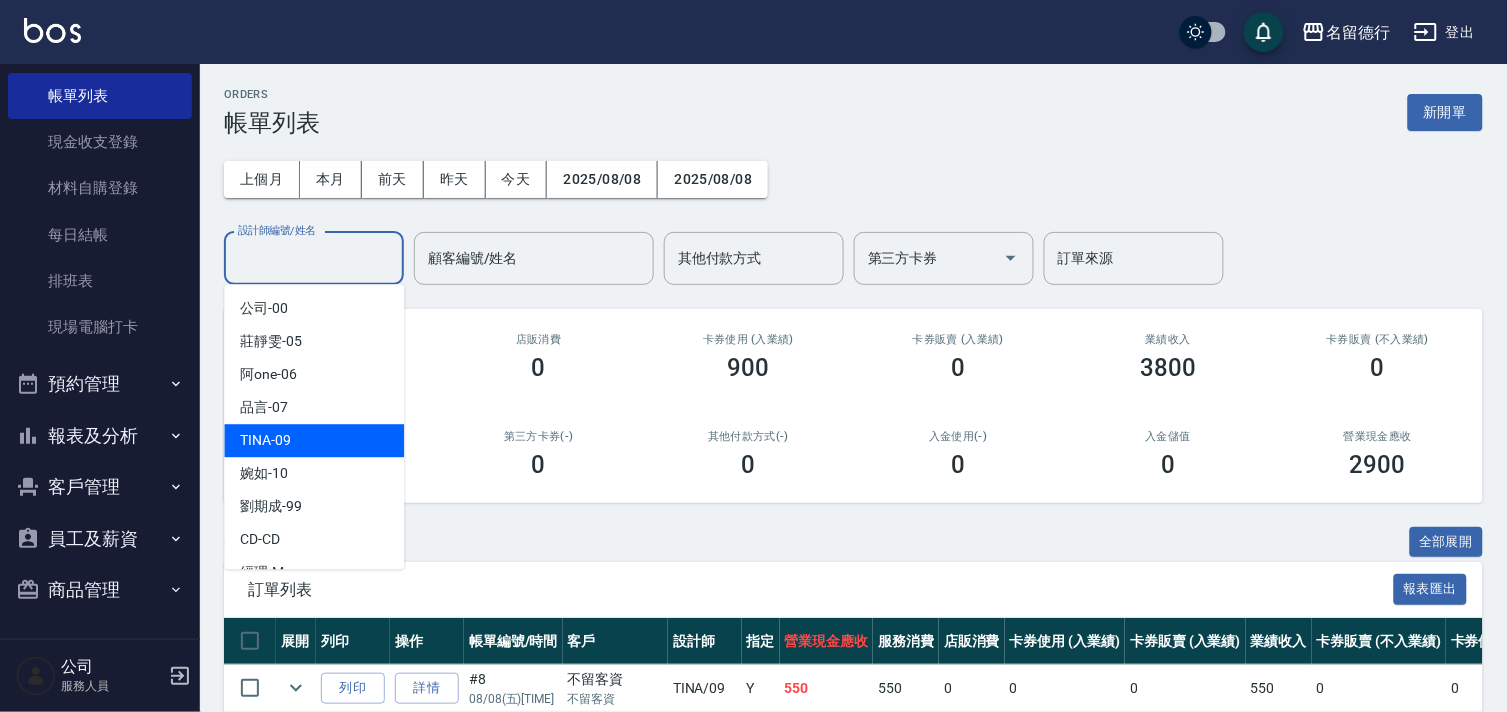 click on "TINA -09" at bounding box center (265, 440) 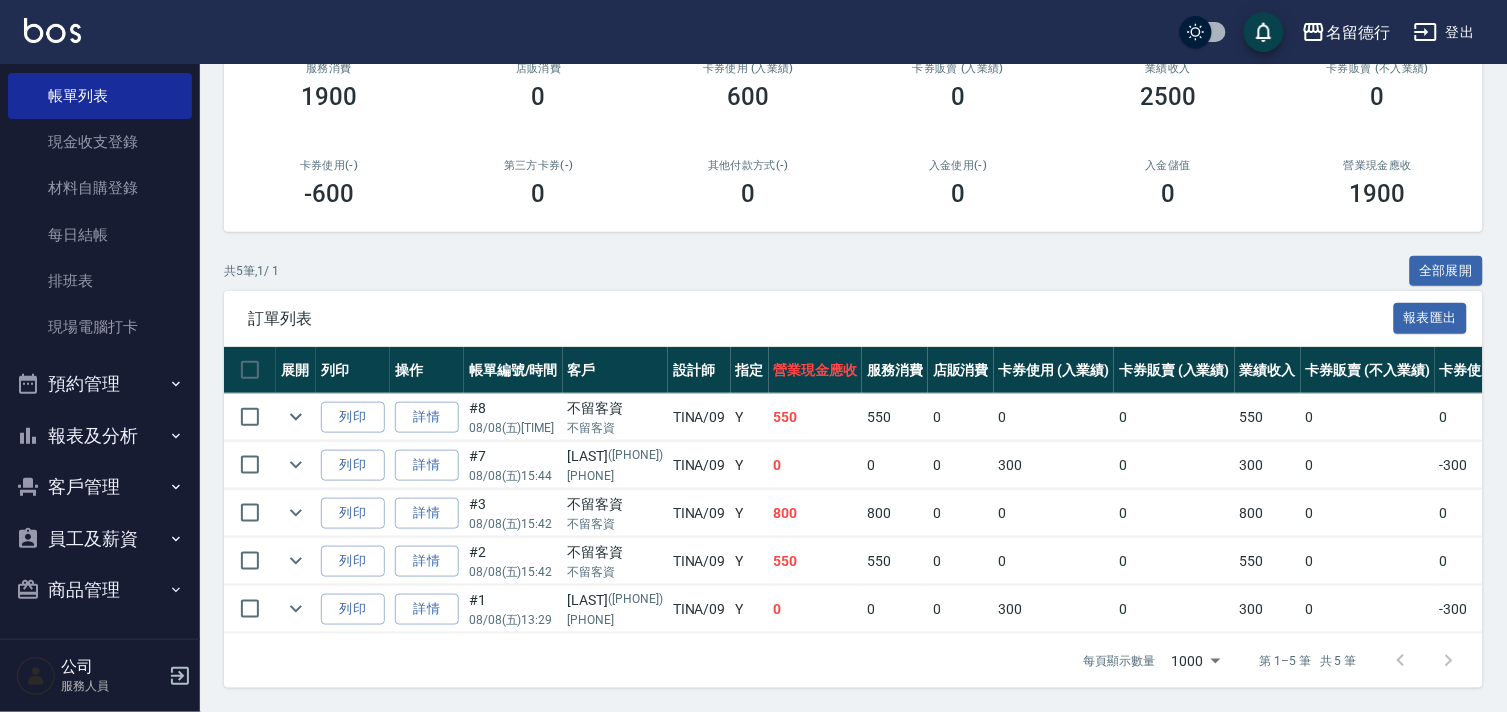 scroll, scrollTop: 0, scrollLeft: 0, axis: both 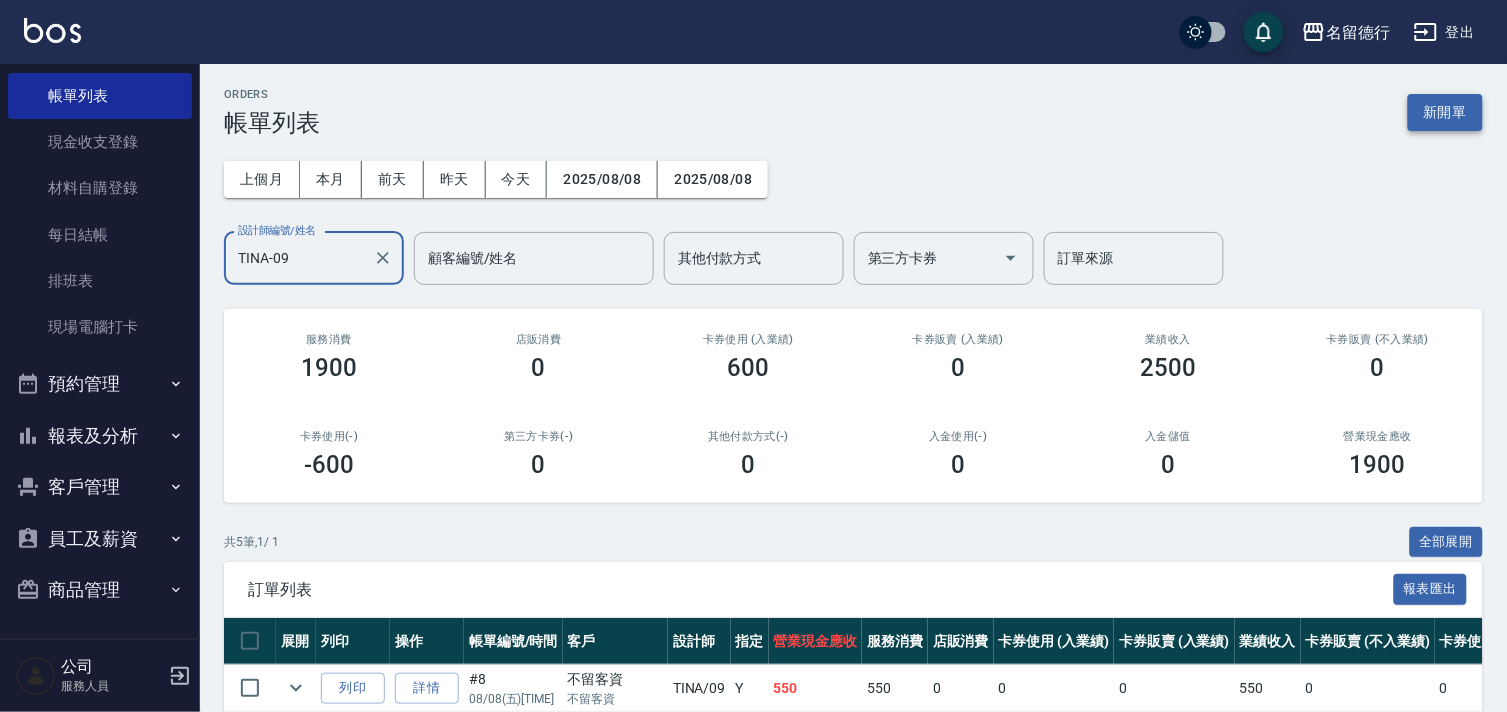 click on "新開單" at bounding box center [1445, 112] 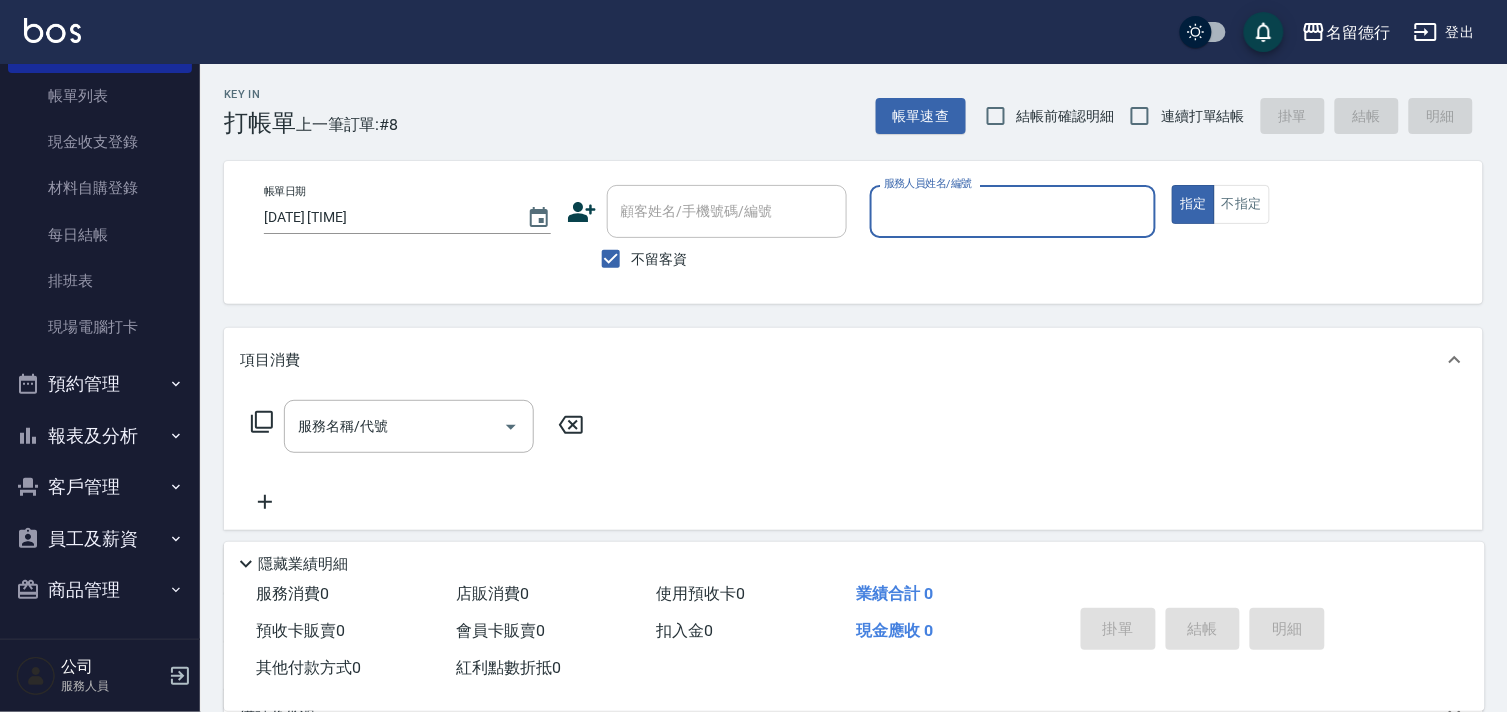 click on "服務人員姓名/編號" at bounding box center [1013, 211] 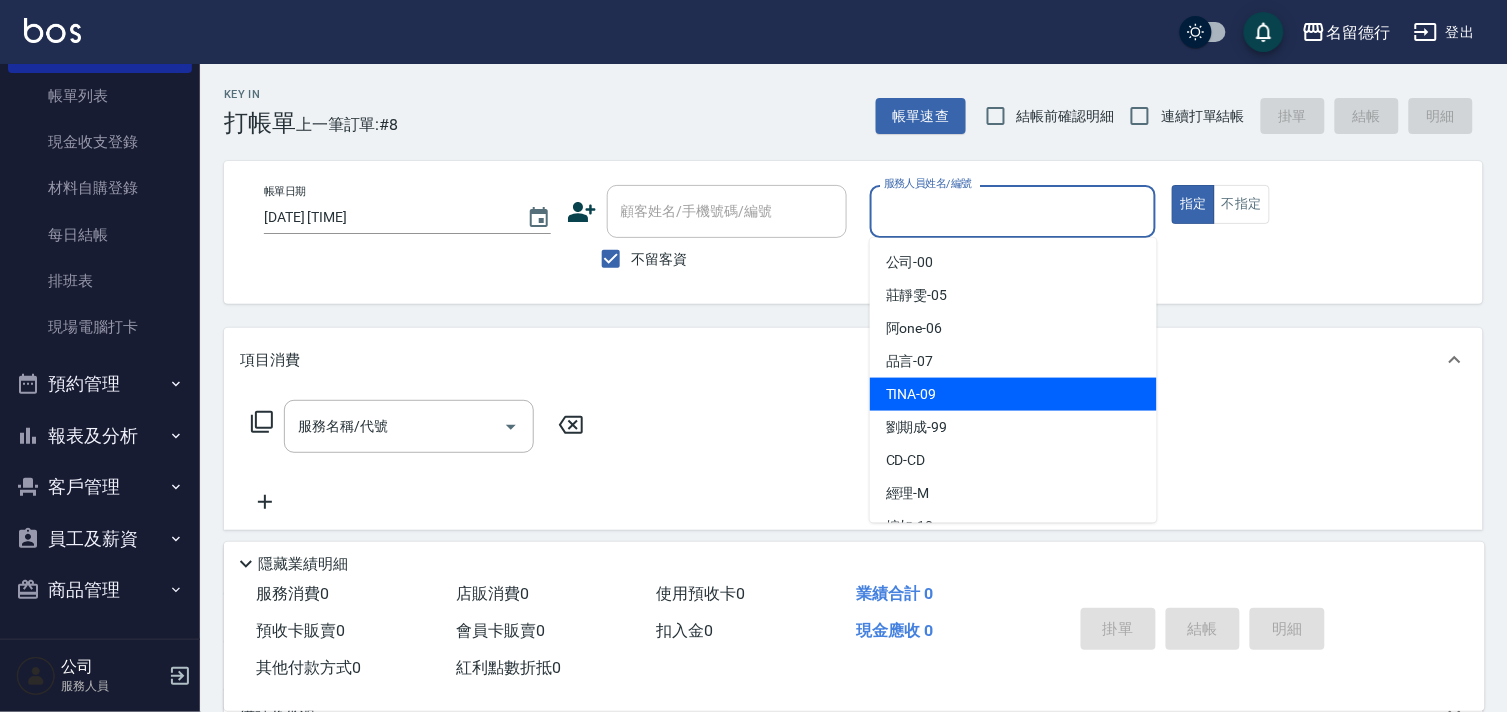 click on "TINA -09" at bounding box center [911, 394] 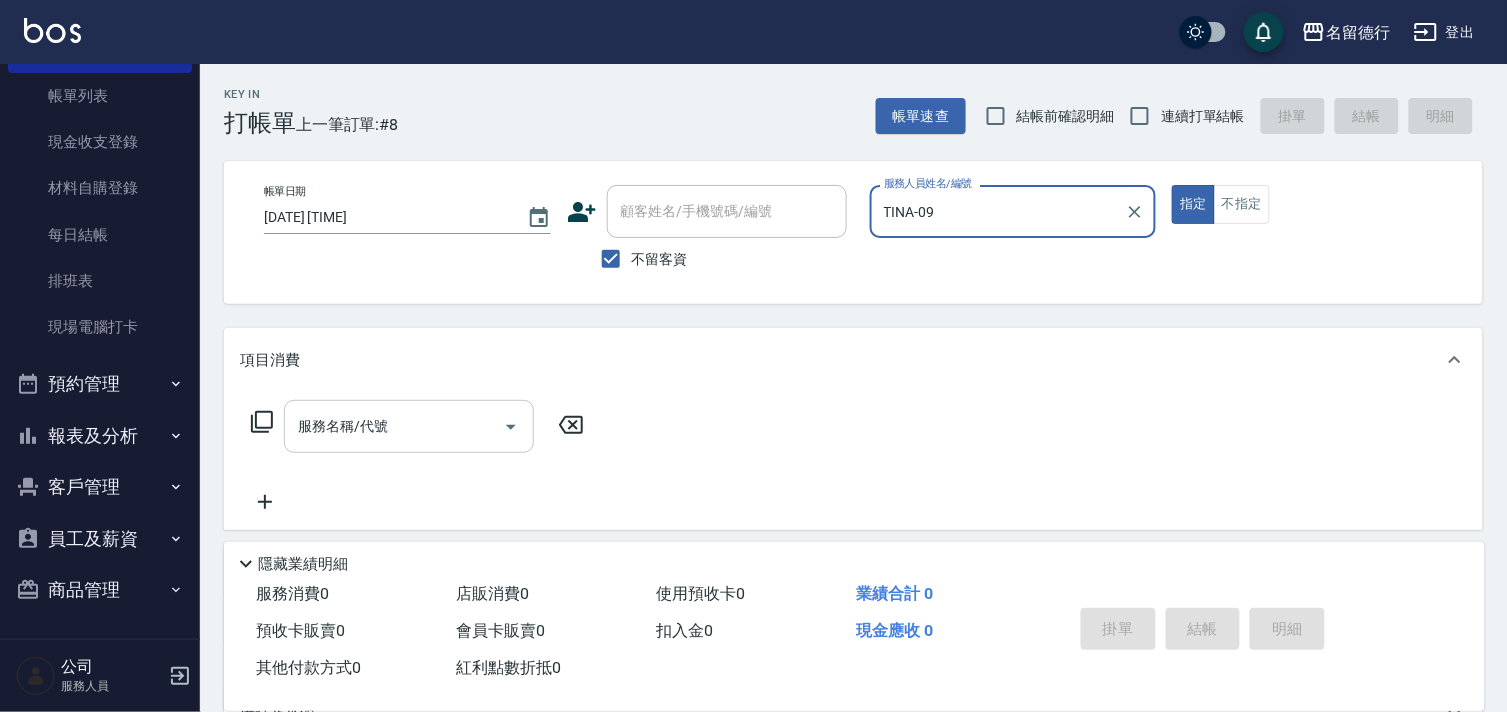 click on "服務名稱/代號" at bounding box center (394, 426) 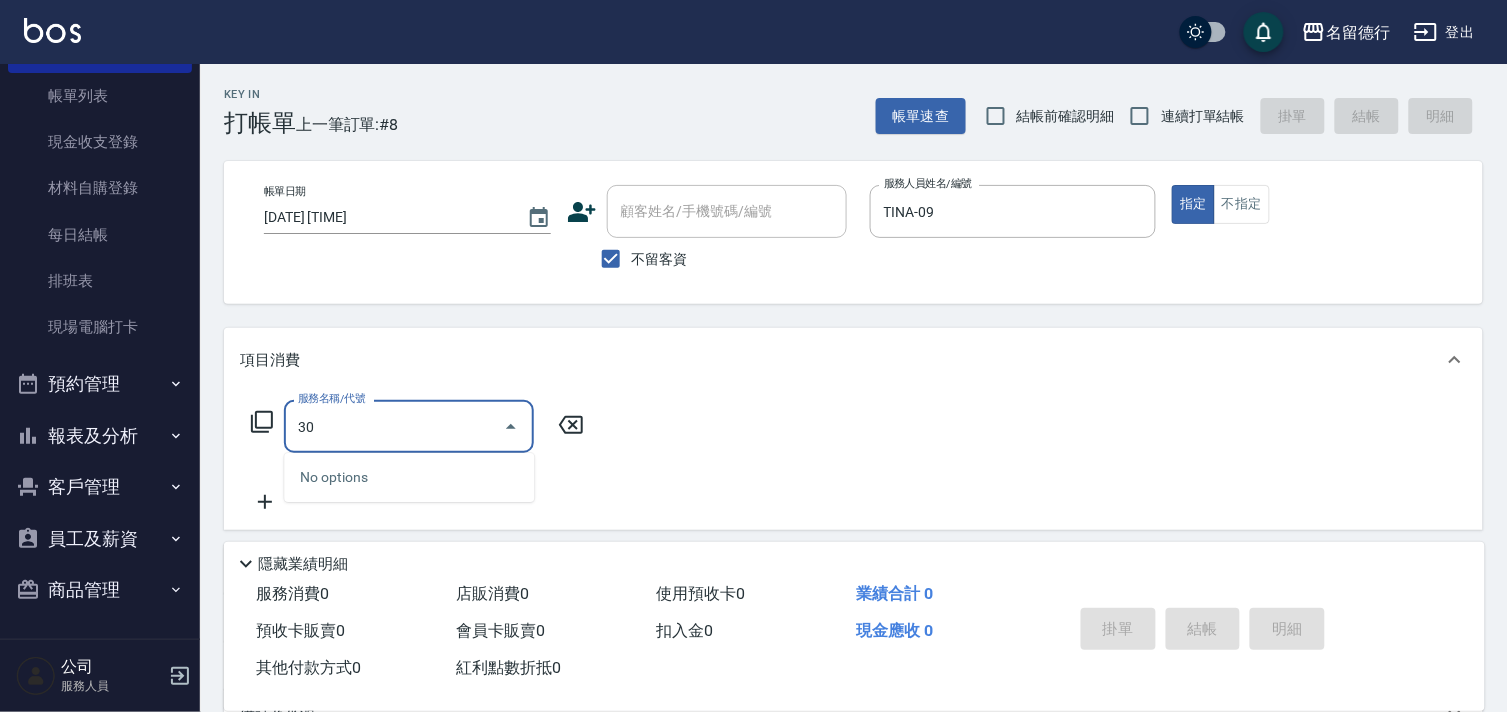 type on "302" 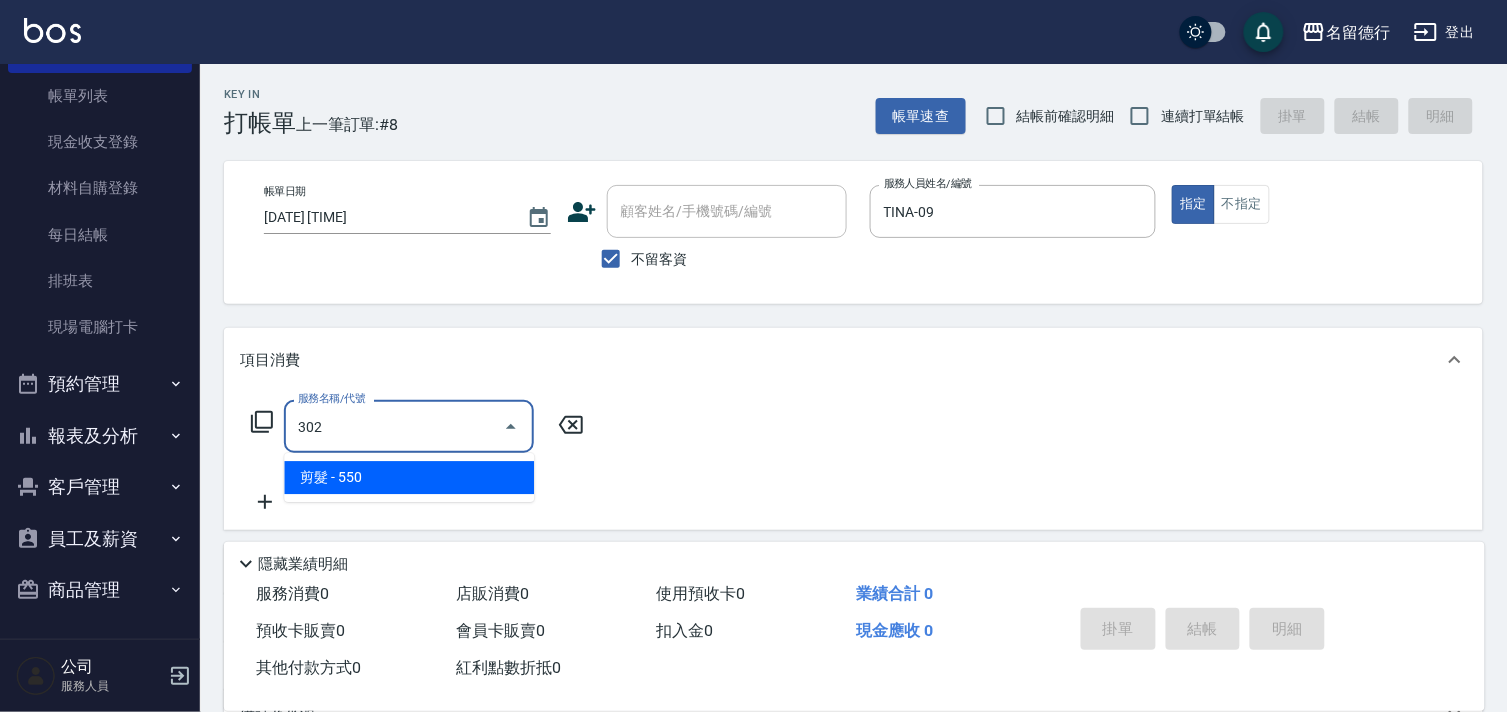 click on "剪髮 - 550" at bounding box center [409, 477] 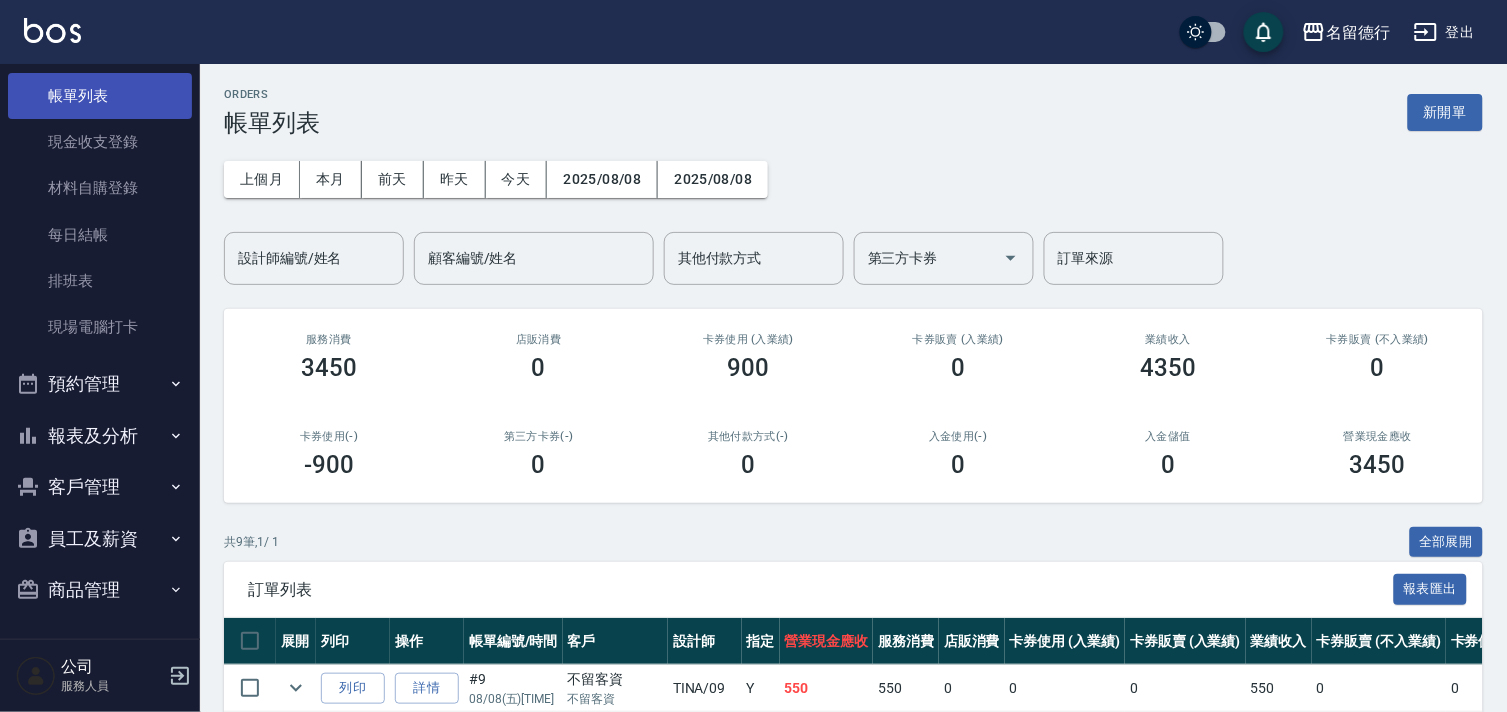 click on "帳單列表" at bounding box center [100, 96] 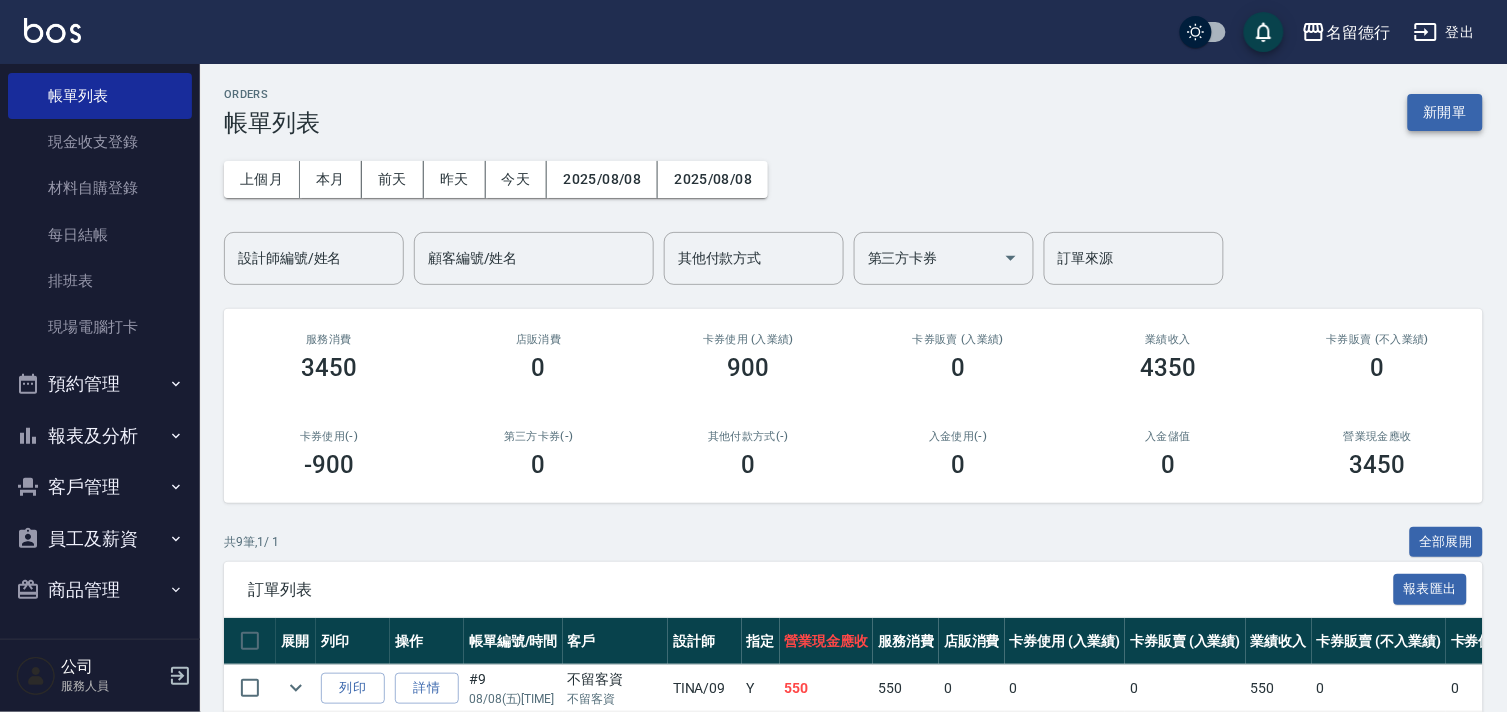 click on "新開單" at bounding box center (1445, 112) 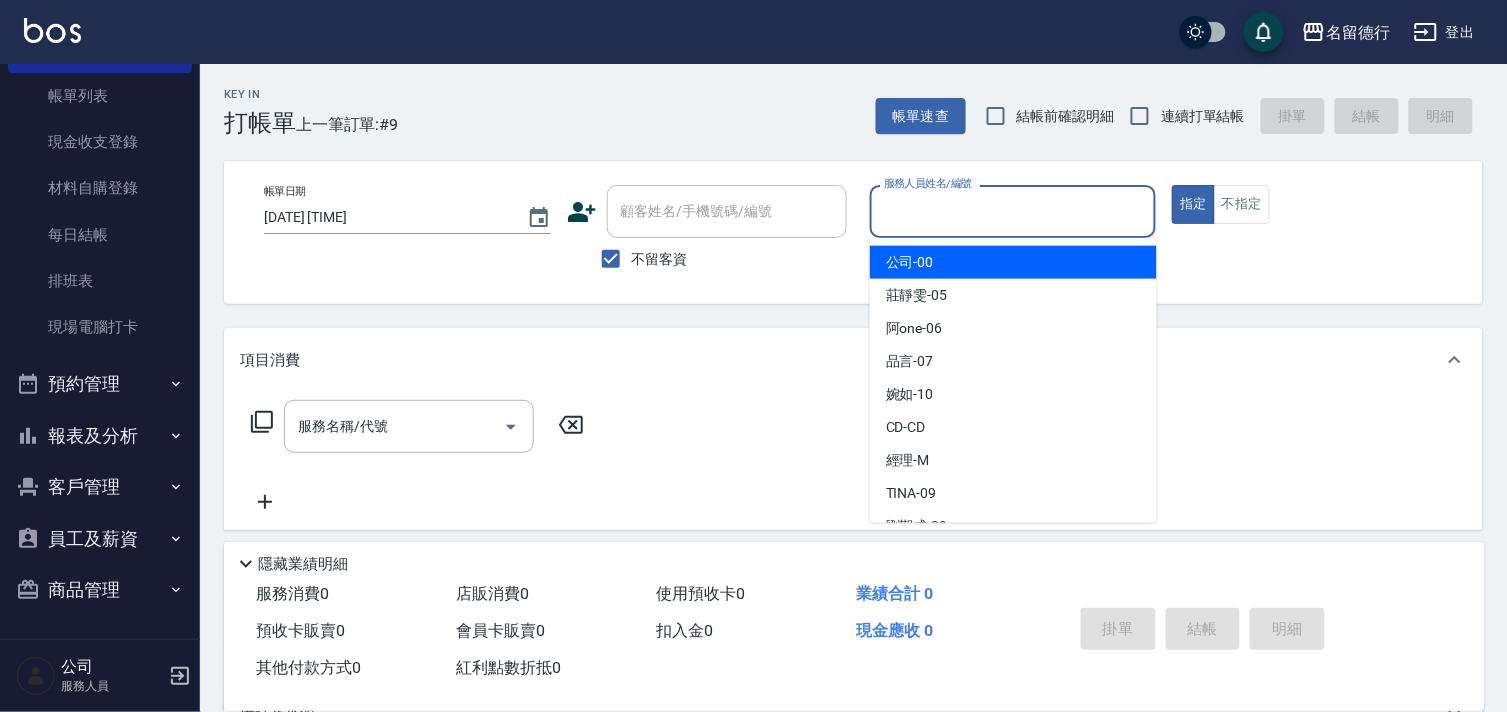 click on "服務人員姓名/編號" at bounding box center (1013, 211) 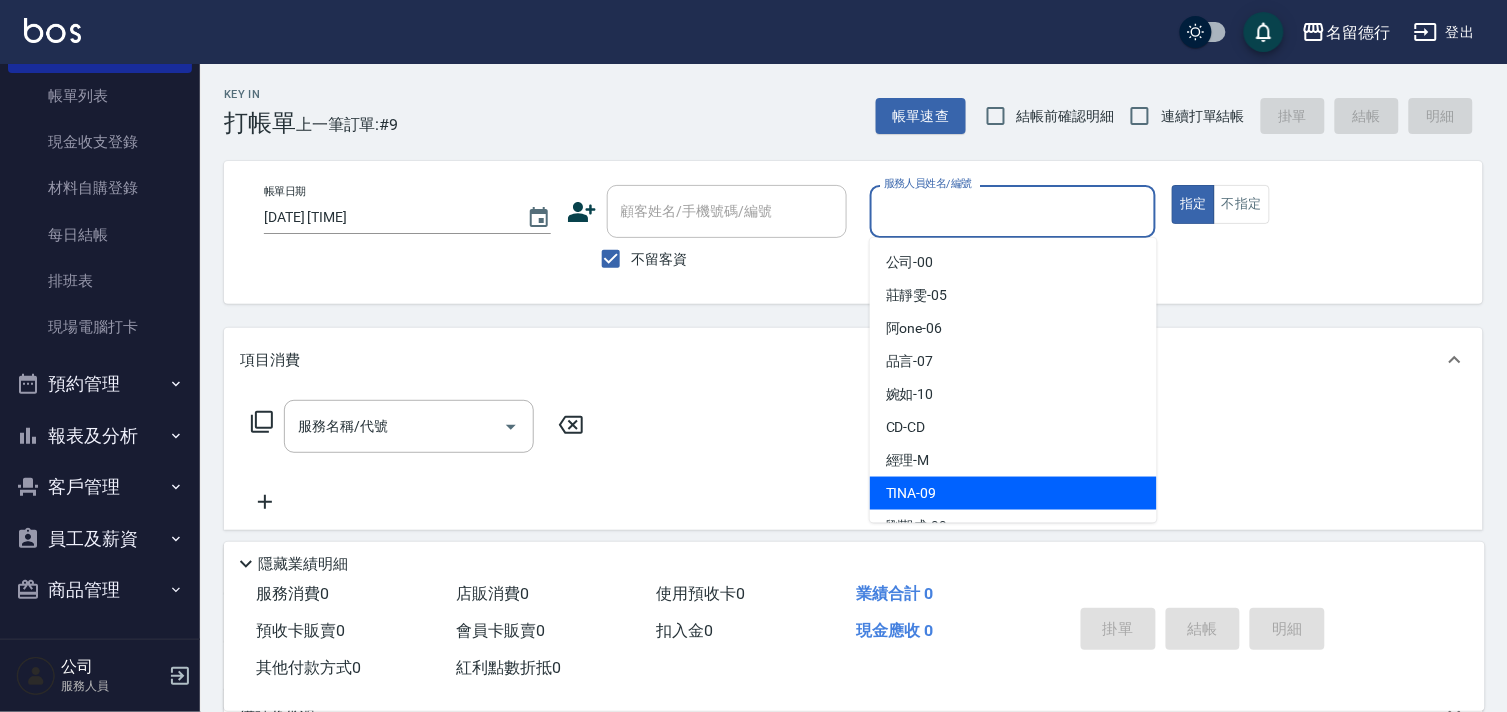 click on "TINA -09" at bounding box center (911, 493) 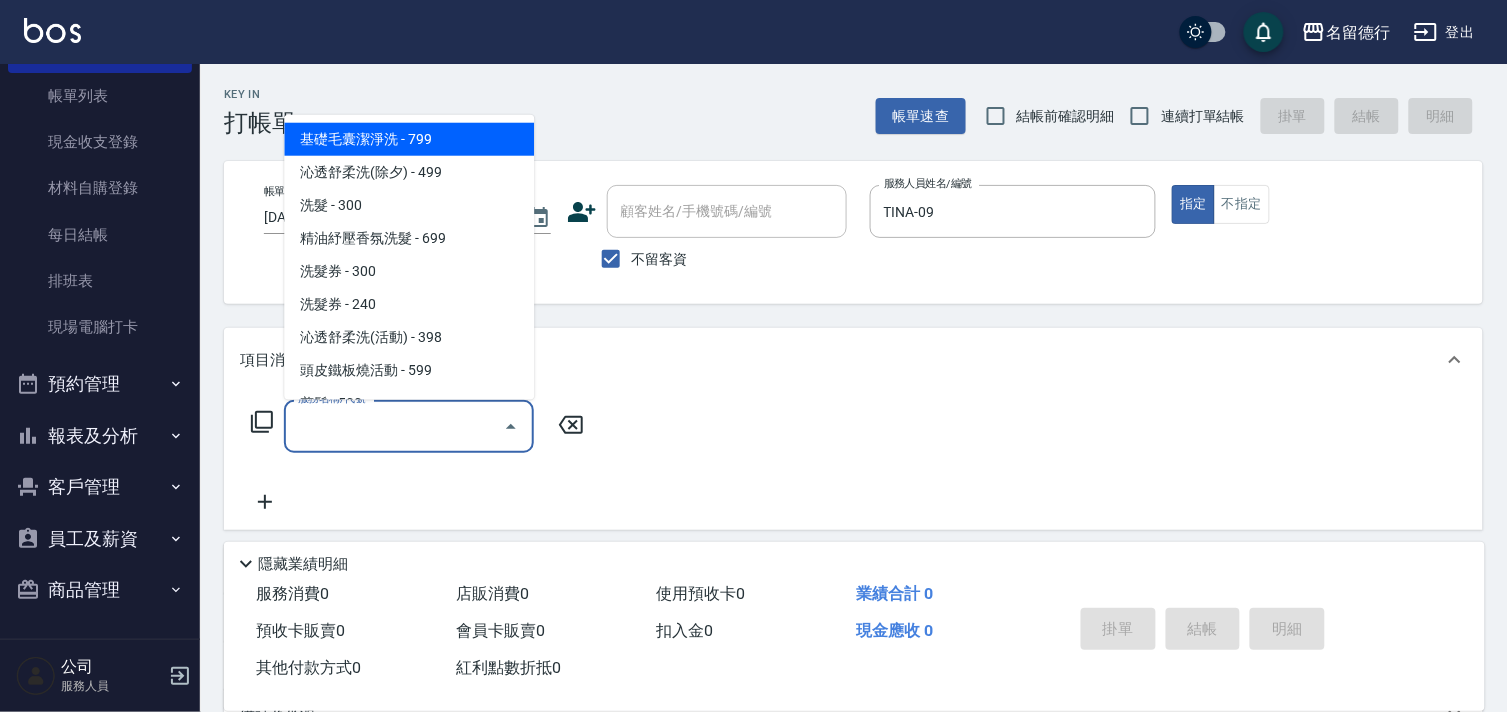 click on "服務名稱/代號" at bounding box center [394, 426] 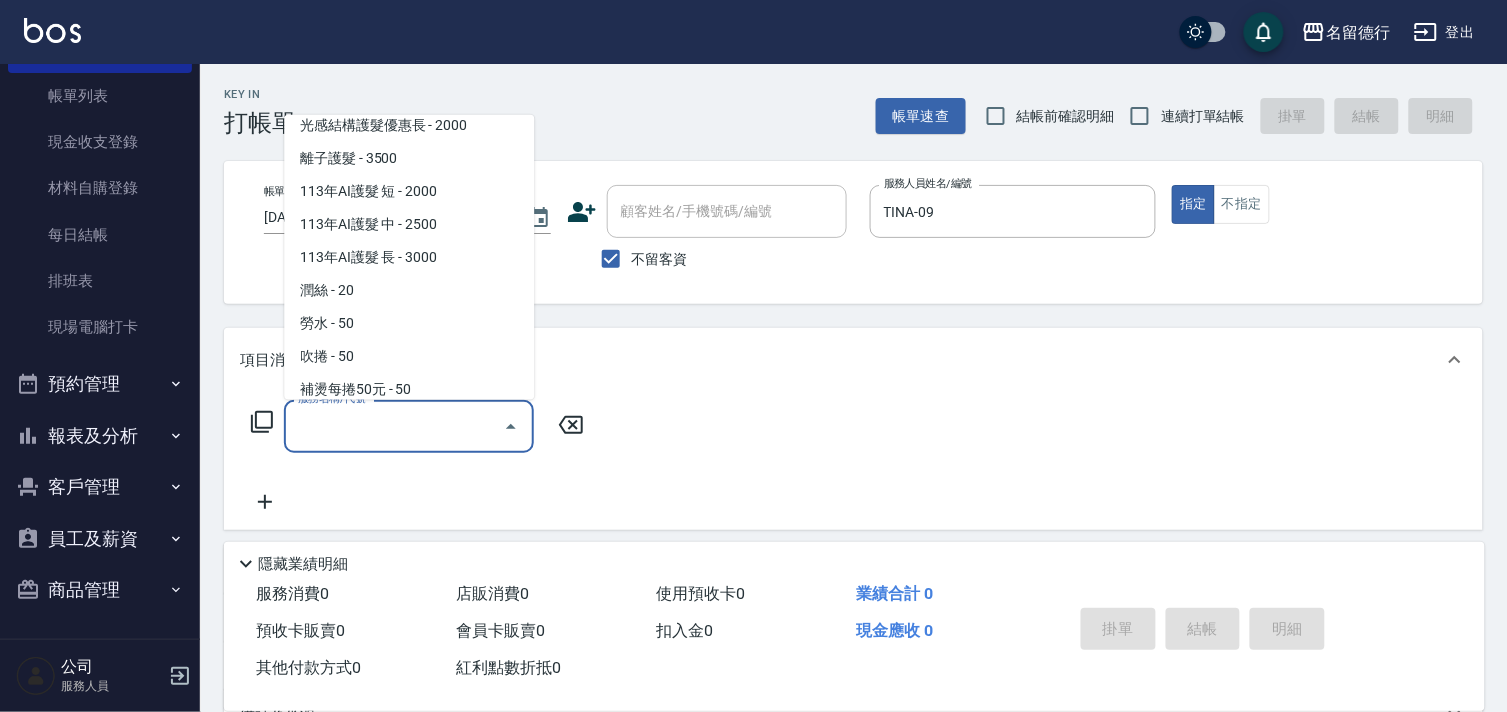 scroll, scrollTop: 1333, scrollLeft: 0, axis: vertical 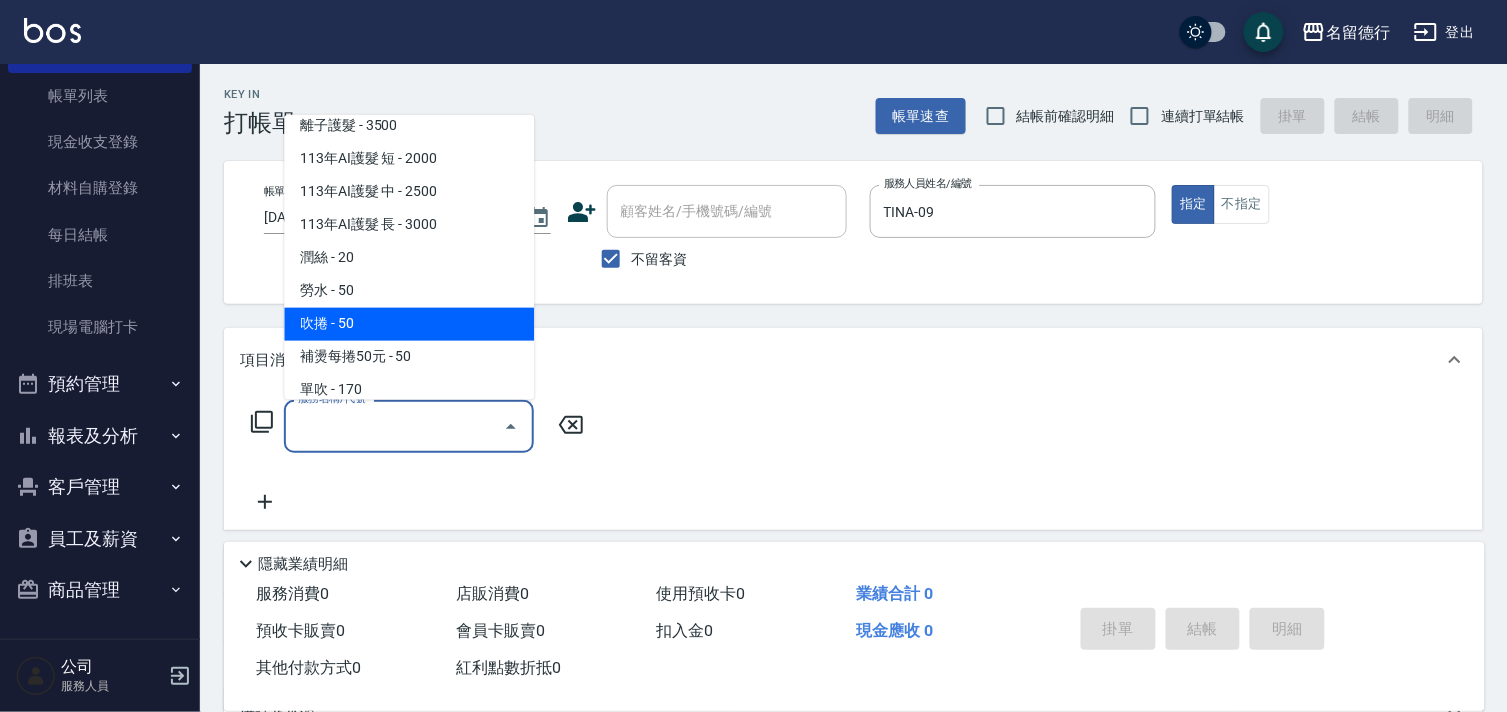 click on "吹捲 - 50" at bounding box center (409, 324) 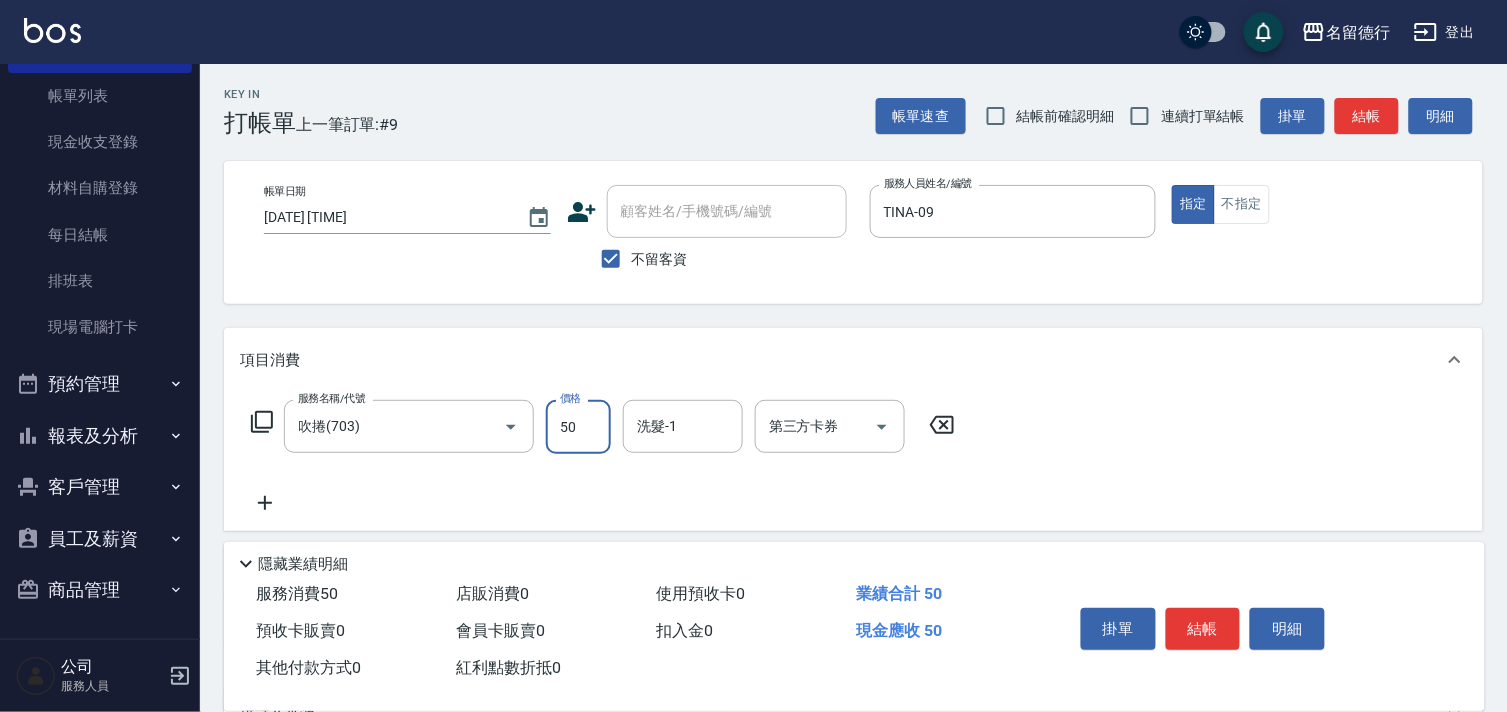 click on "50" at bounding box center [578, 427] 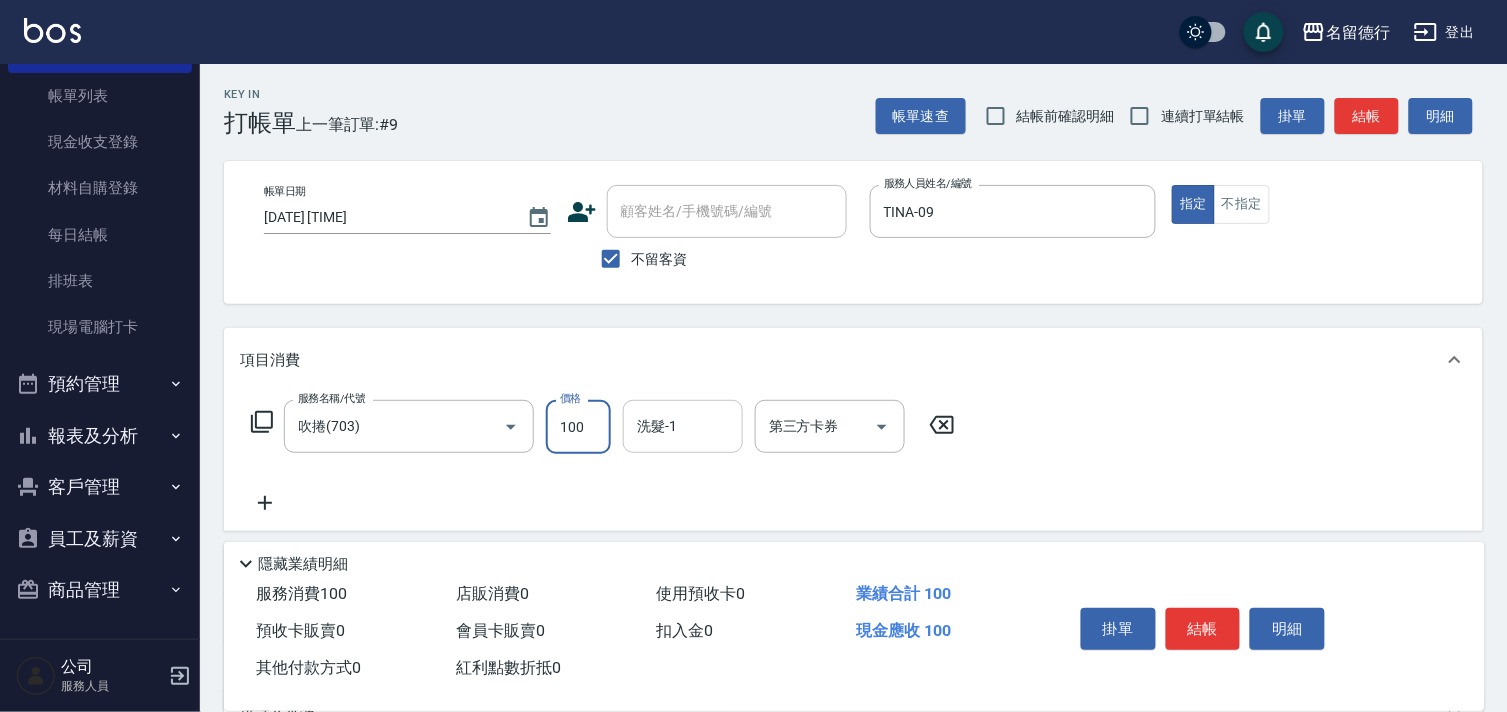 type on "100" 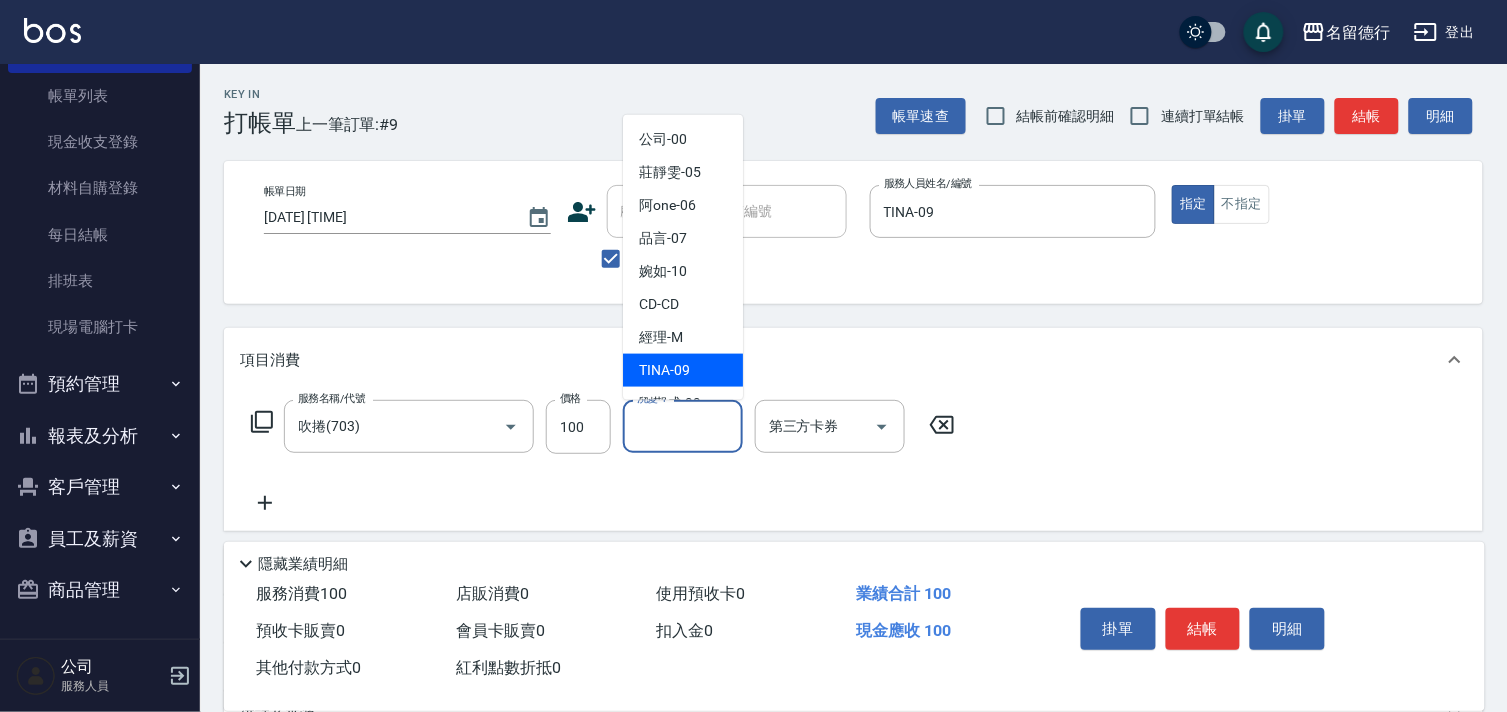 click on "TINA -09" at bounding box center (683, 370) 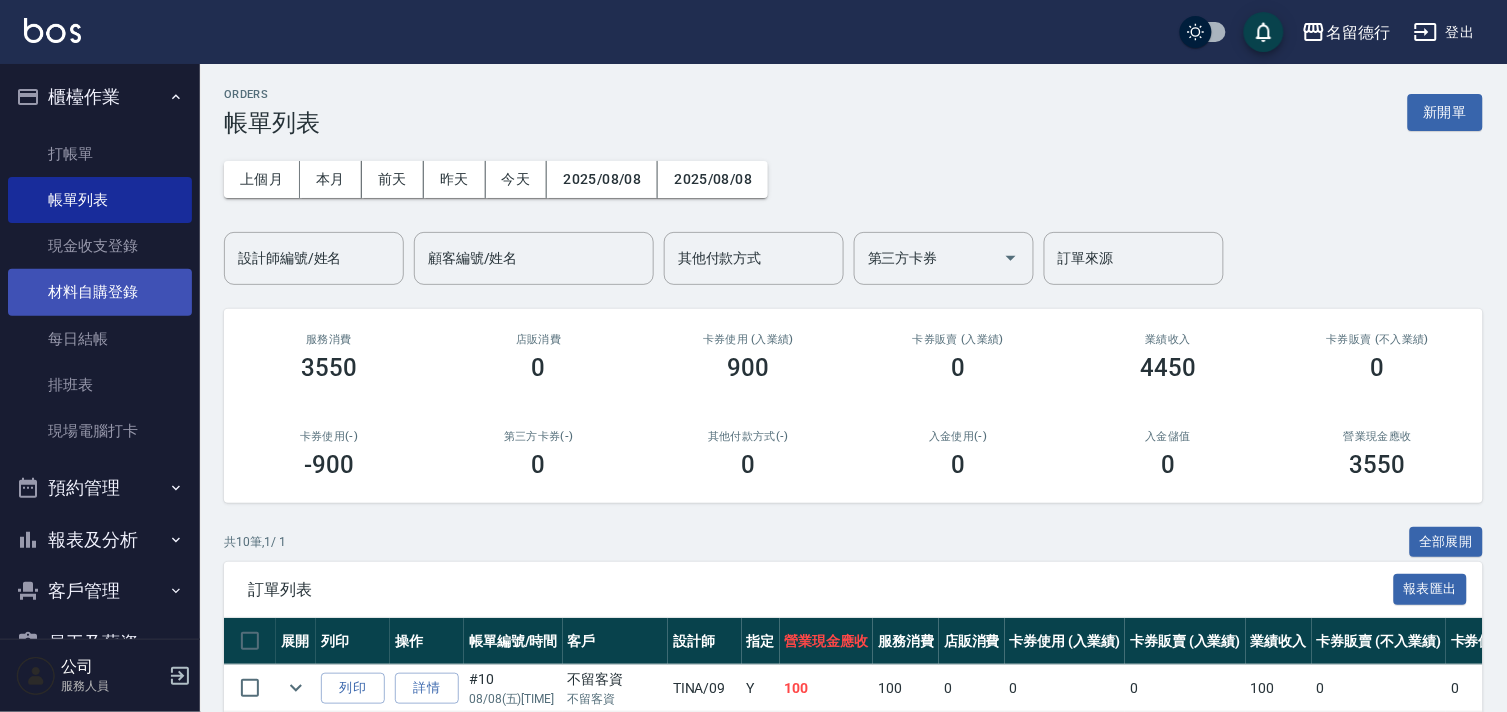 scroll, scrollTop: 0, scrollLeft: 0, axis: both 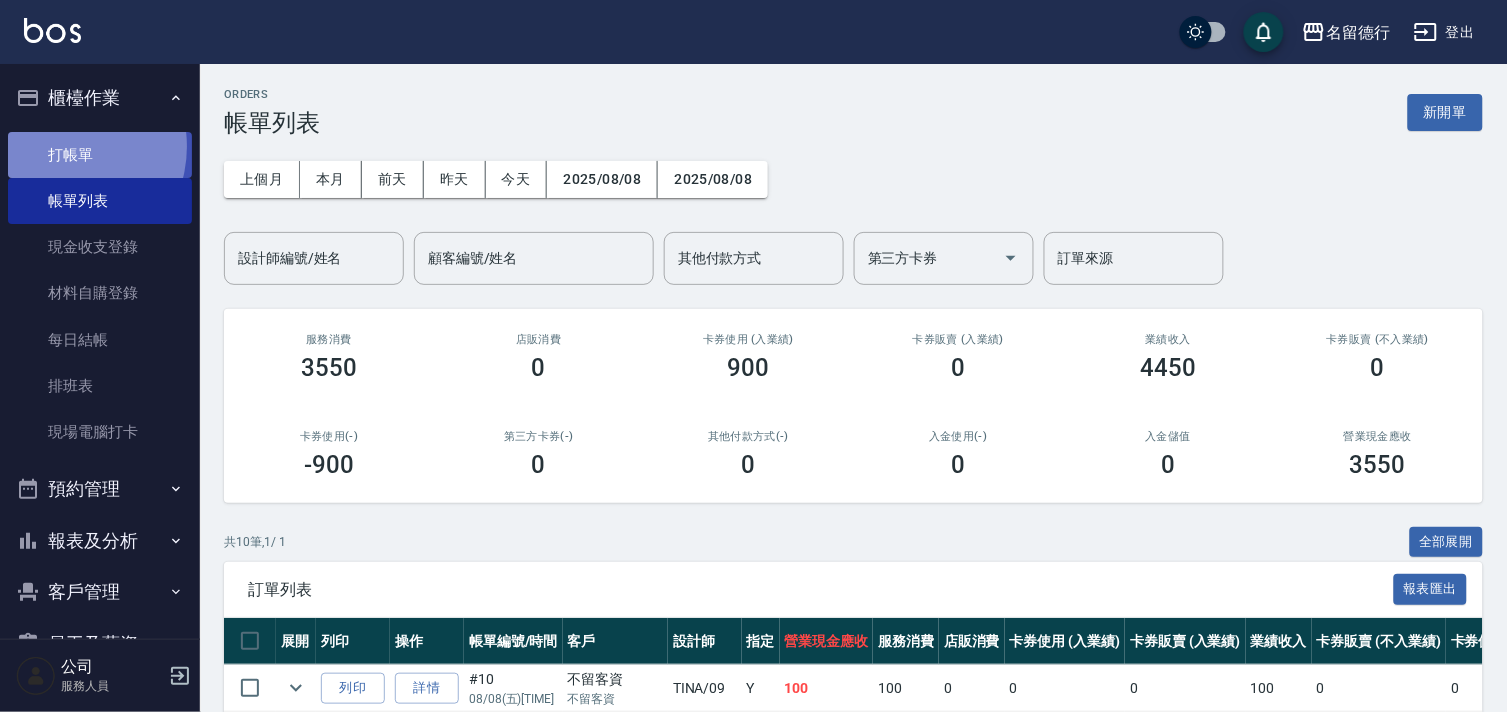 click on "打帳單" at bounding box center (100, 155) 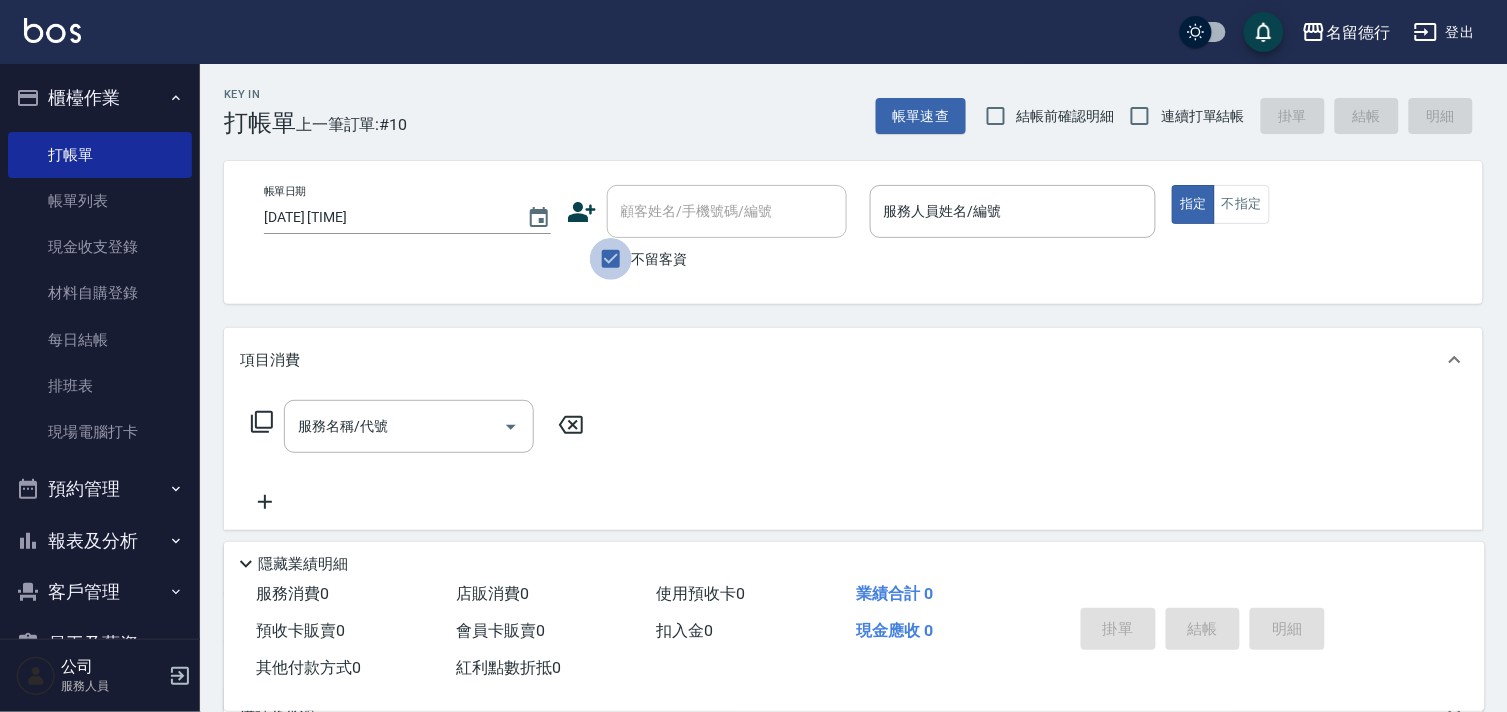 click on "不留客資" at bounding box center (611, 259) 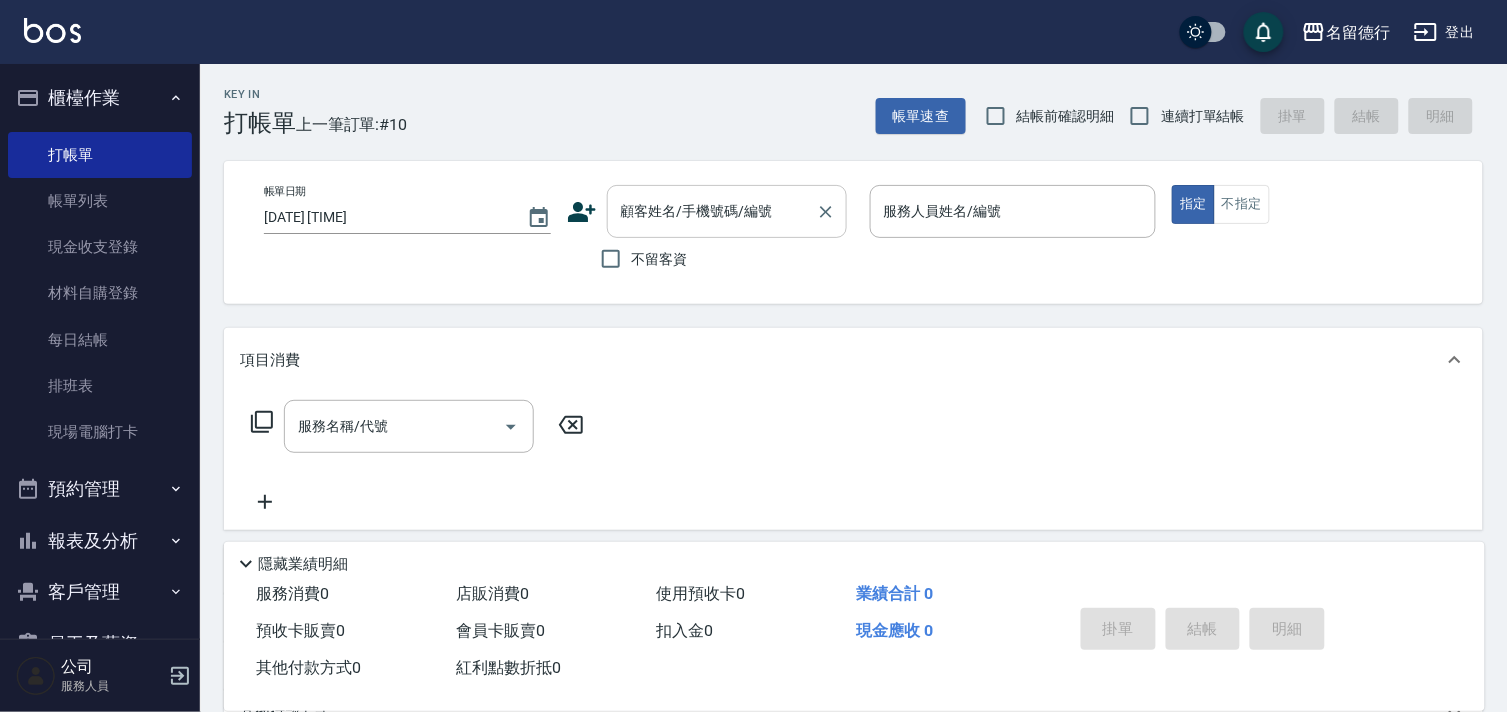 click on "顧客姓名/手機號碼/編號" at bounding box center [712, 211] 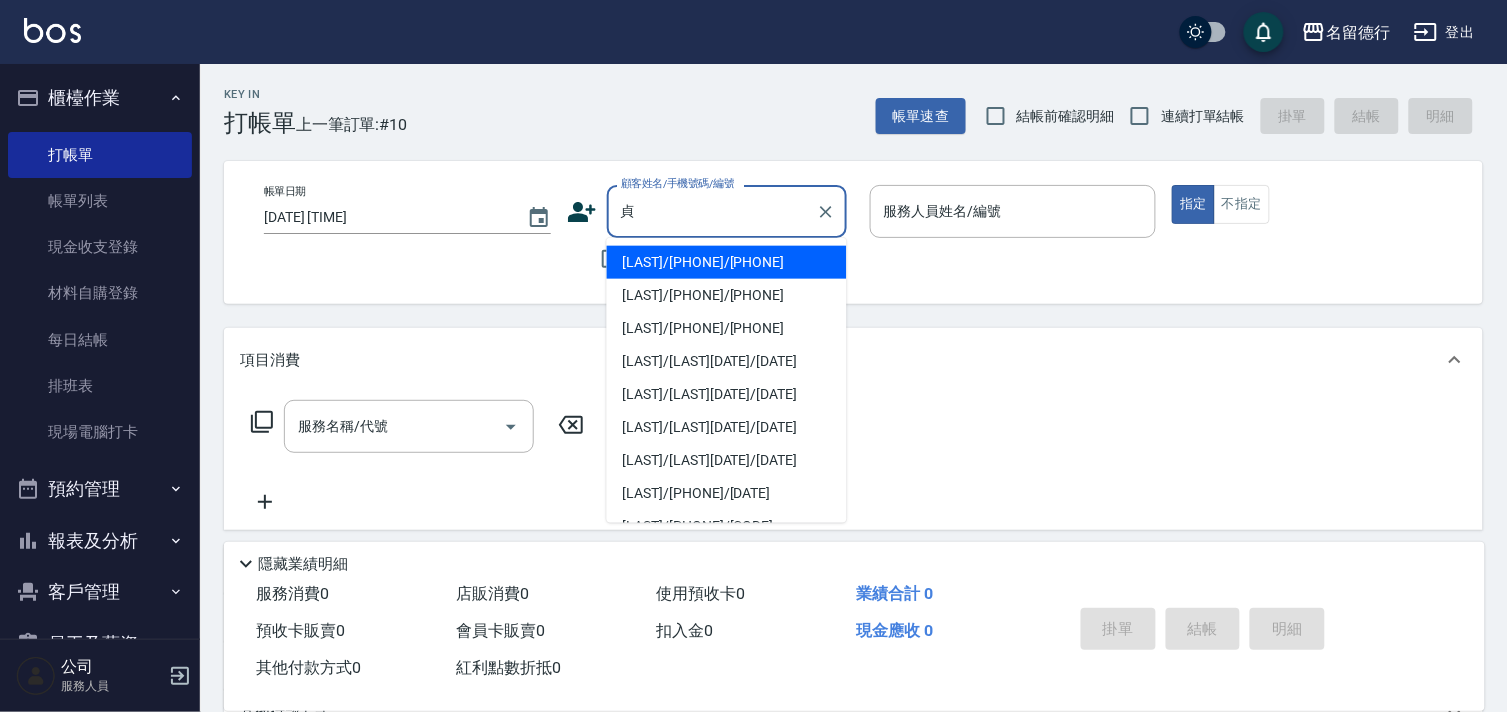 click on "[LAST]/[PHONE]/[PHONE]" at bounding box center [727, 262] 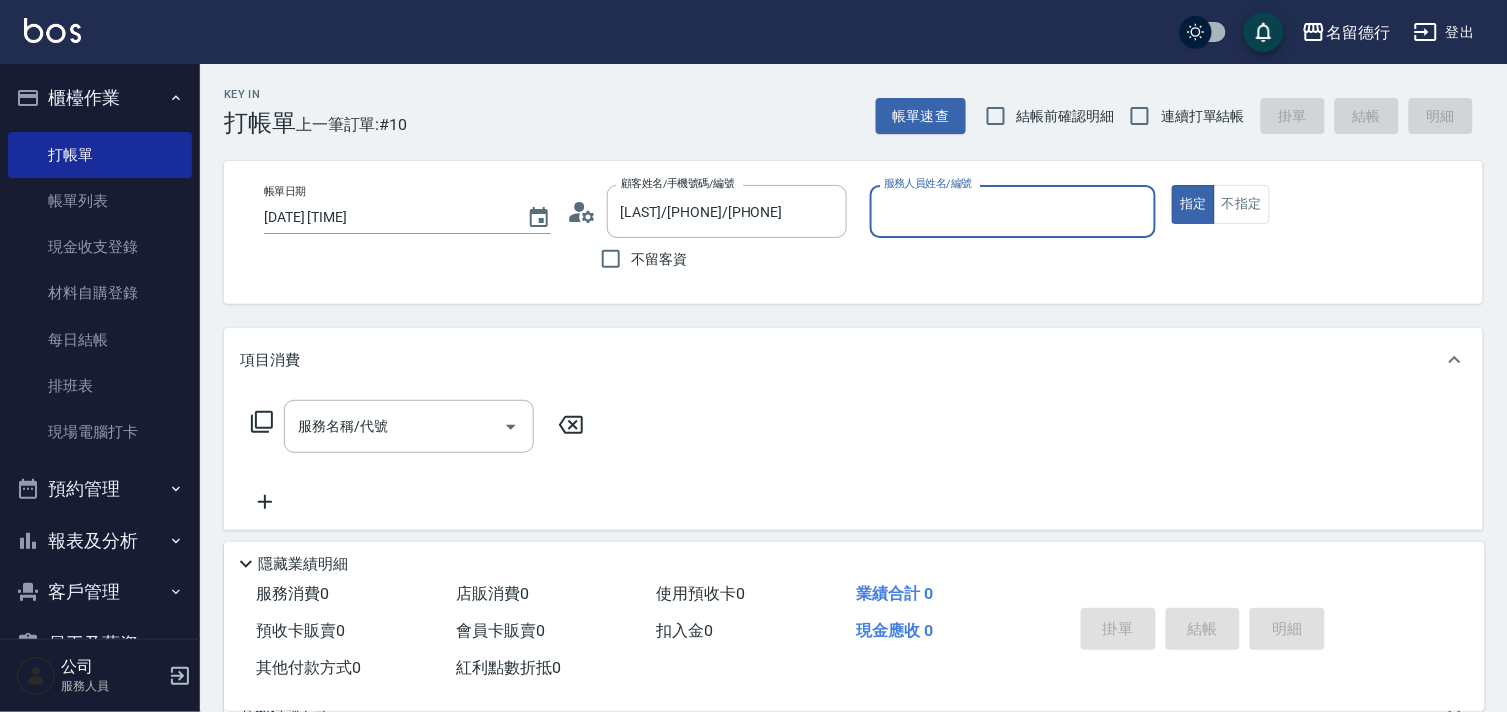 type on "品言-07" 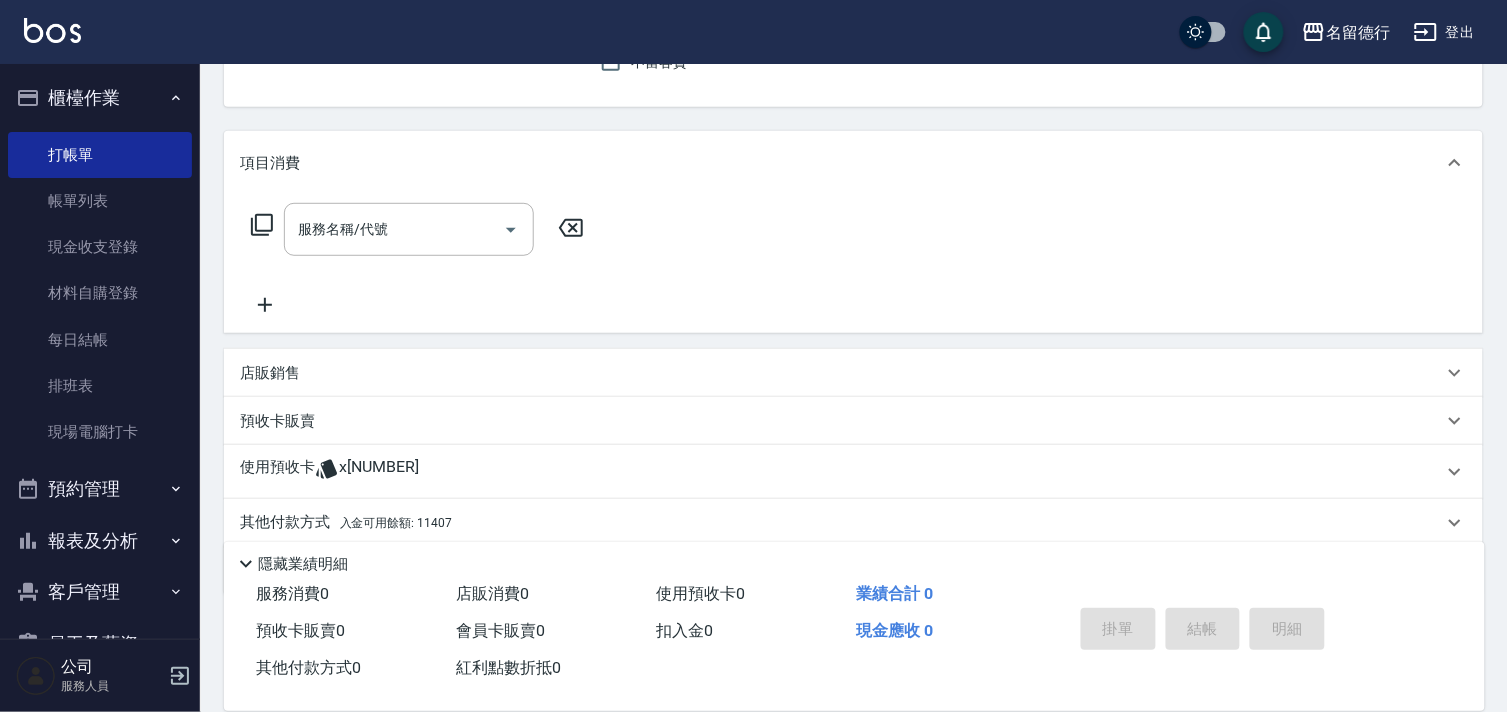scroll, scrollTop: 268, scrollLeft: 0, axis: vertical 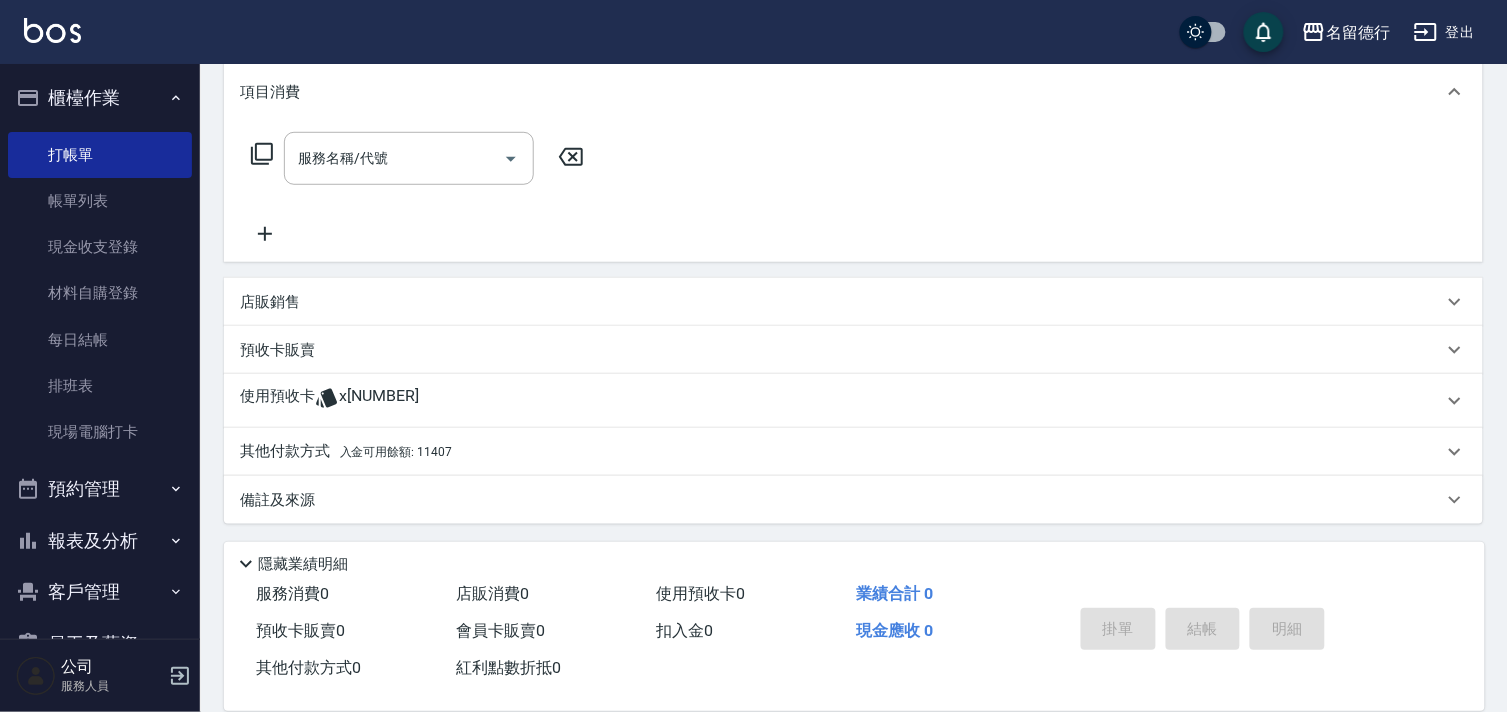 click on "使用預收卡" at bounding box center (277, 401) 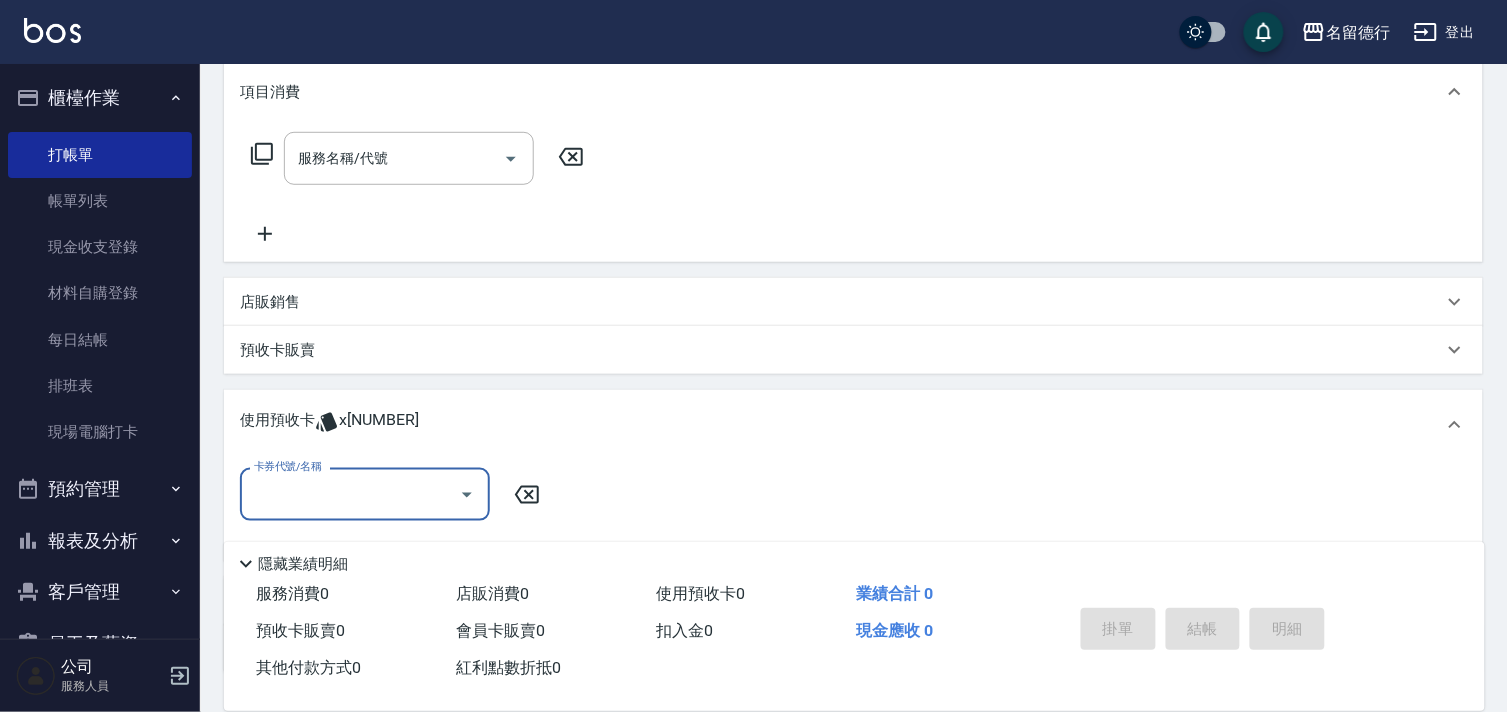 scroll, scrollTop: 0, scrollLeft: 0, axis: both 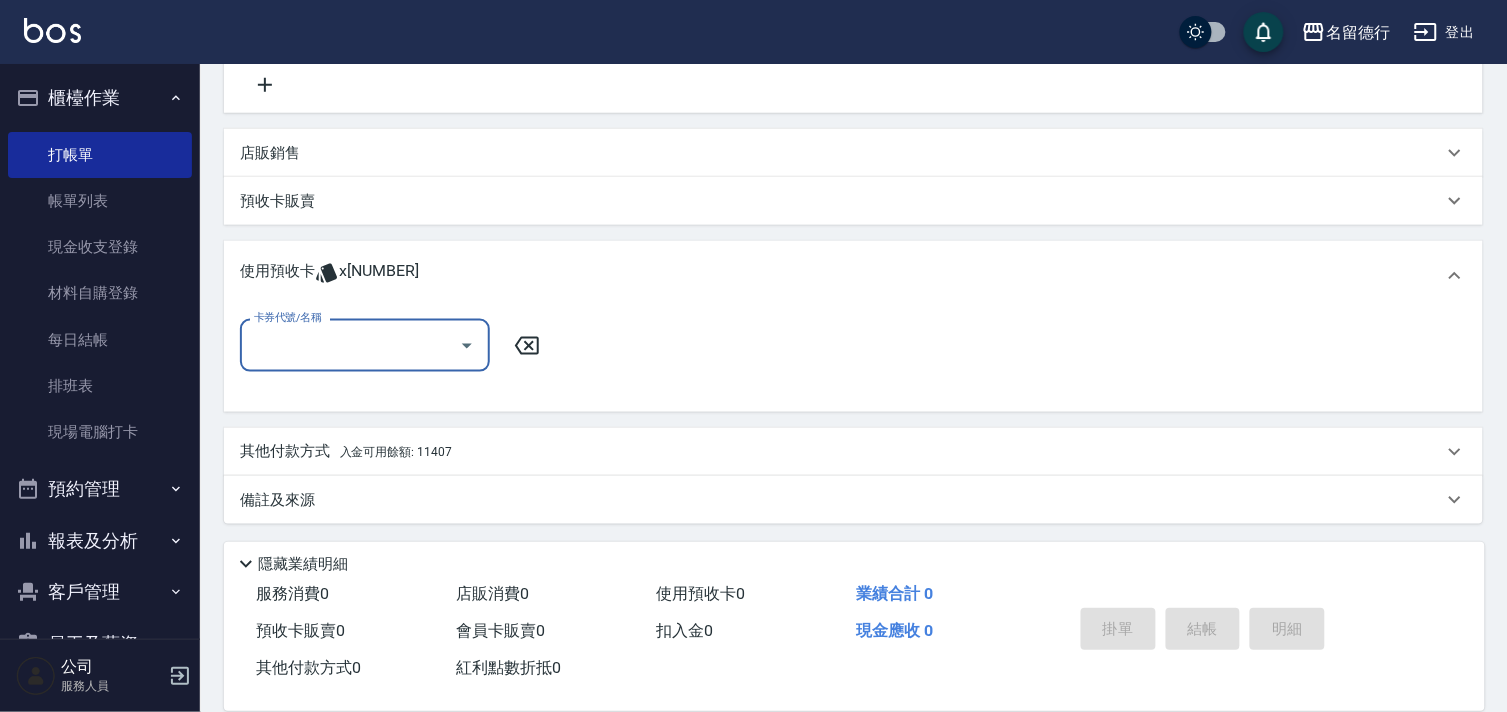 click on "卡券代號/名稱" at bounding box center [365, 345] 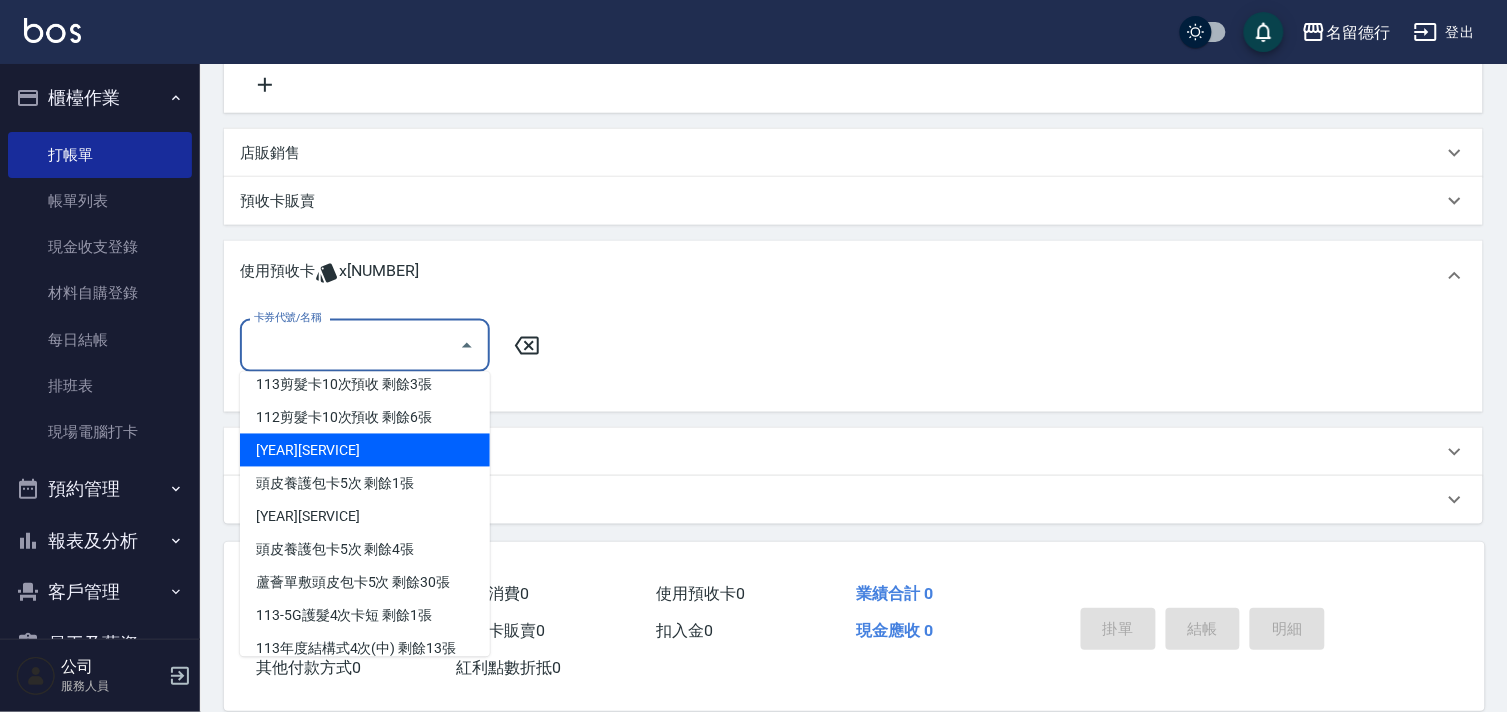 scroll, scrollTop: 226, scrollLeft: 0, axis: vertical 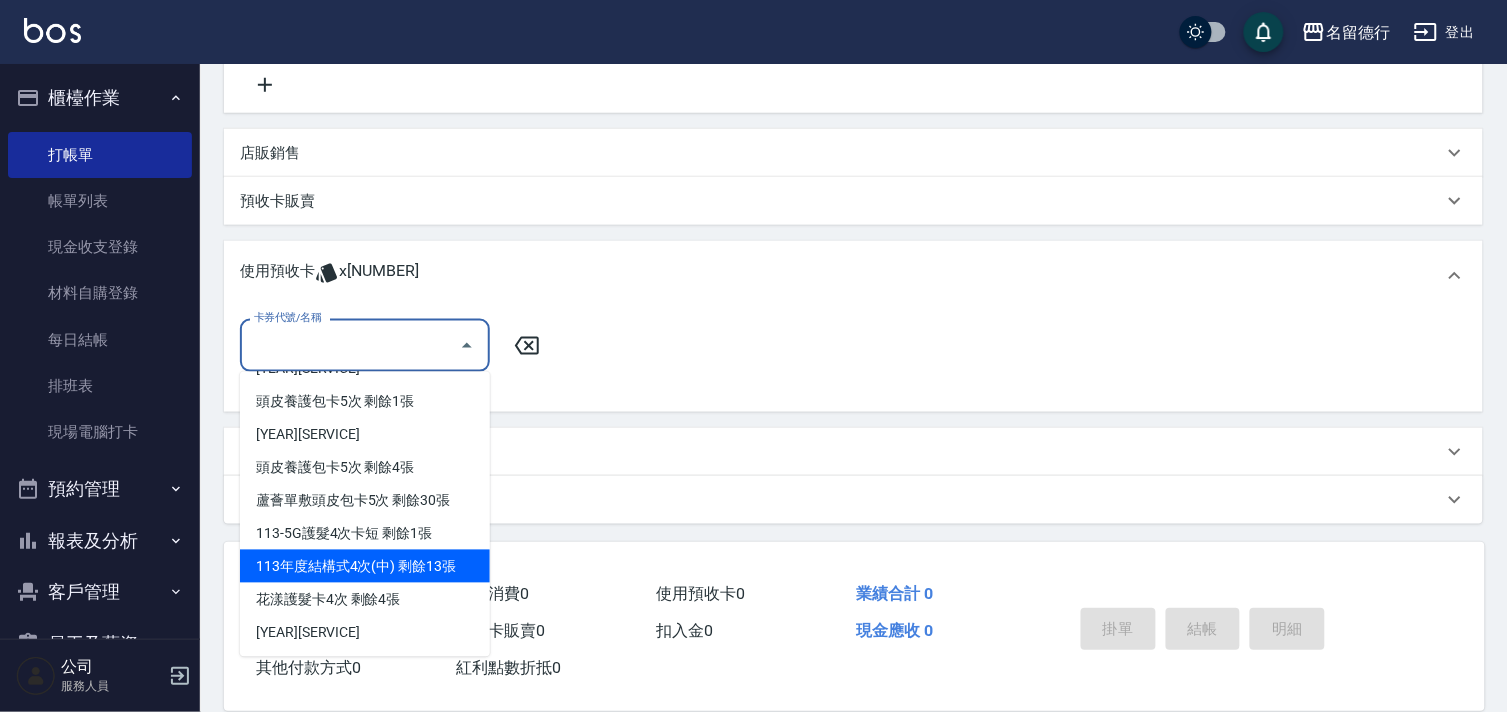 click on "113年度結構式4次(中) 剩餘13張" at bounding box center (365, 566) 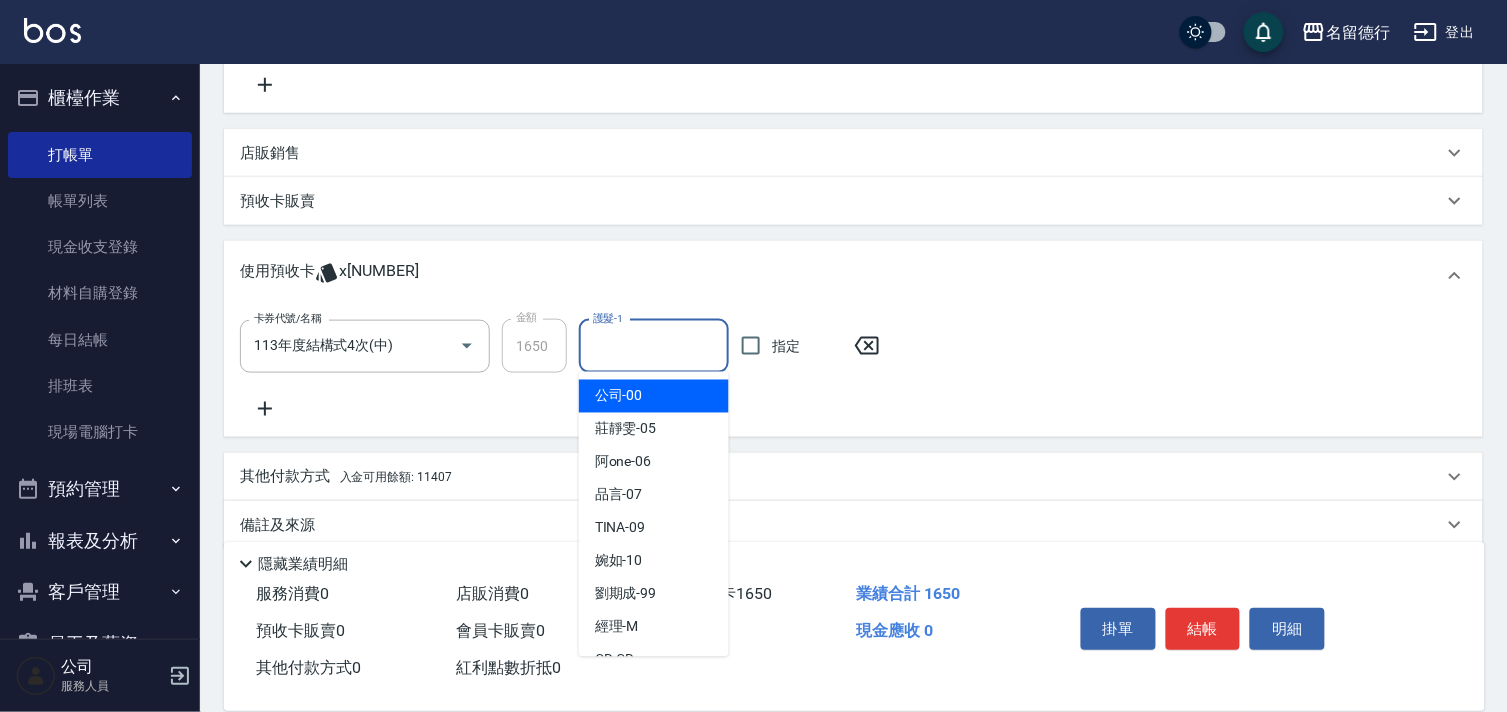 click on "護髮-1" at bounding box center [654, 346] 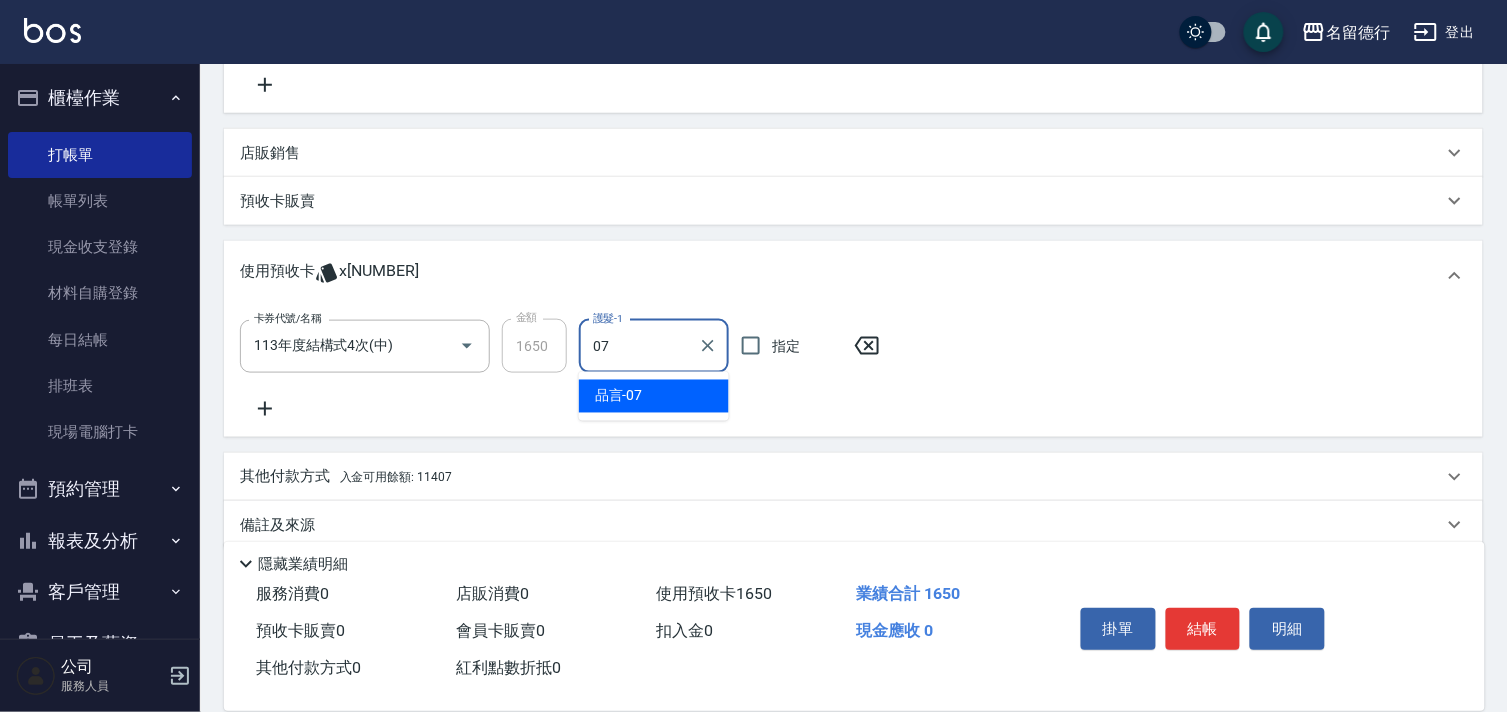 click on "品言 -07" at bounding box center (654, 396) 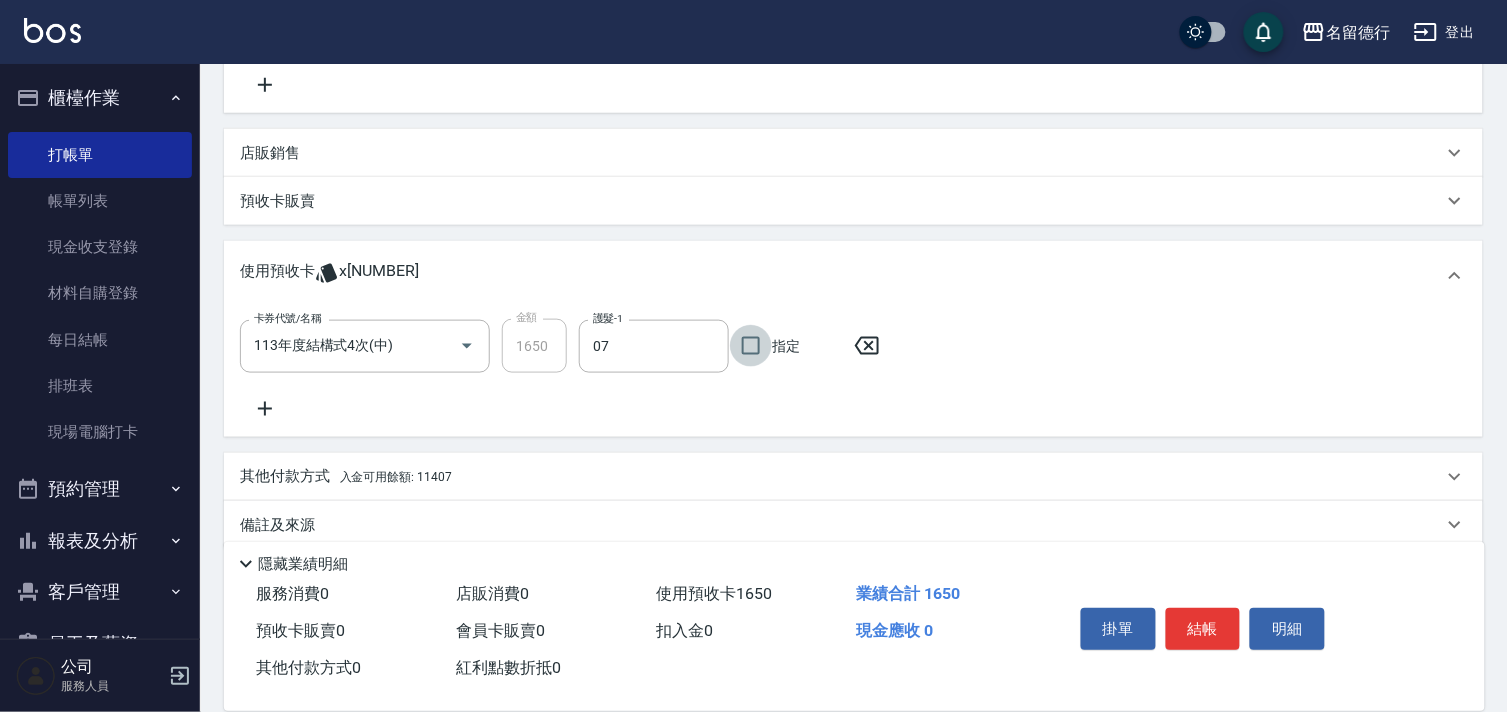 type on "品言-07" 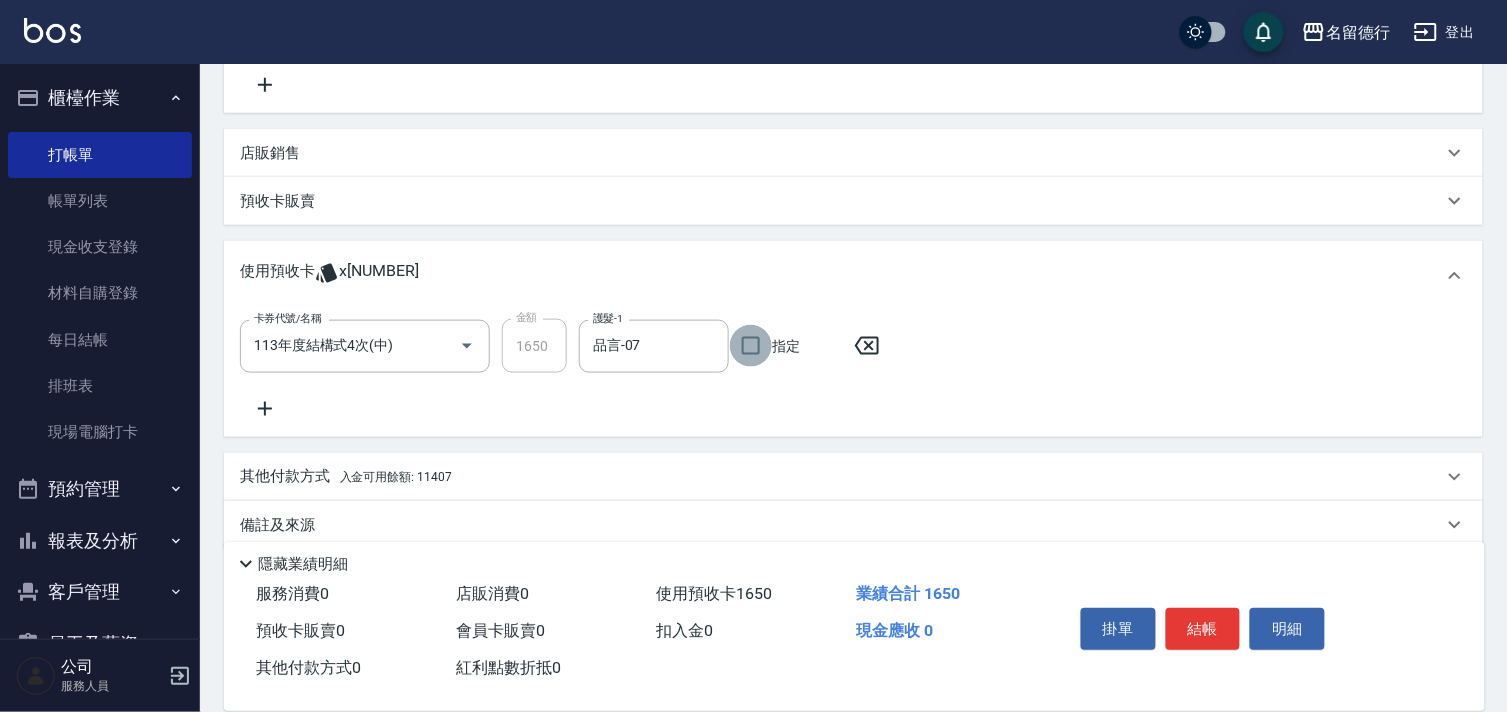 click on "指定" at bounding box center (751, 346) 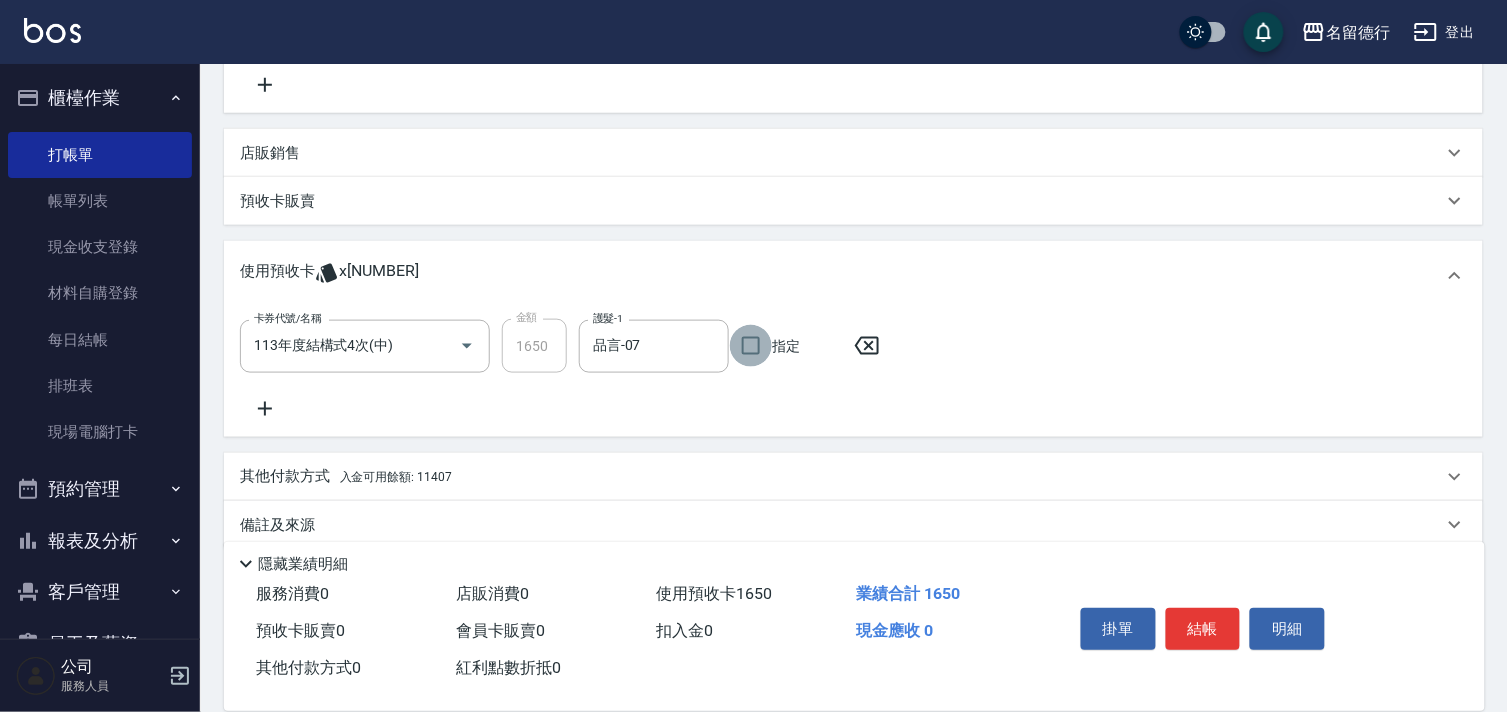 checkbox on "true" 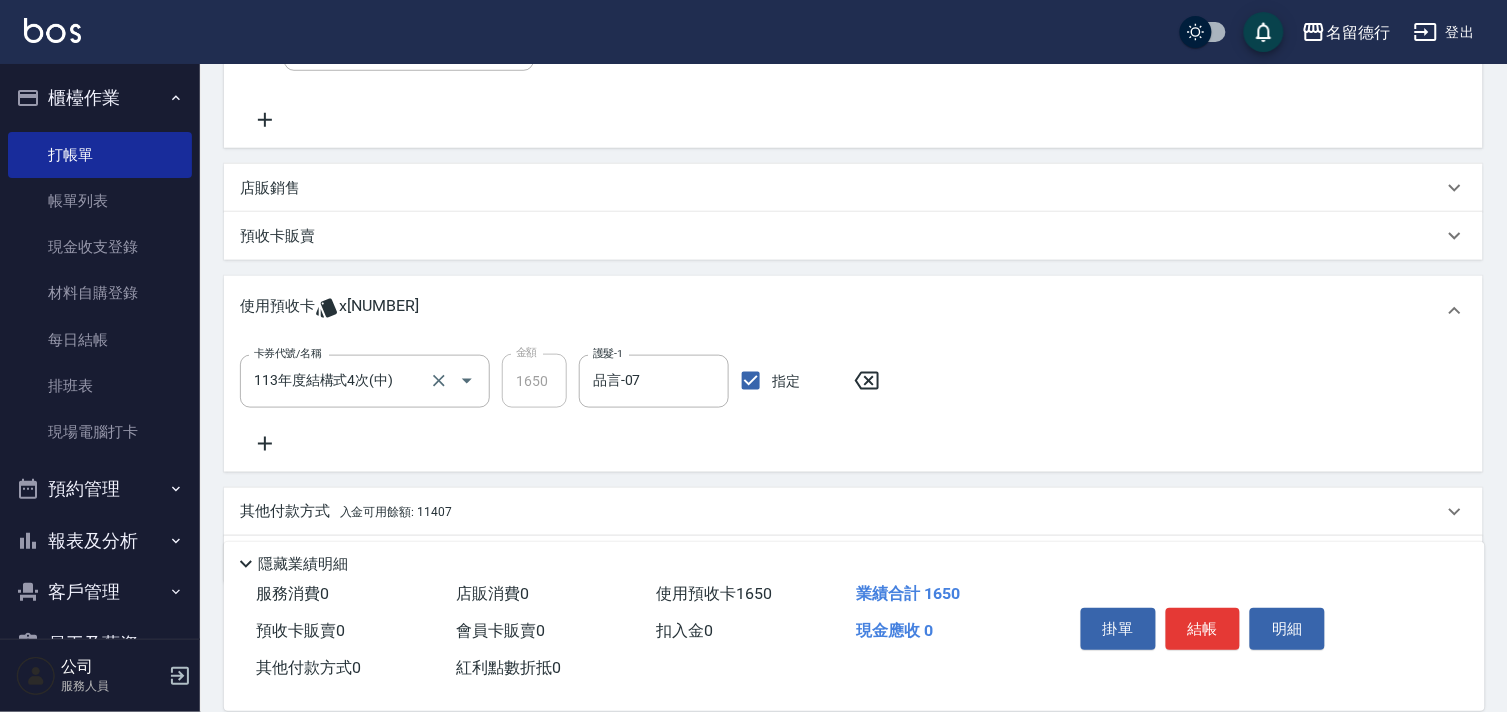 scroll, scrollTop: 0, scrollLeft: 0, axis: both 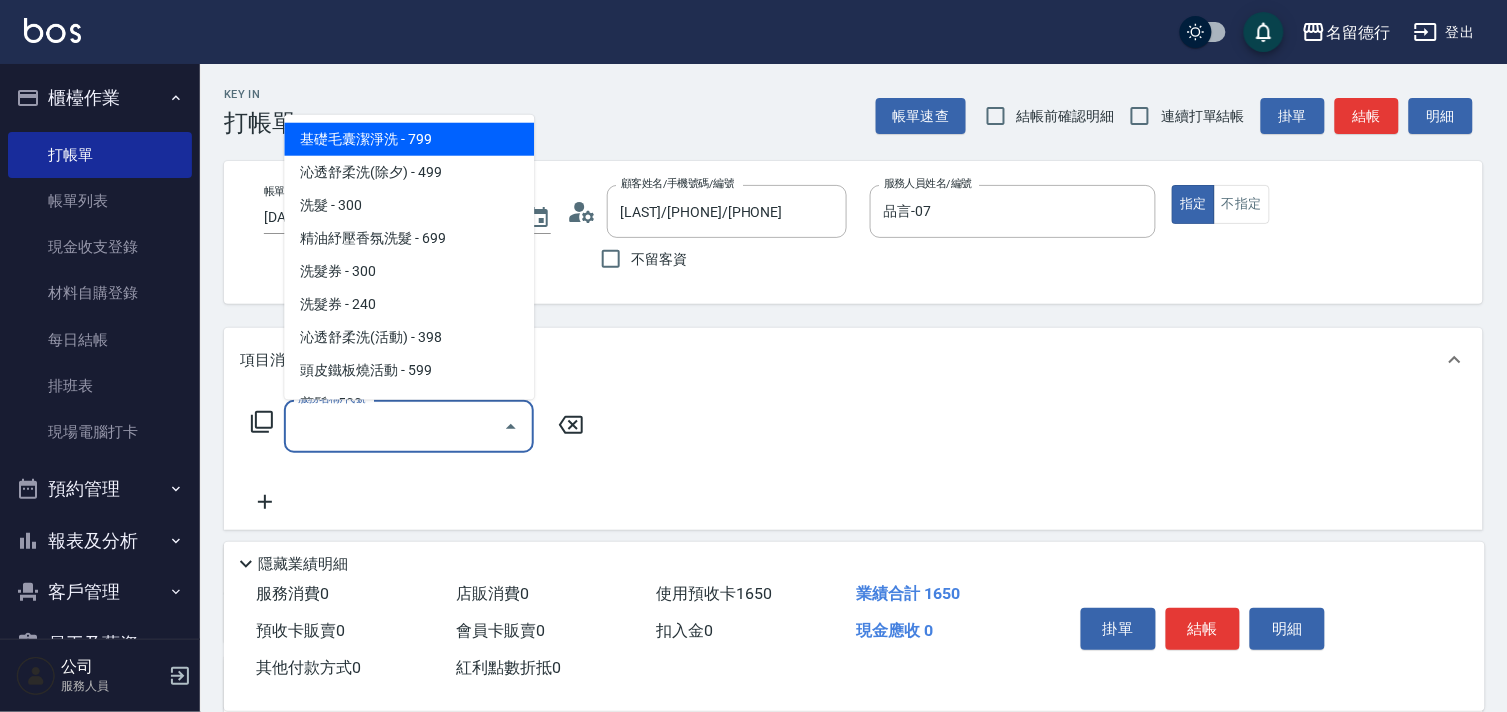 click on "服務名稱/代號" at bounding box center (394, 426) 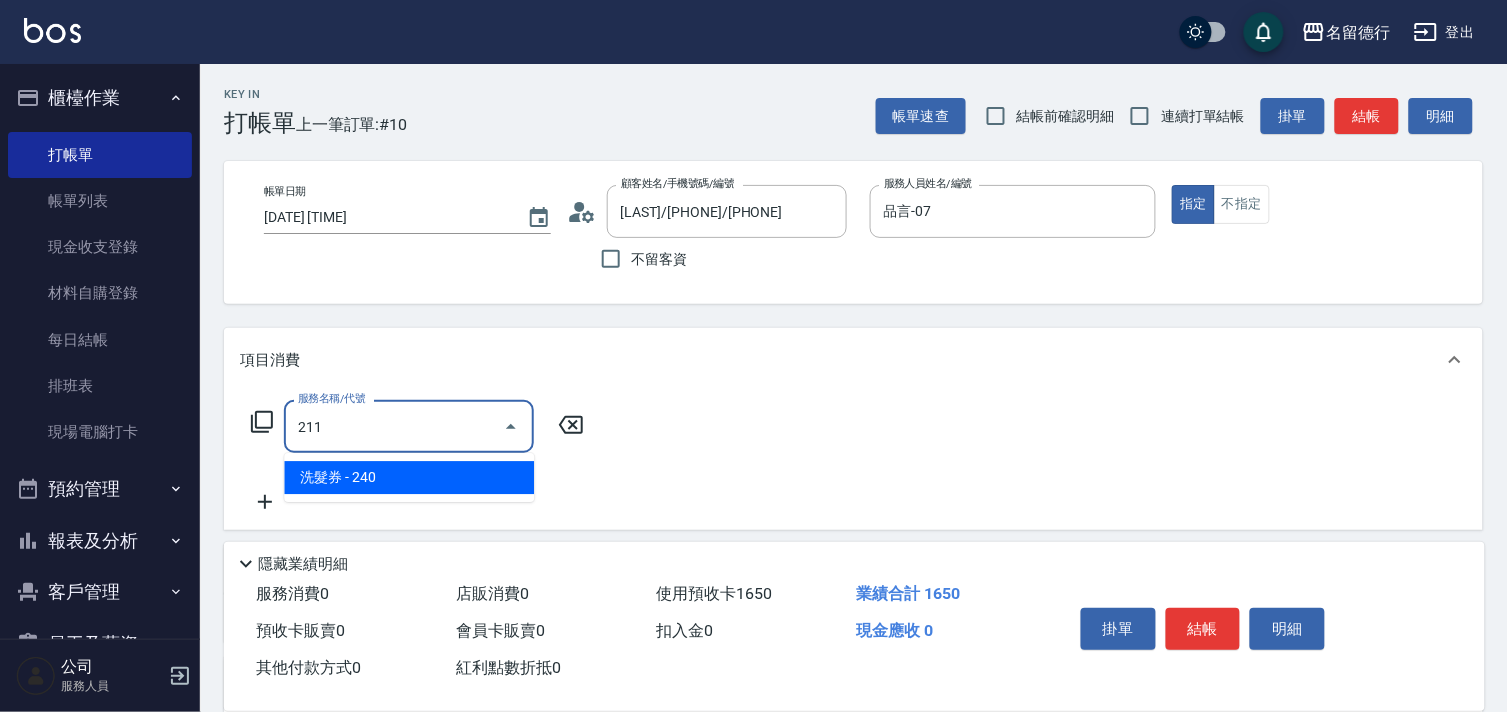 click on "洗髮券 - 240" at bounding box center (409, 477) 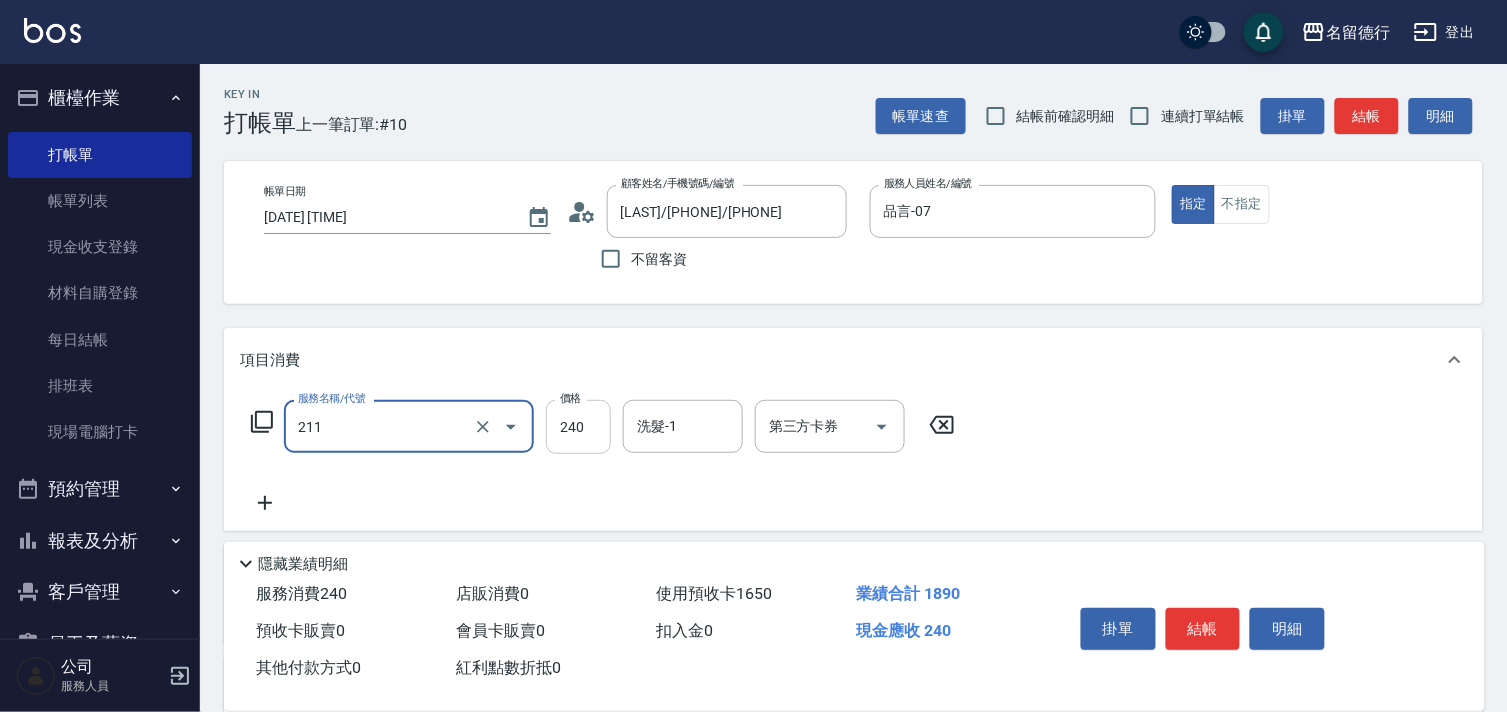 type on "洗髮券(211)" 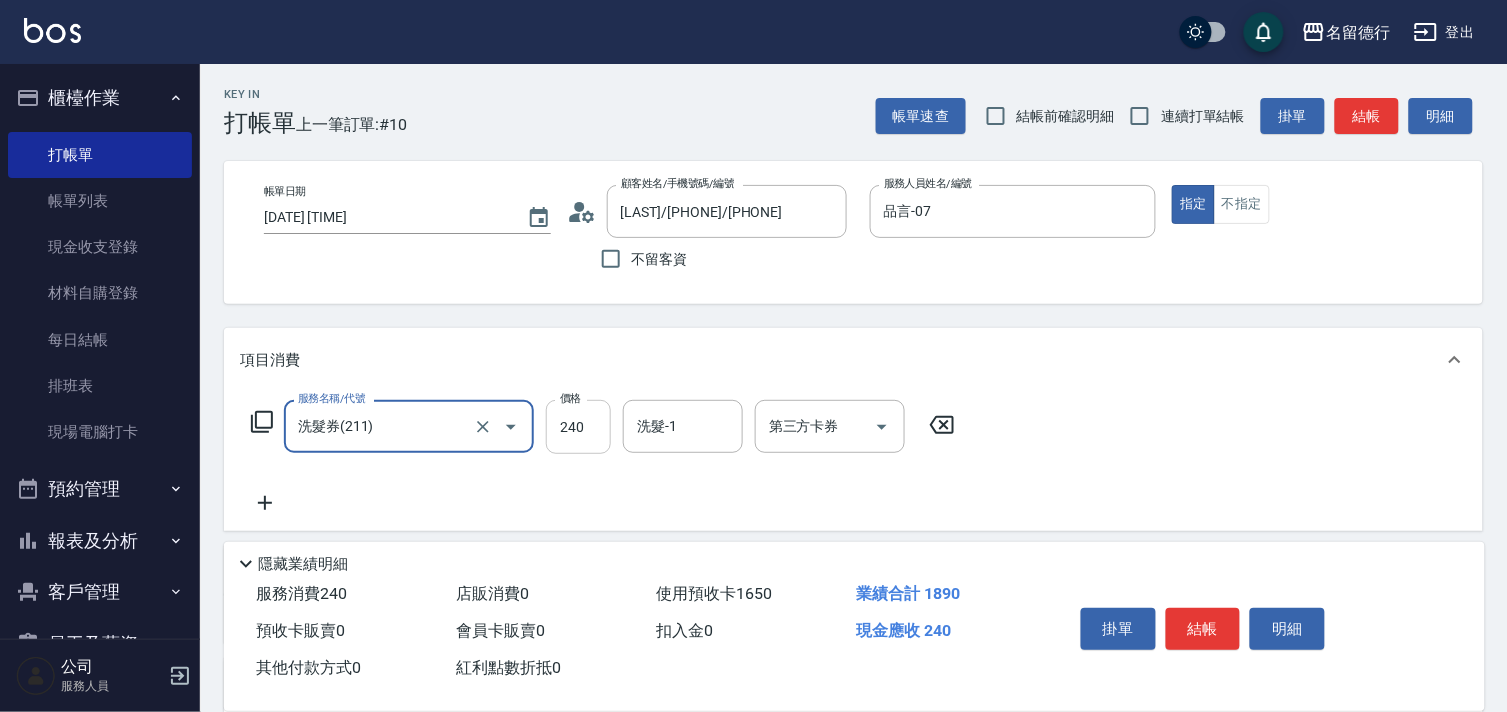click on "240" at bounding box center (578, 427) 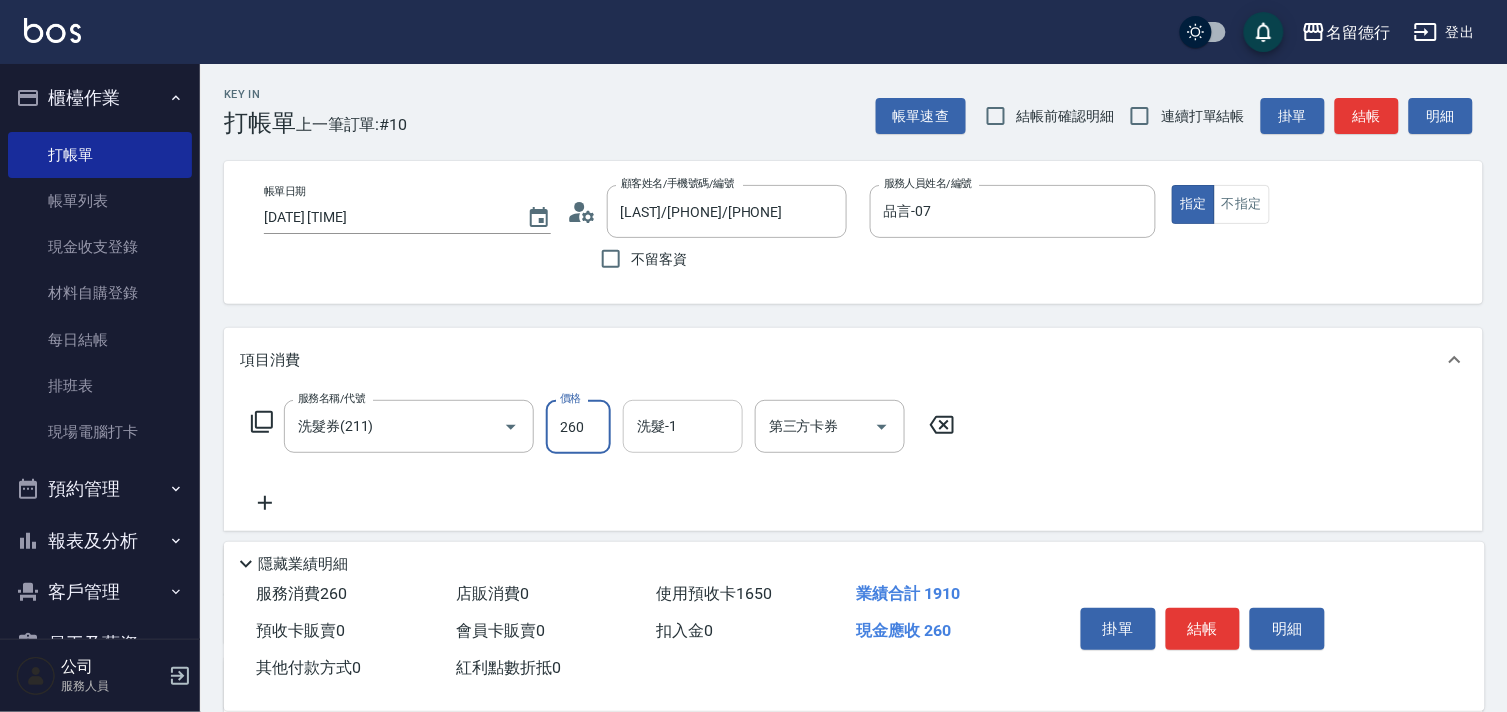 type on "260" 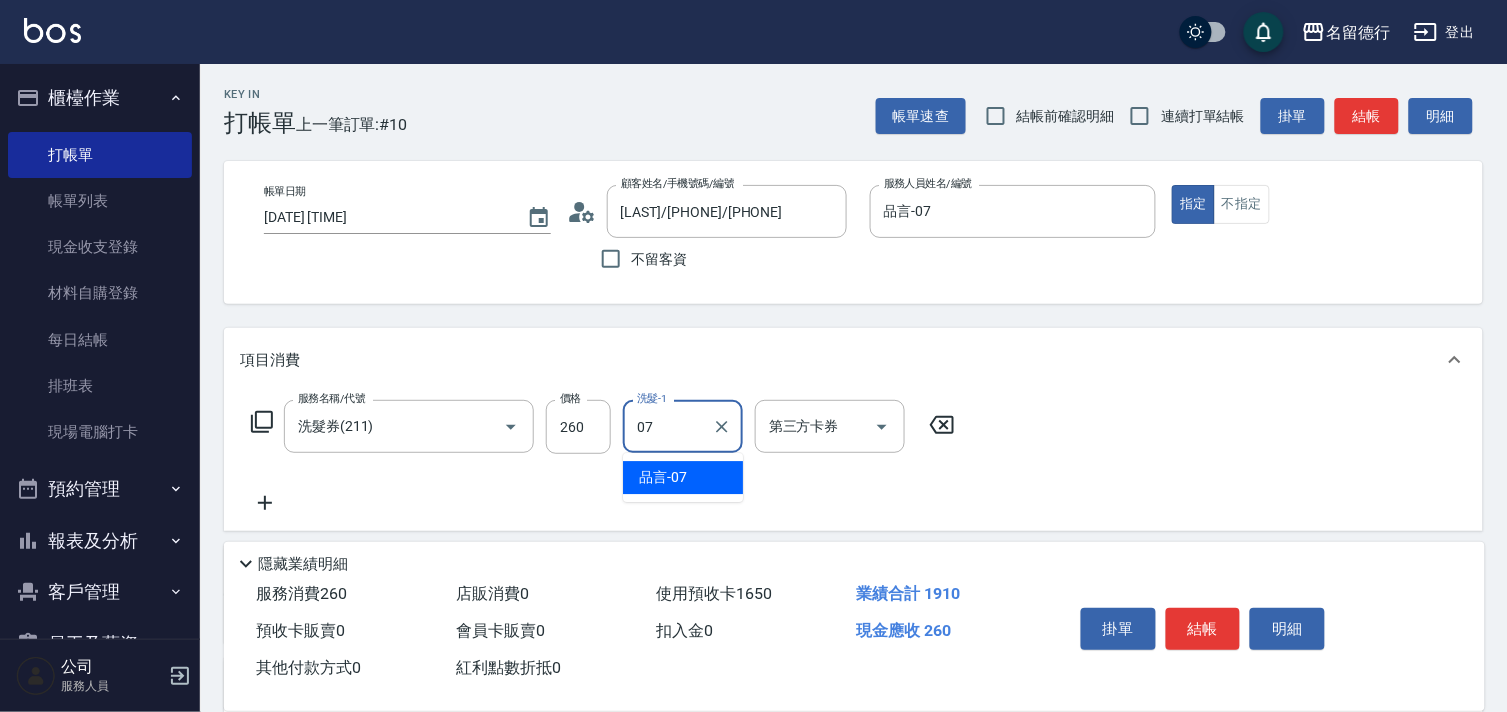 click on "品言 -07" at bounding box center (663, 477) 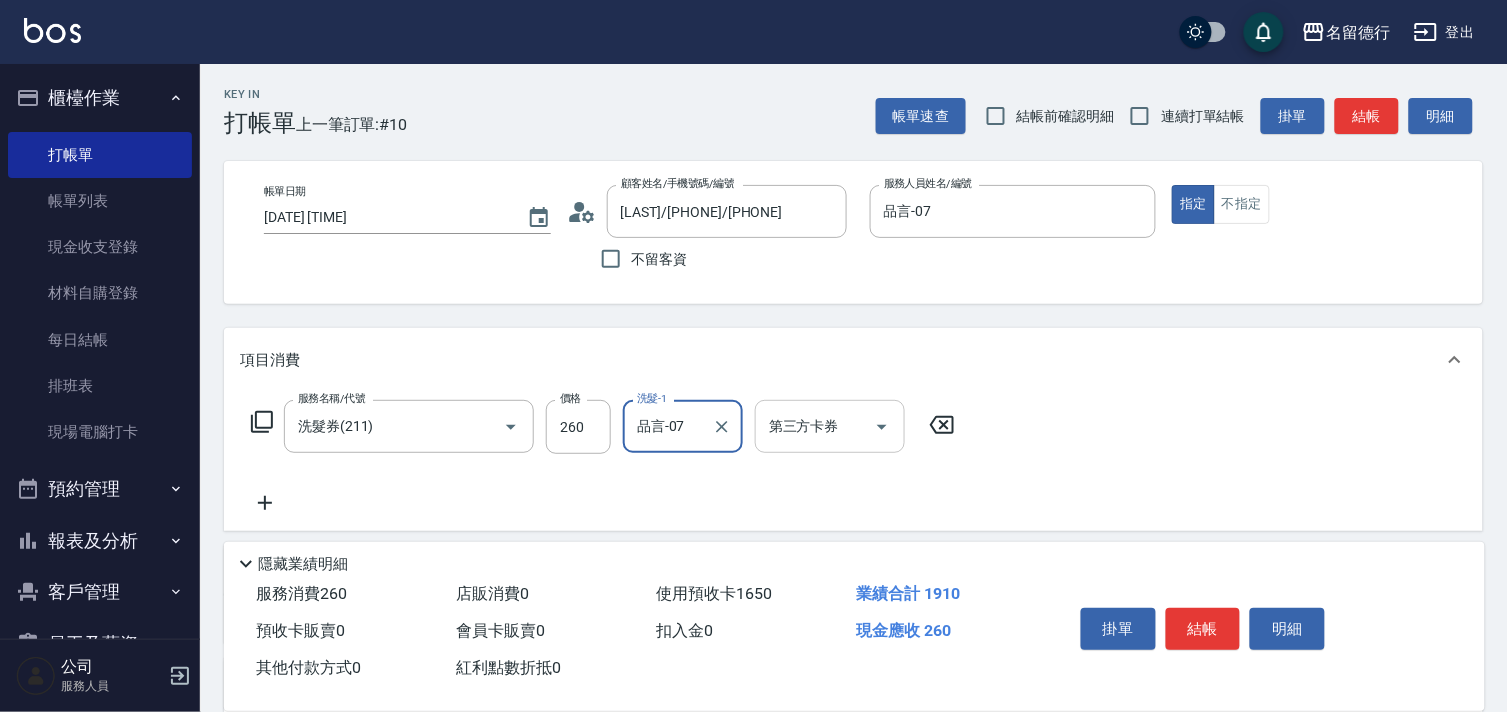 type on "品言-07" 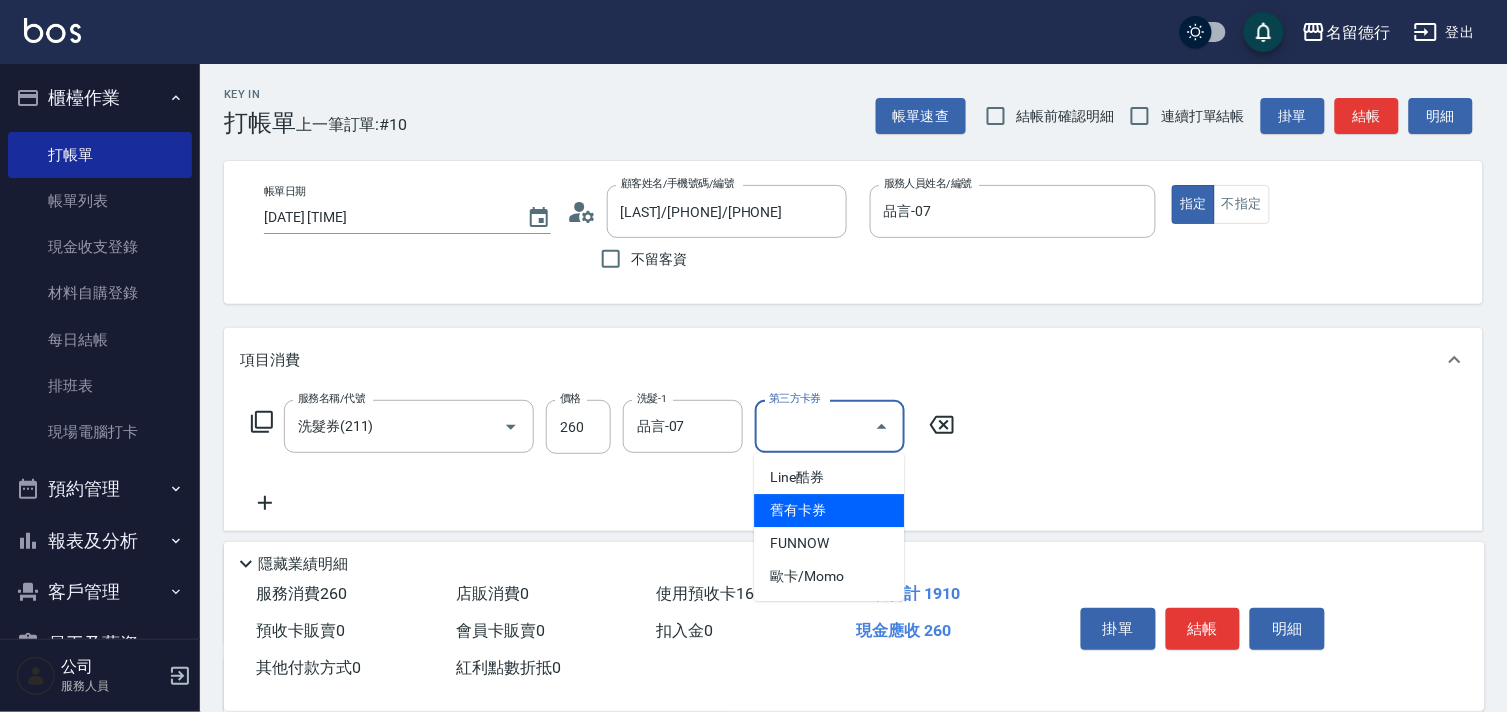 click on "舊有卡券" at bounding box center [829, 510] 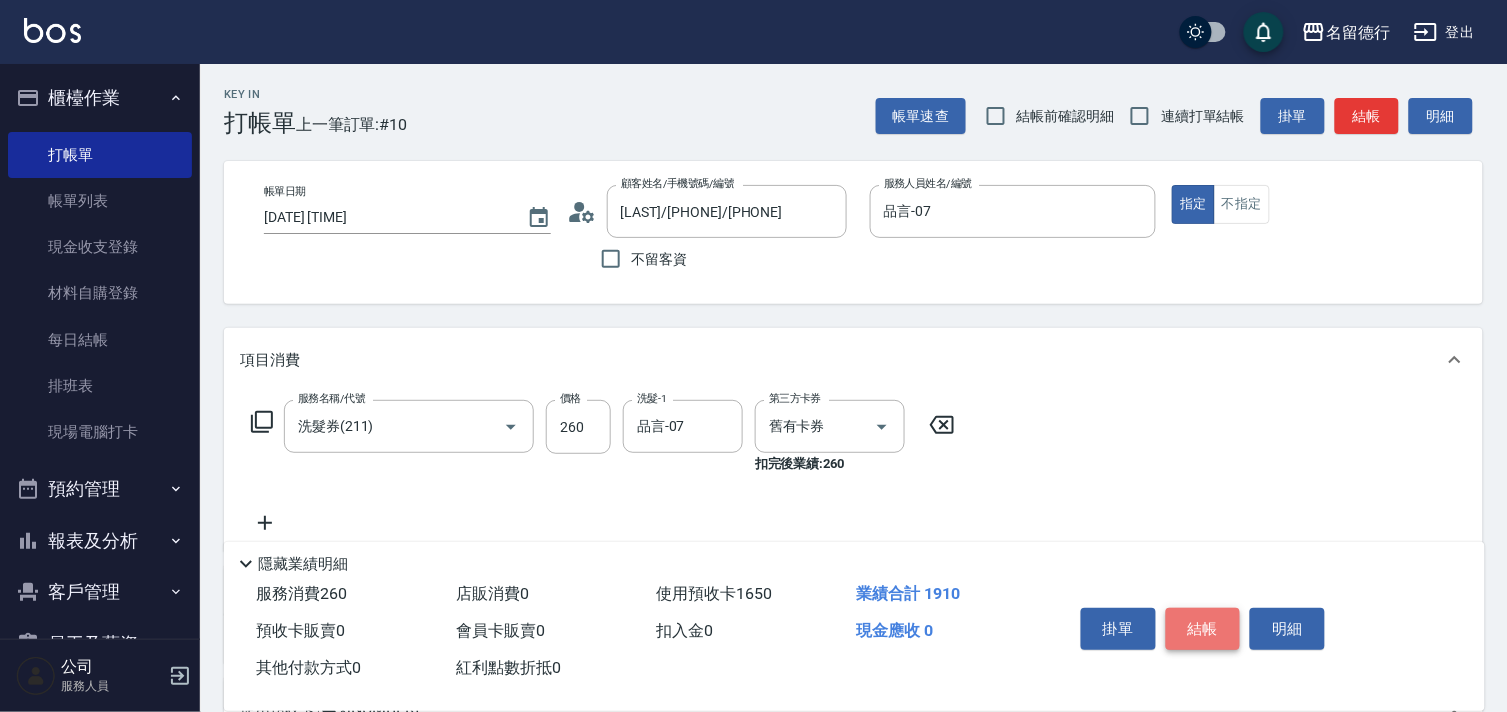 click on "結帳" at bounding box center [1203, 629] 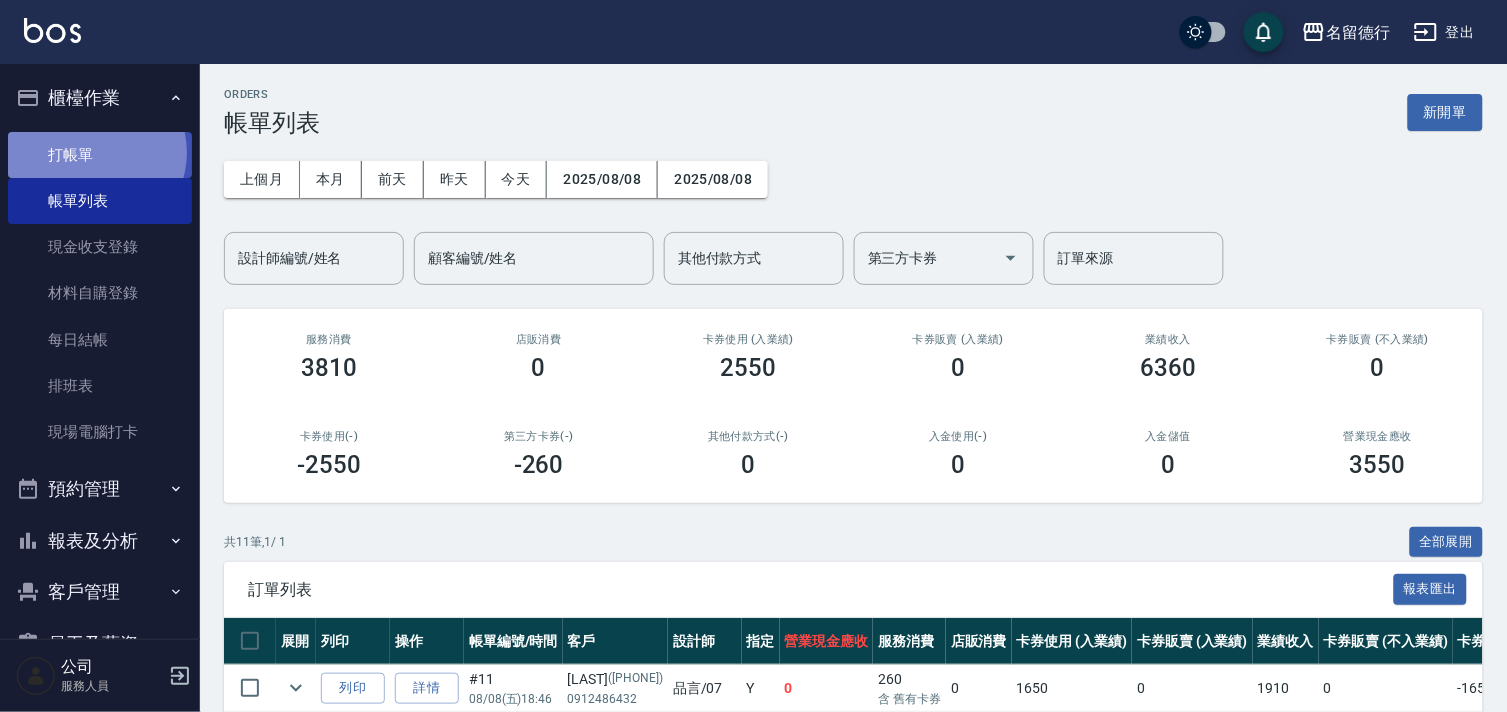 click on "打帳單" at bounding box center (100, 155) 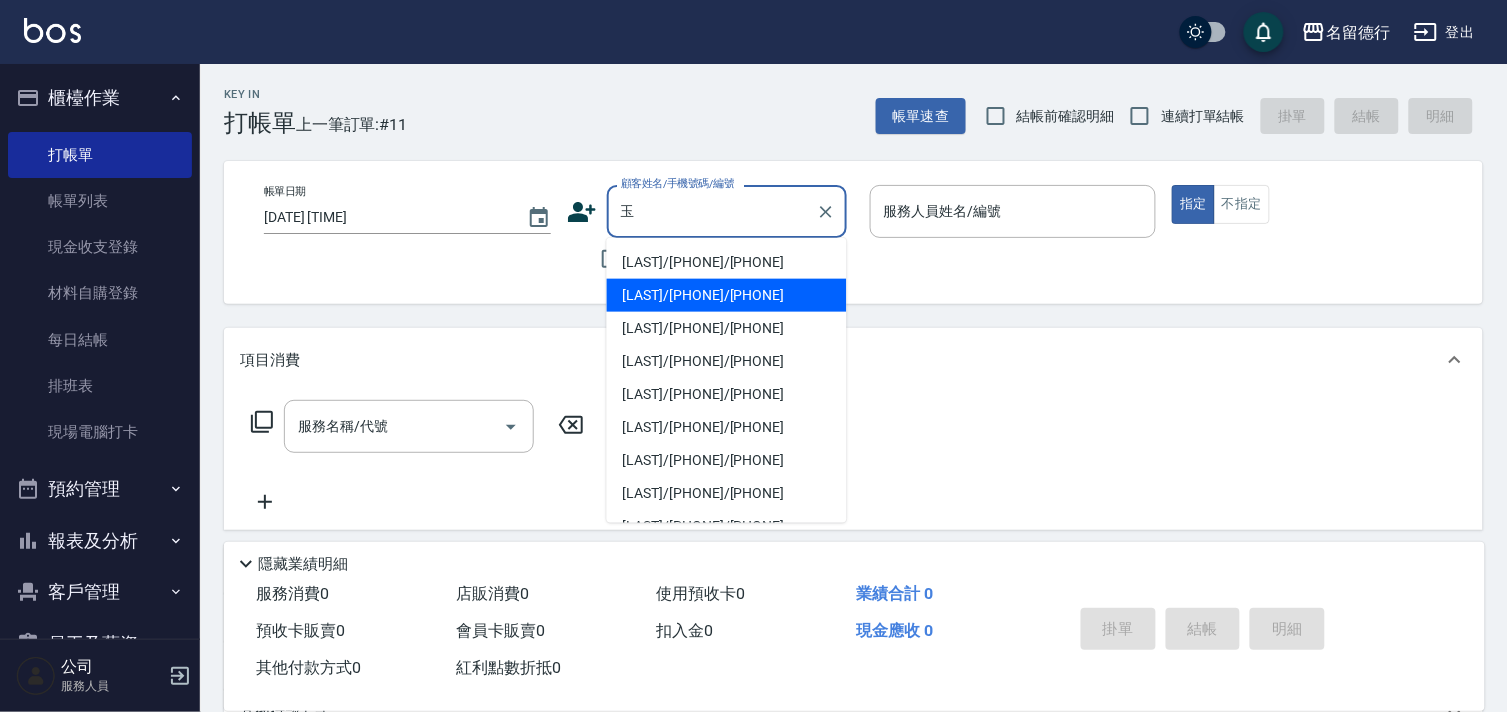 click on "[LAST]/[PHONE]/[PHONE]" at bounding box center (727, 295) 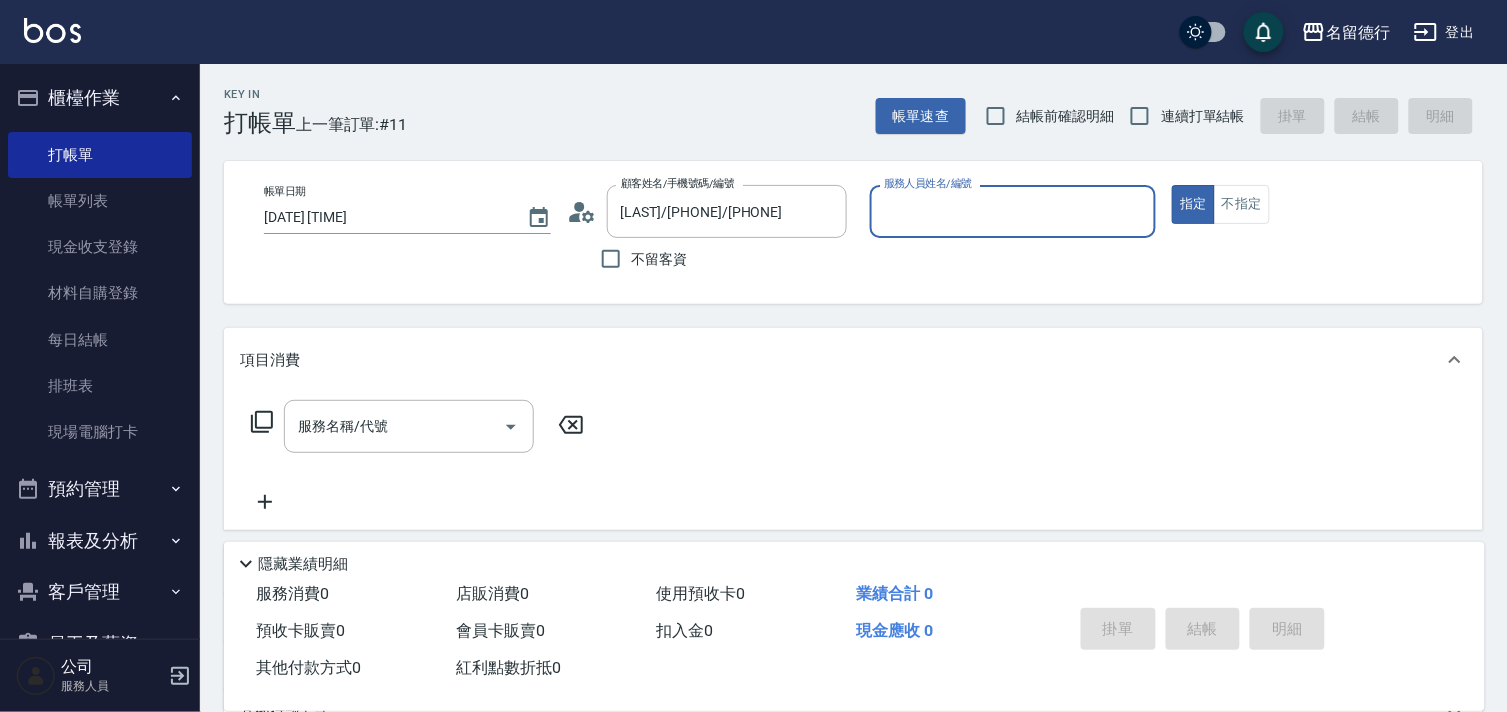 type on "品言-07" 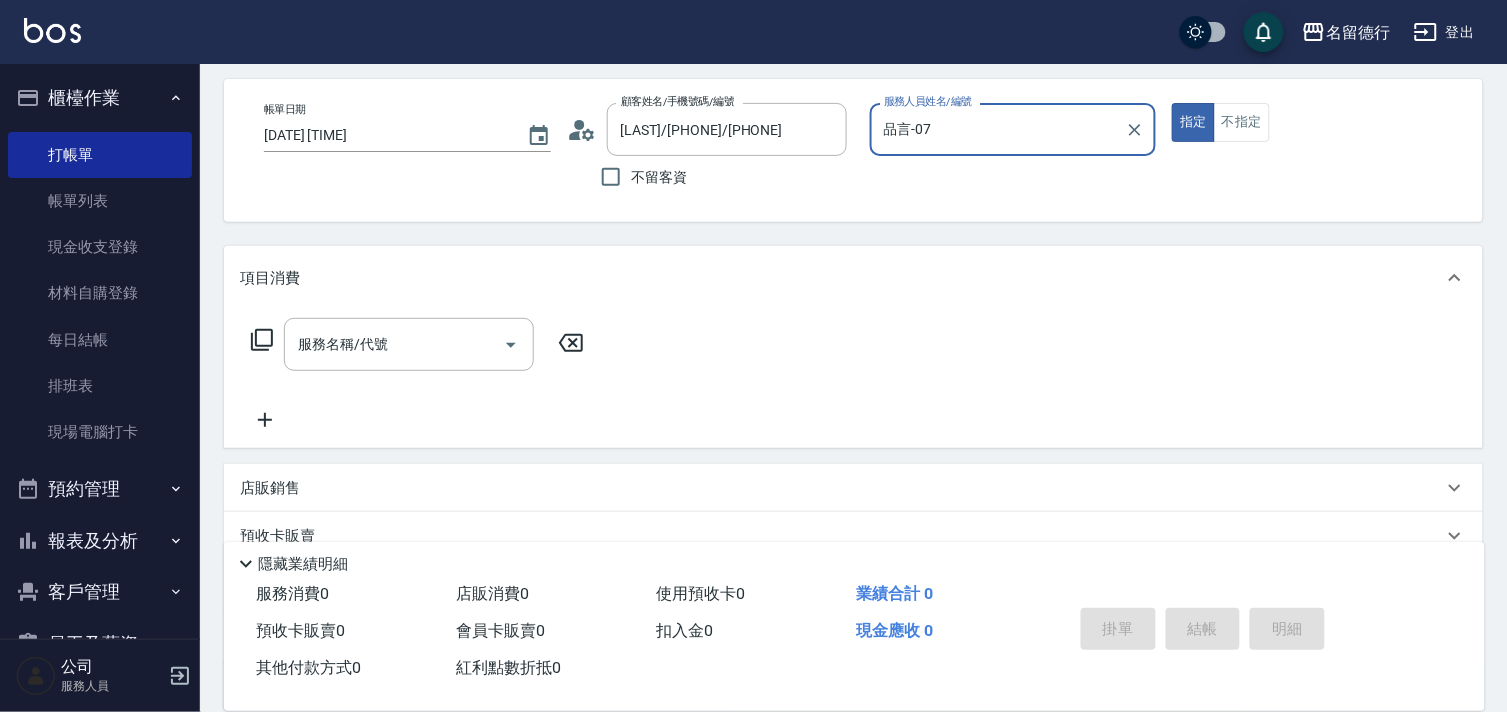 scroll, scrollTop: 268, scrollLeft: 0, axis: vertical 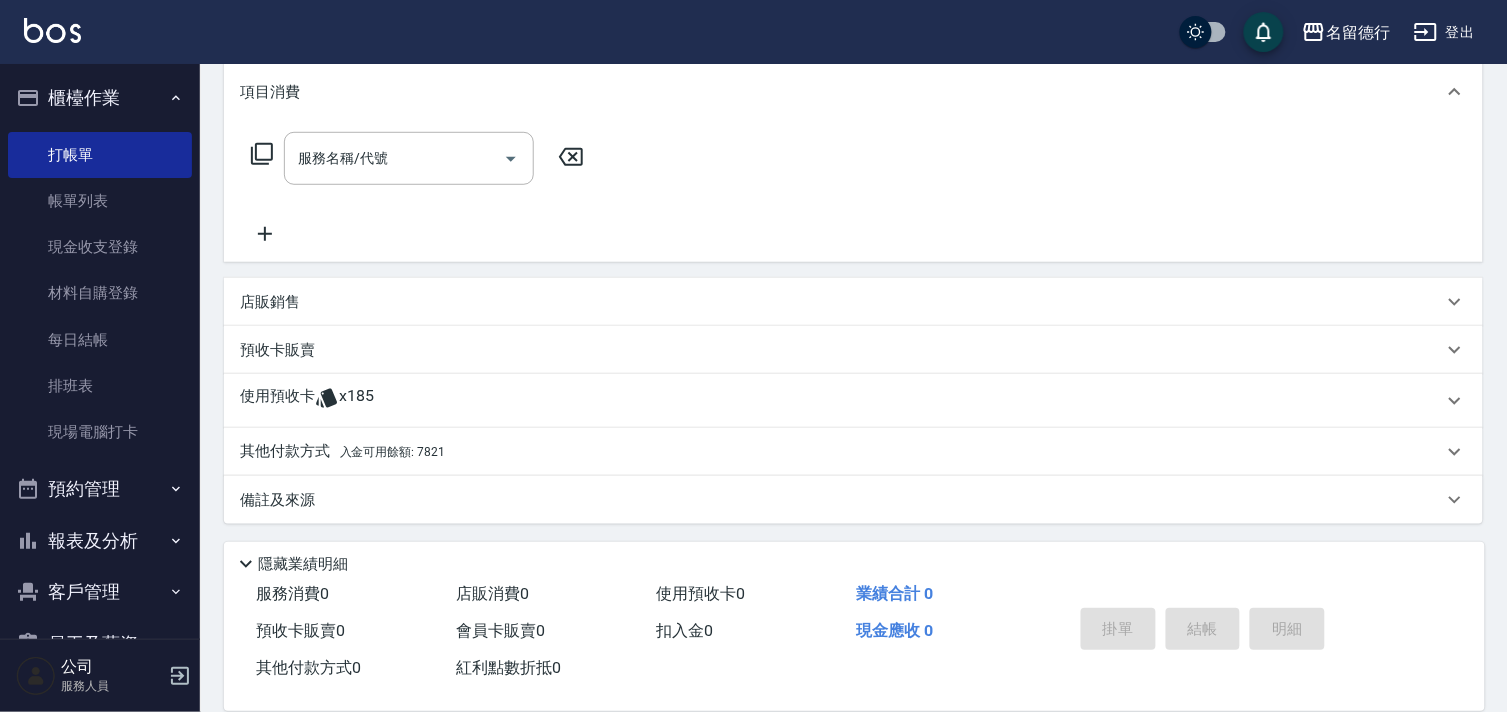 click on "x185" at bounding box center (356, 401) 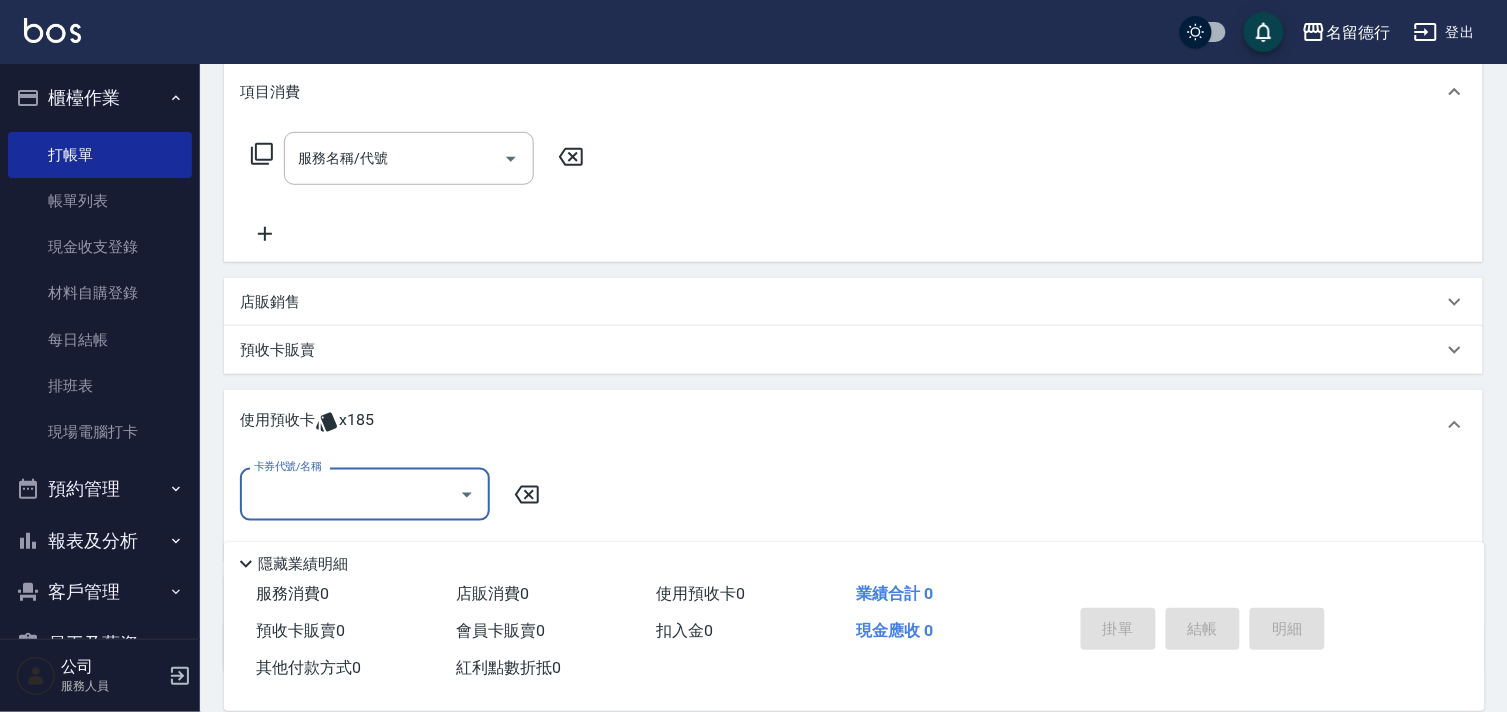 scroll, scrollTop: 0, scrollLeft: 0, axis: both 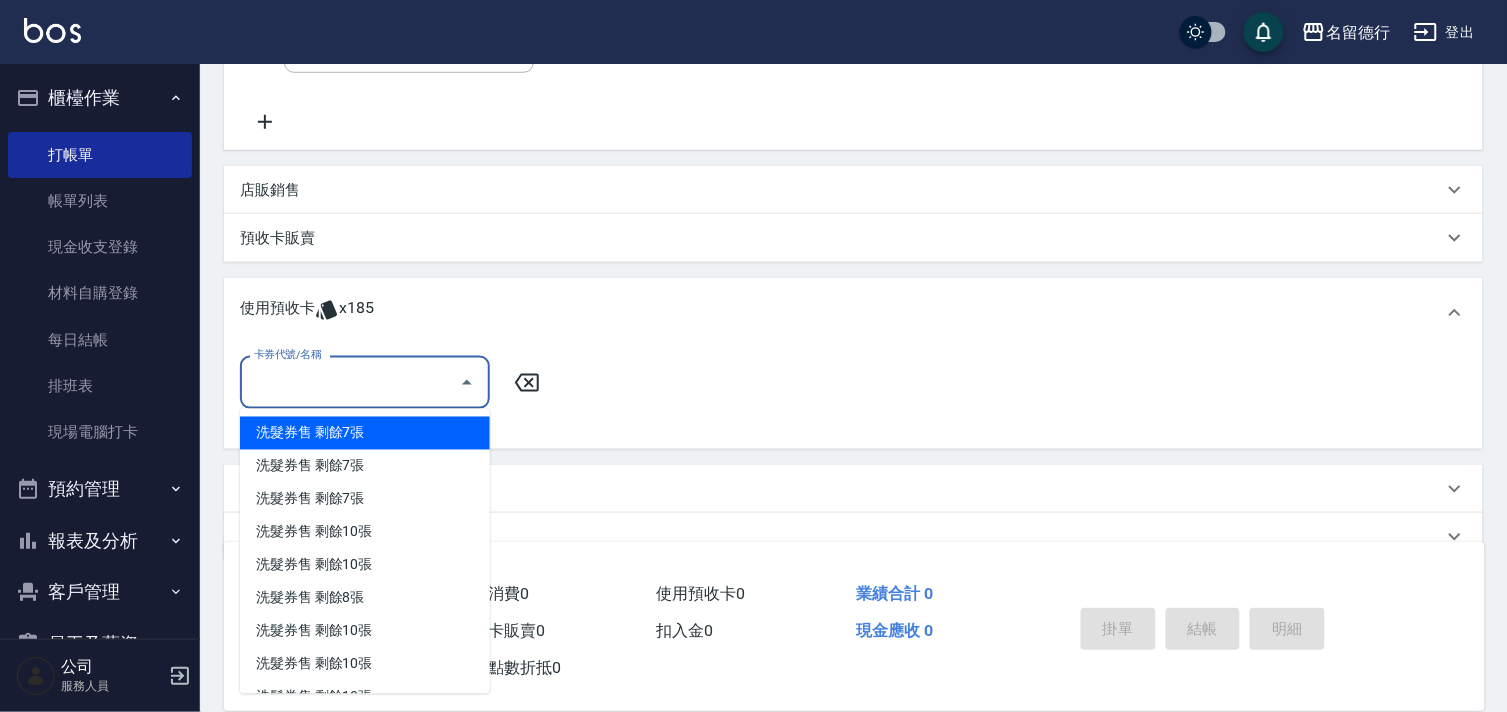 click on "卡券代號/名稱" at bounding box center (350, 382) 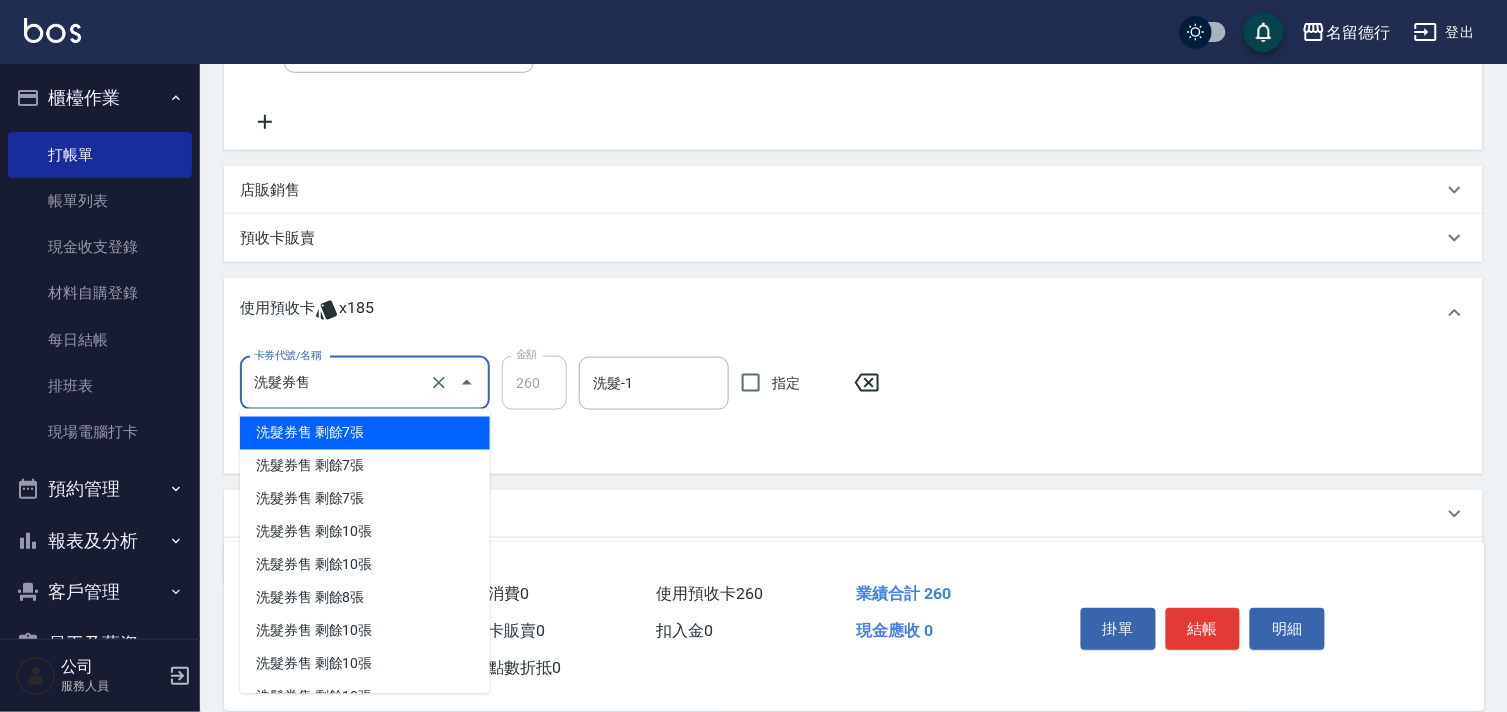 click on "洗髮券售" at bounding box center (337, 383) 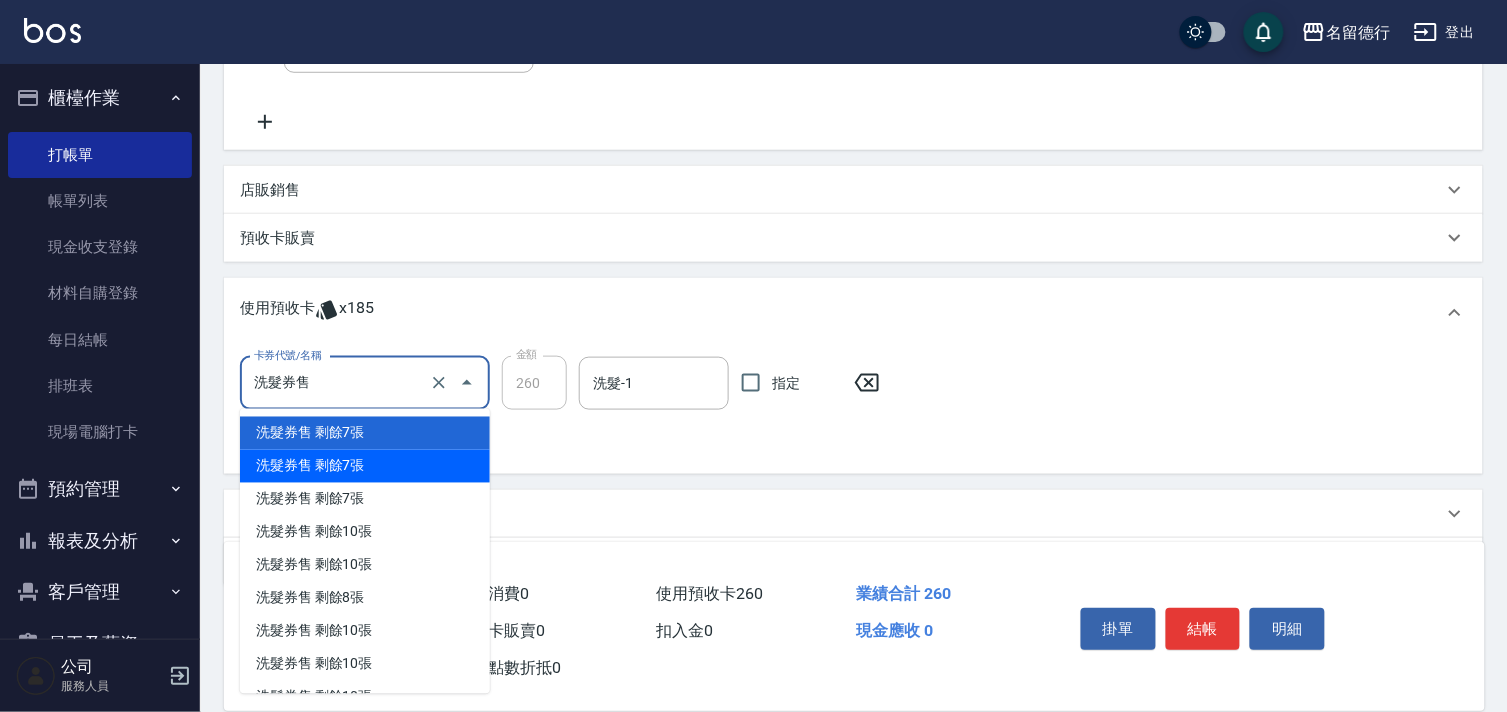click on "洗髮券售 剩餘7張" at bounding box center (365, 466) 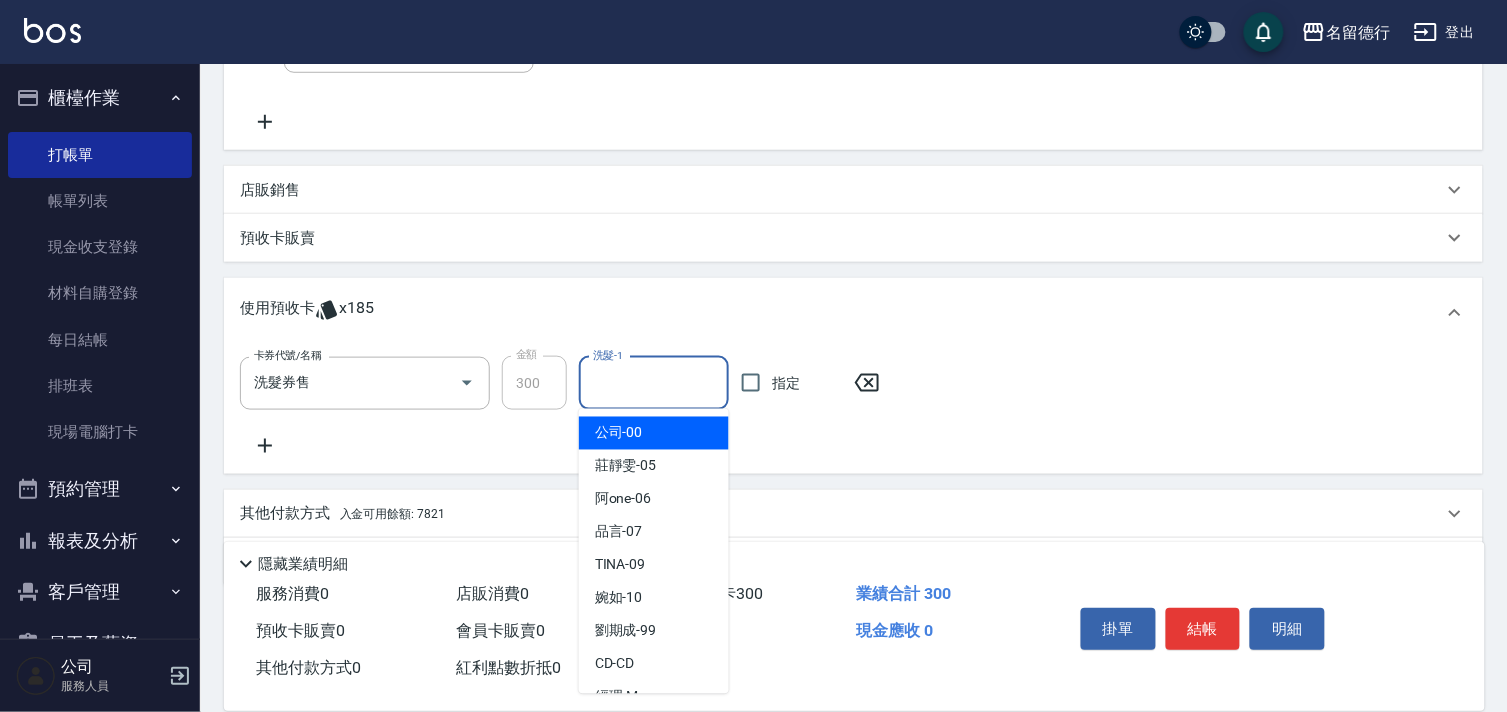 click on "洗髮-1" at bounding box center [654, 383] 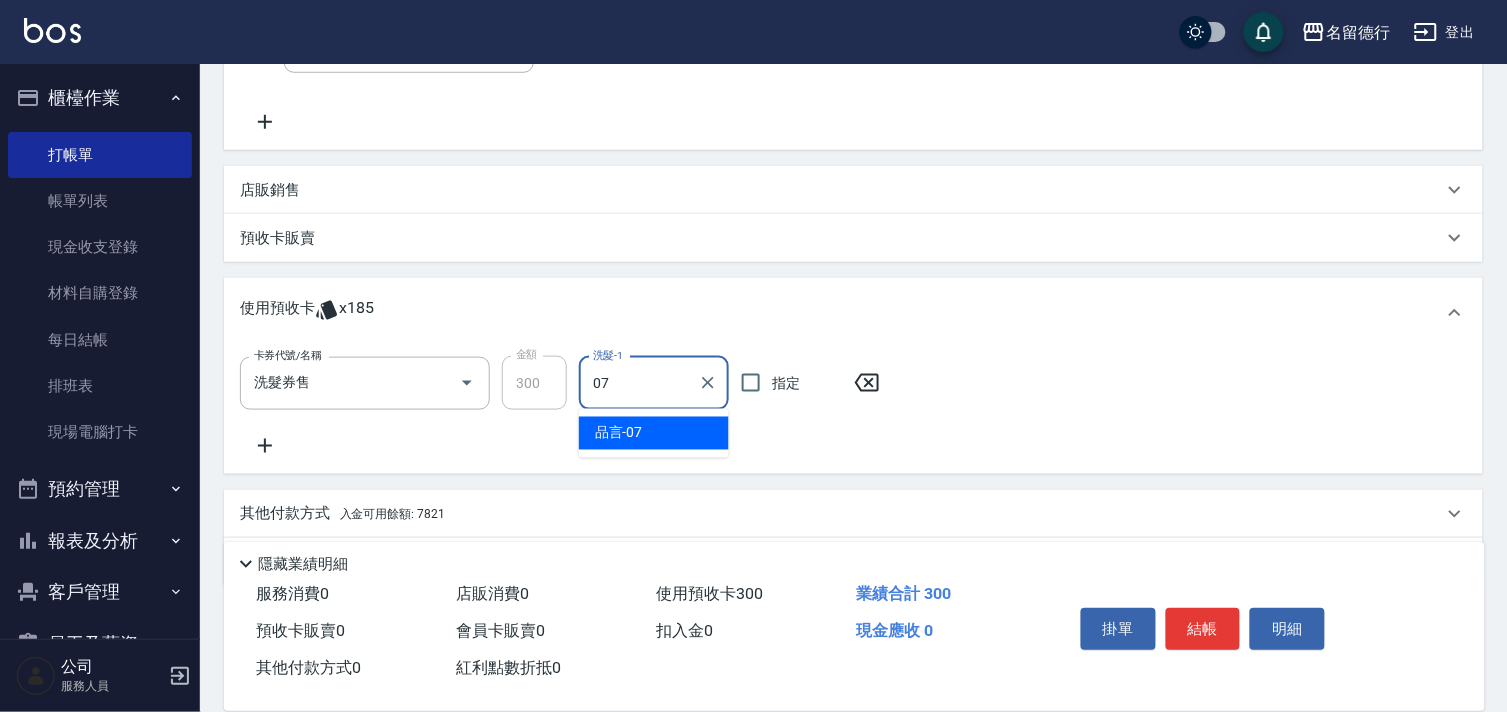click on "品言 -07" at bounding box center [654, 433] 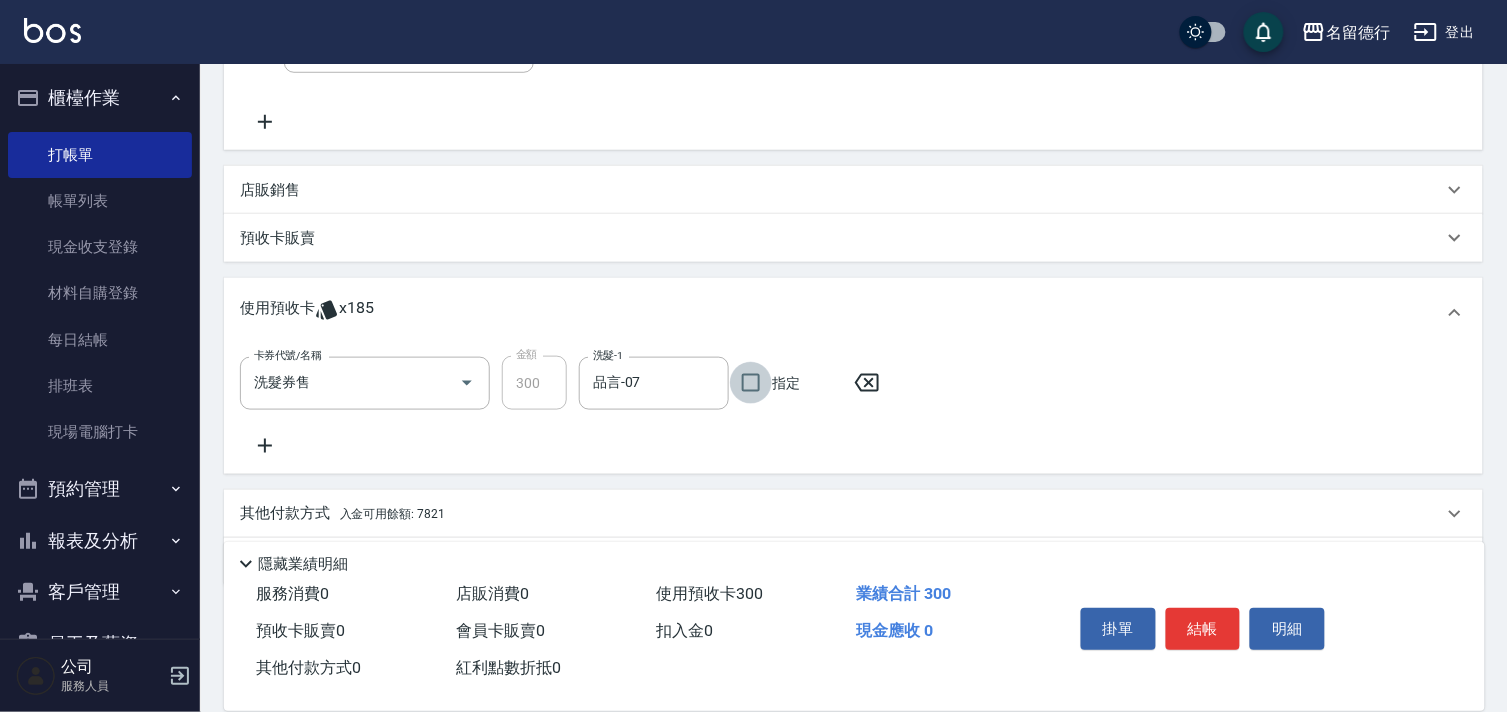 click on "指定" at bounding box center (751, 383) 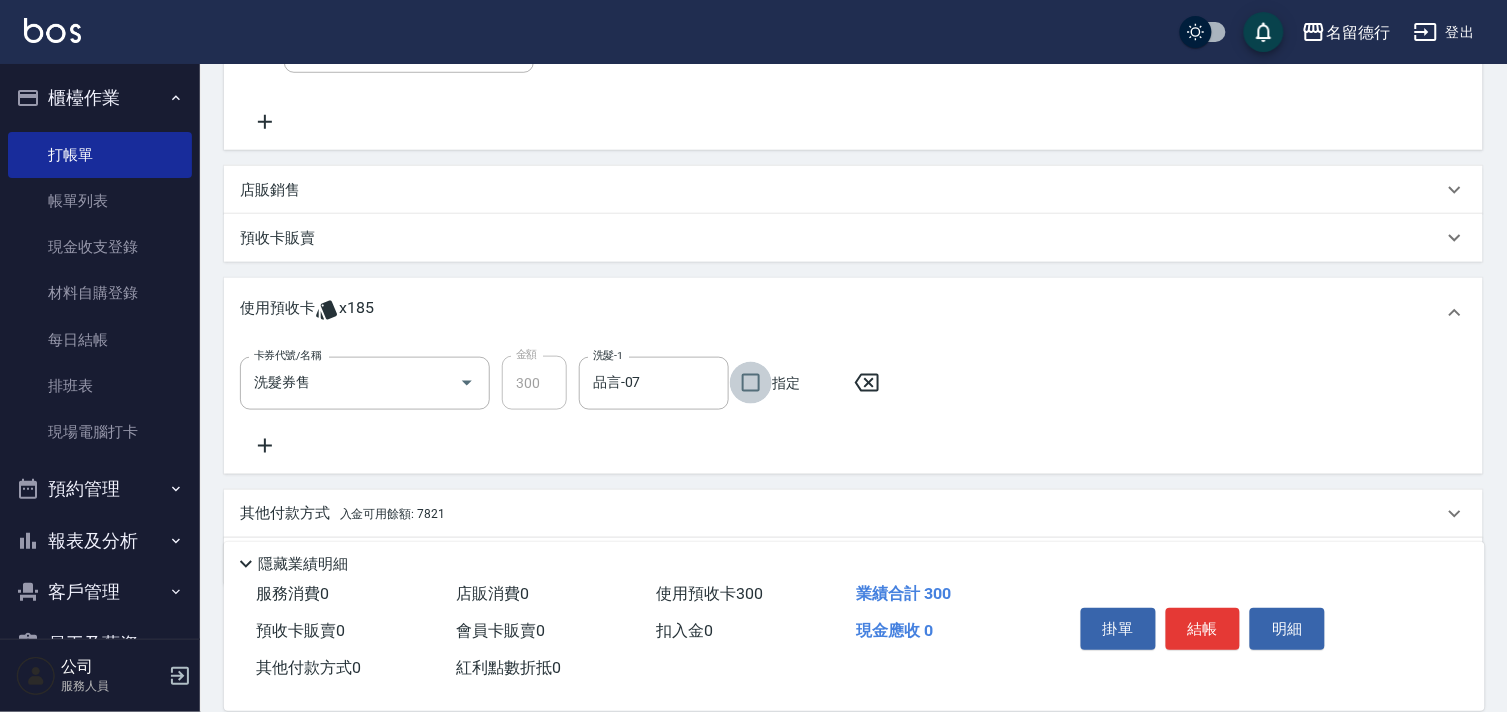 checkbox on "true" 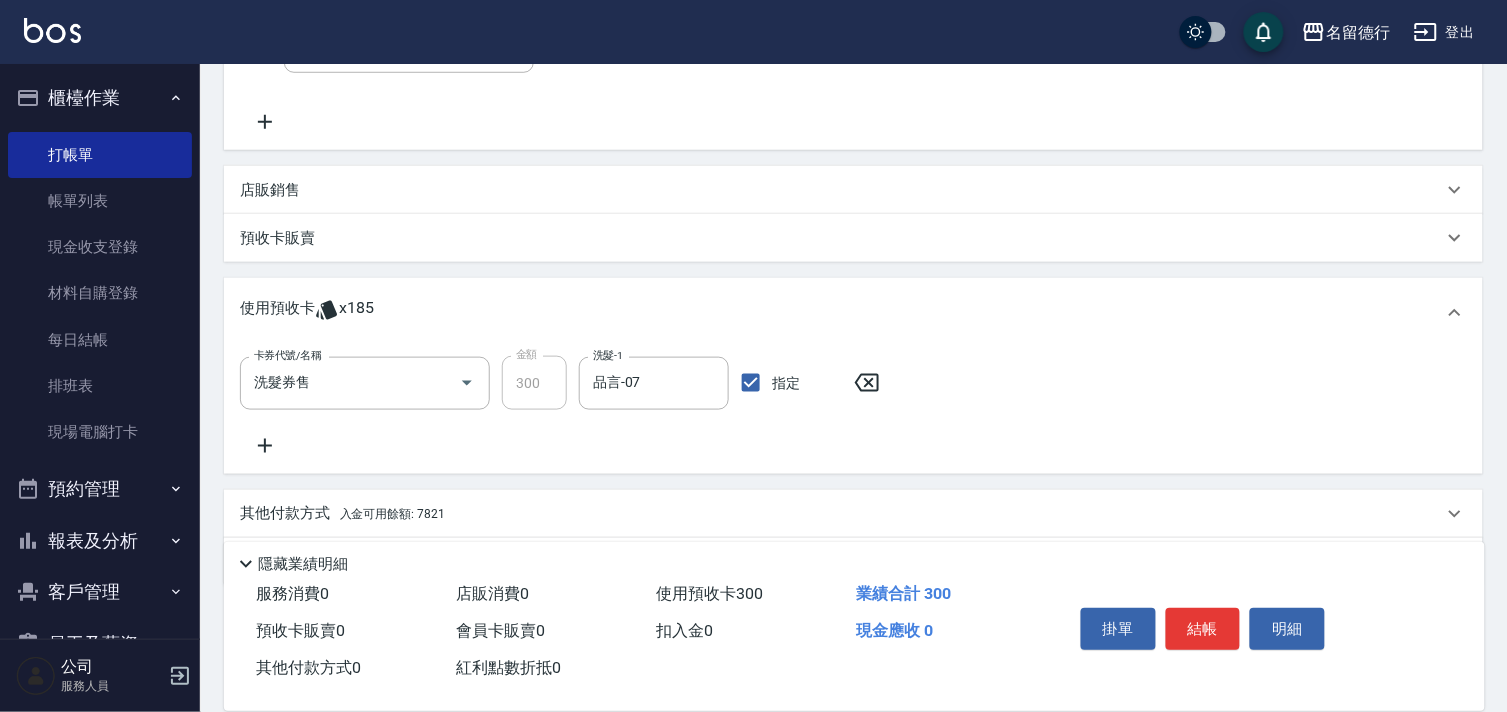 click on "掛單 結帳 明細" at bounding box center [1203, 631] 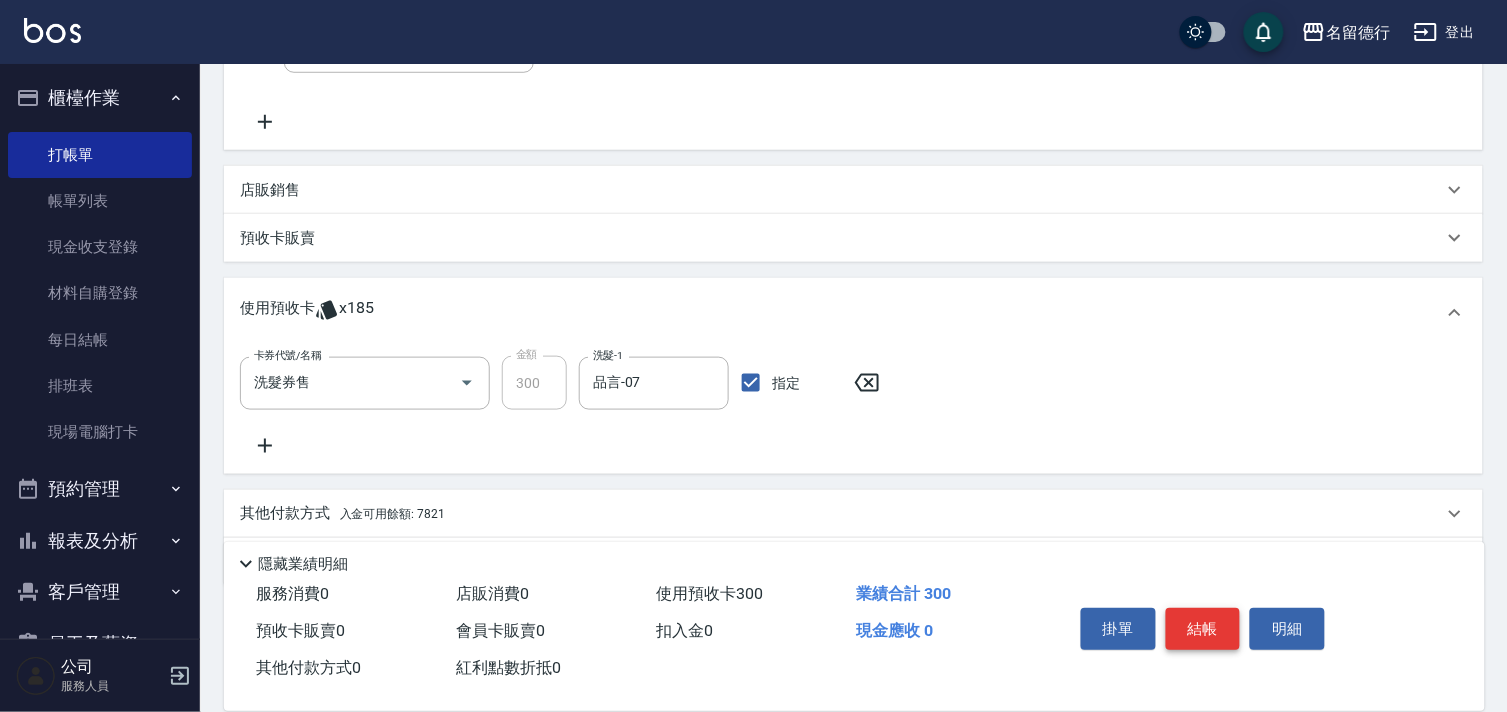 click on "結帳" at bounding box center (1203, 629) 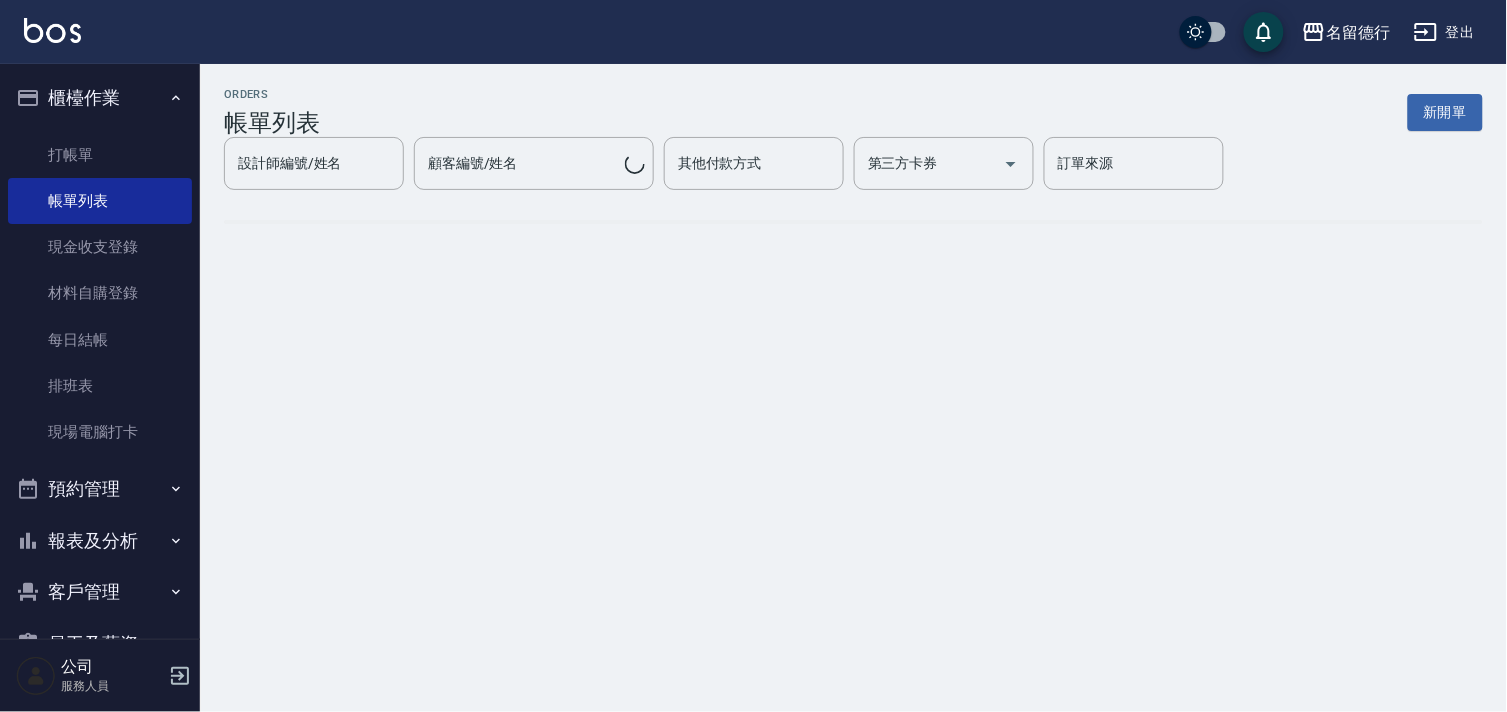 scroll, scrollTop: 0, scrollLeft: 0, axis: both 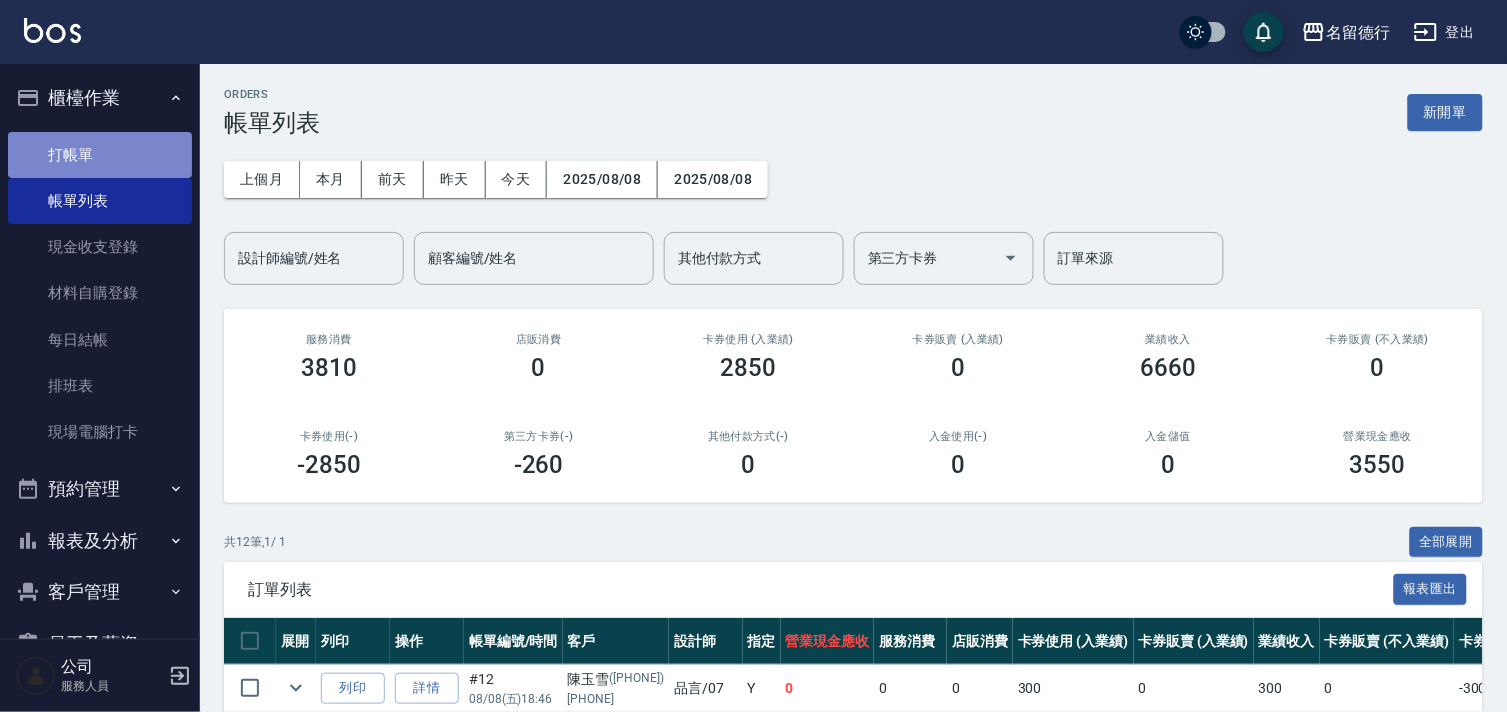 click on "打帳單" at bounding box center (100, 155) 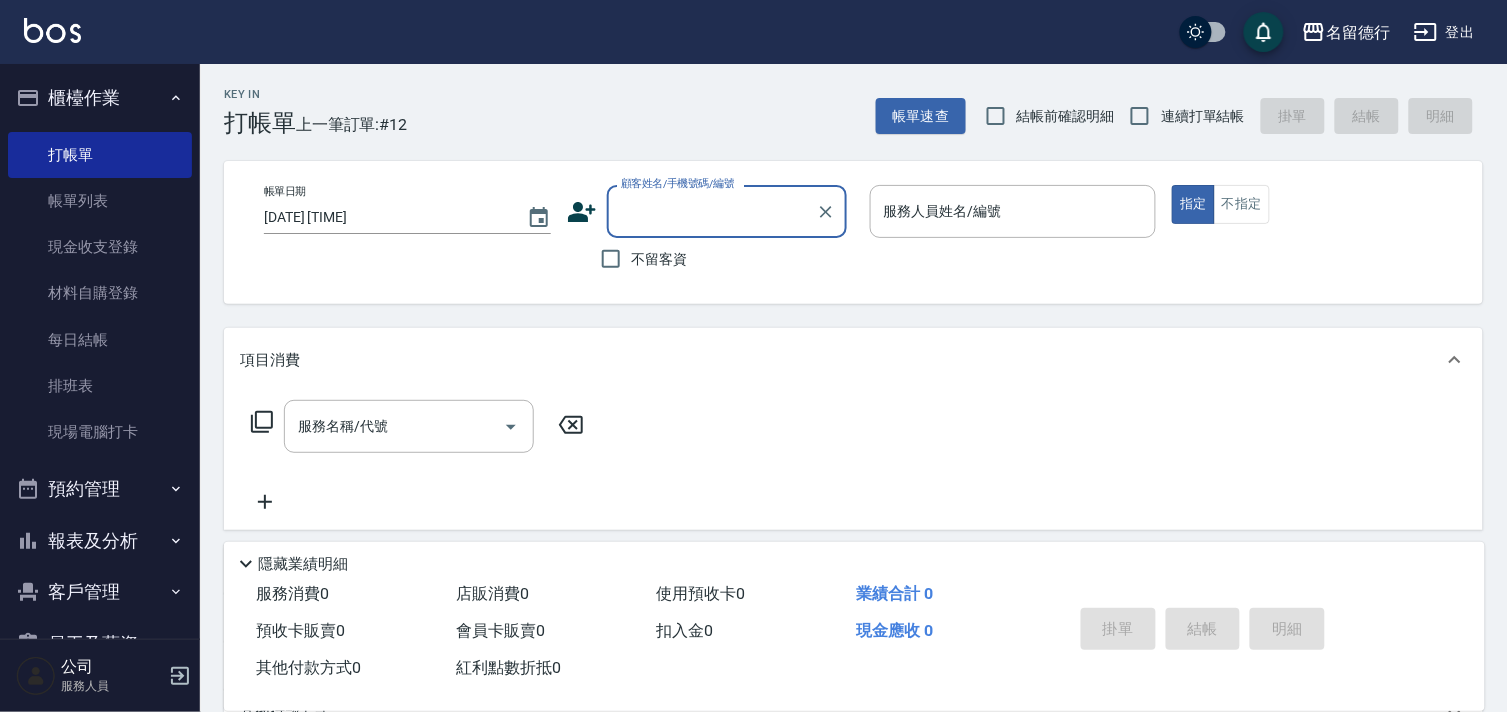 click on "不留客資" at bounding box center [660, 259] 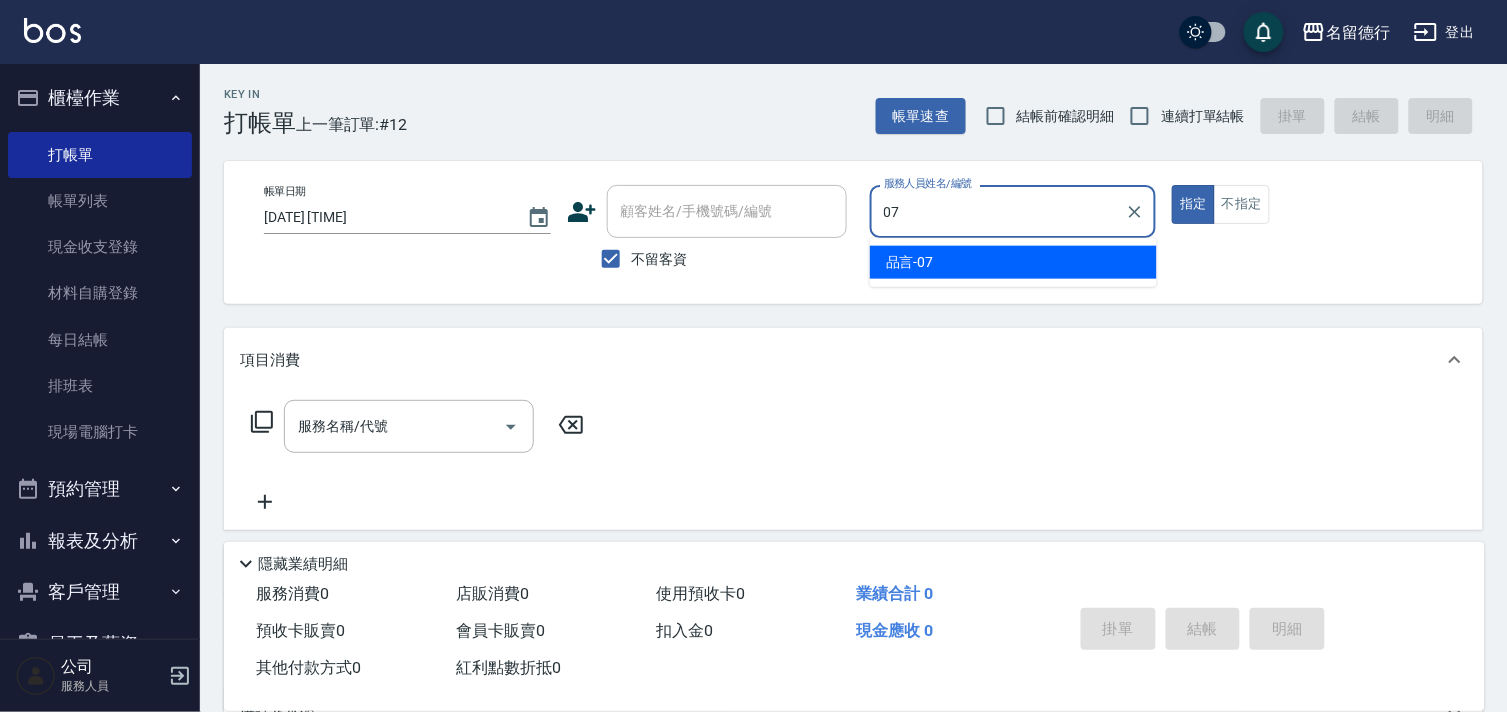 click on "品言 -07" at bounding box center (1013, 262) 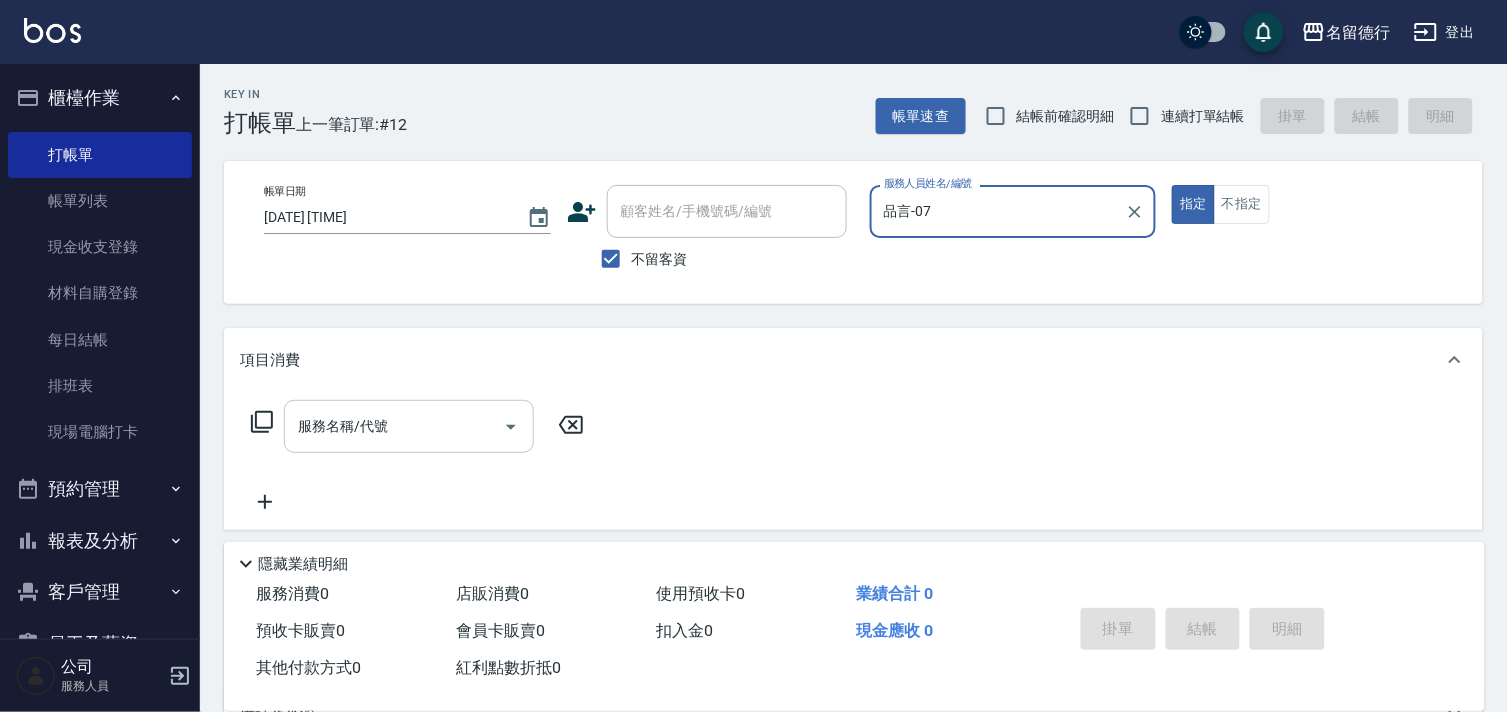 type on "品言-07" 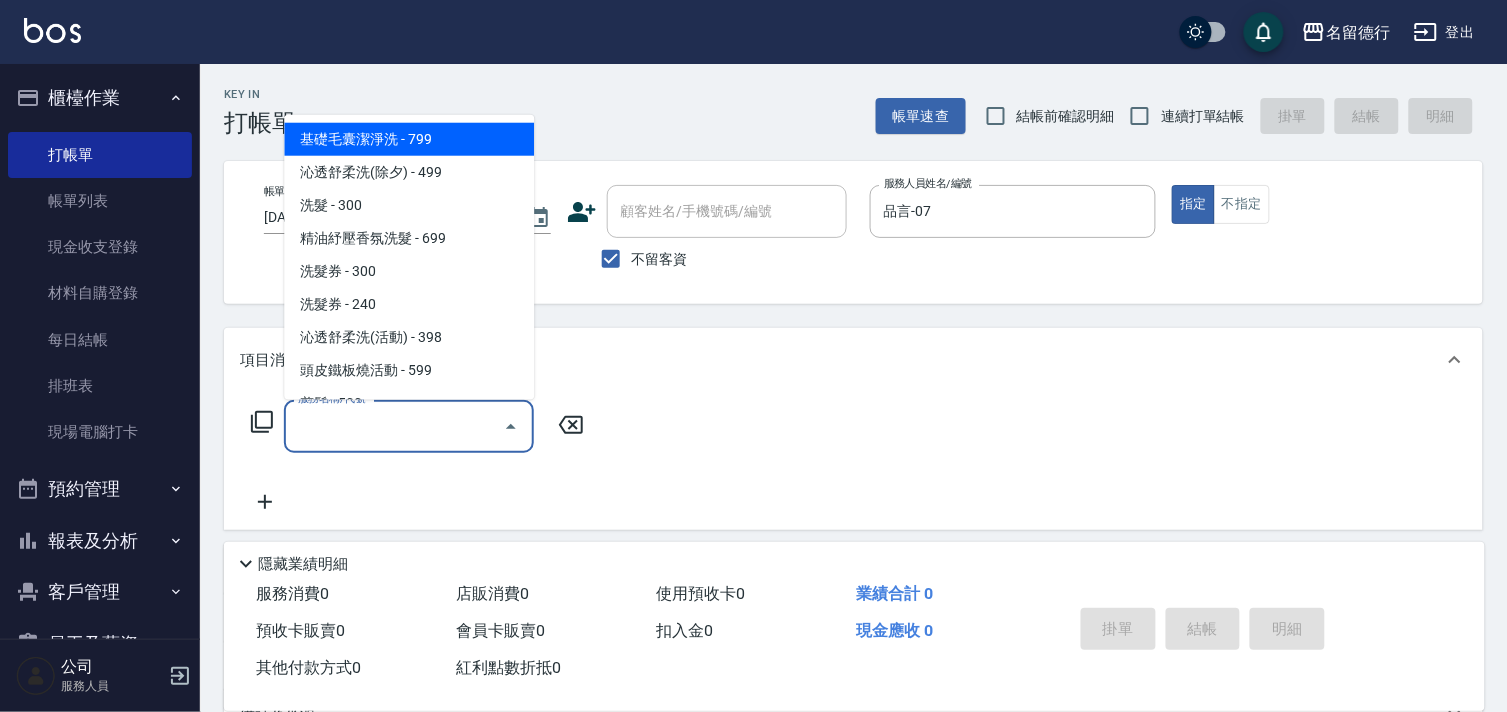click on "服務名稱/代號" at bounding box center (394, 426) 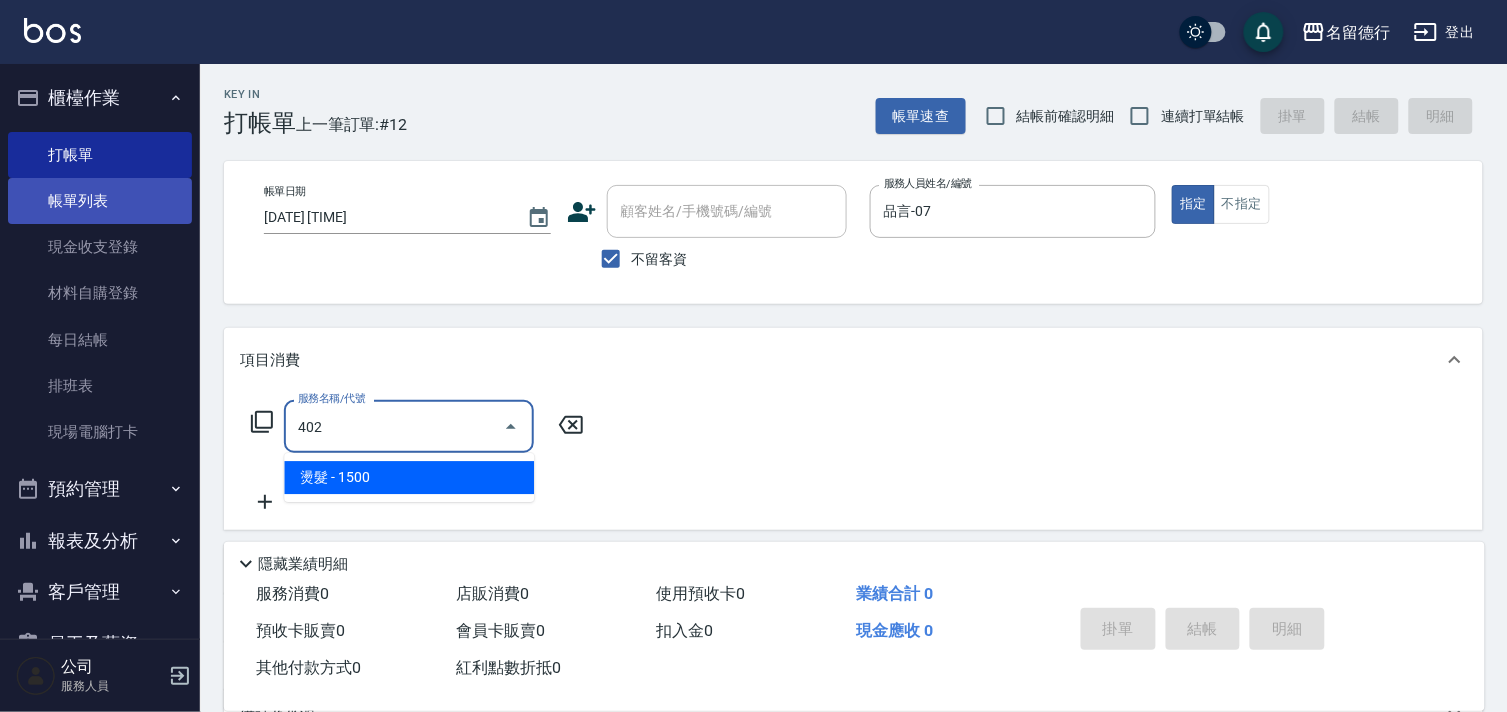 type on "402" 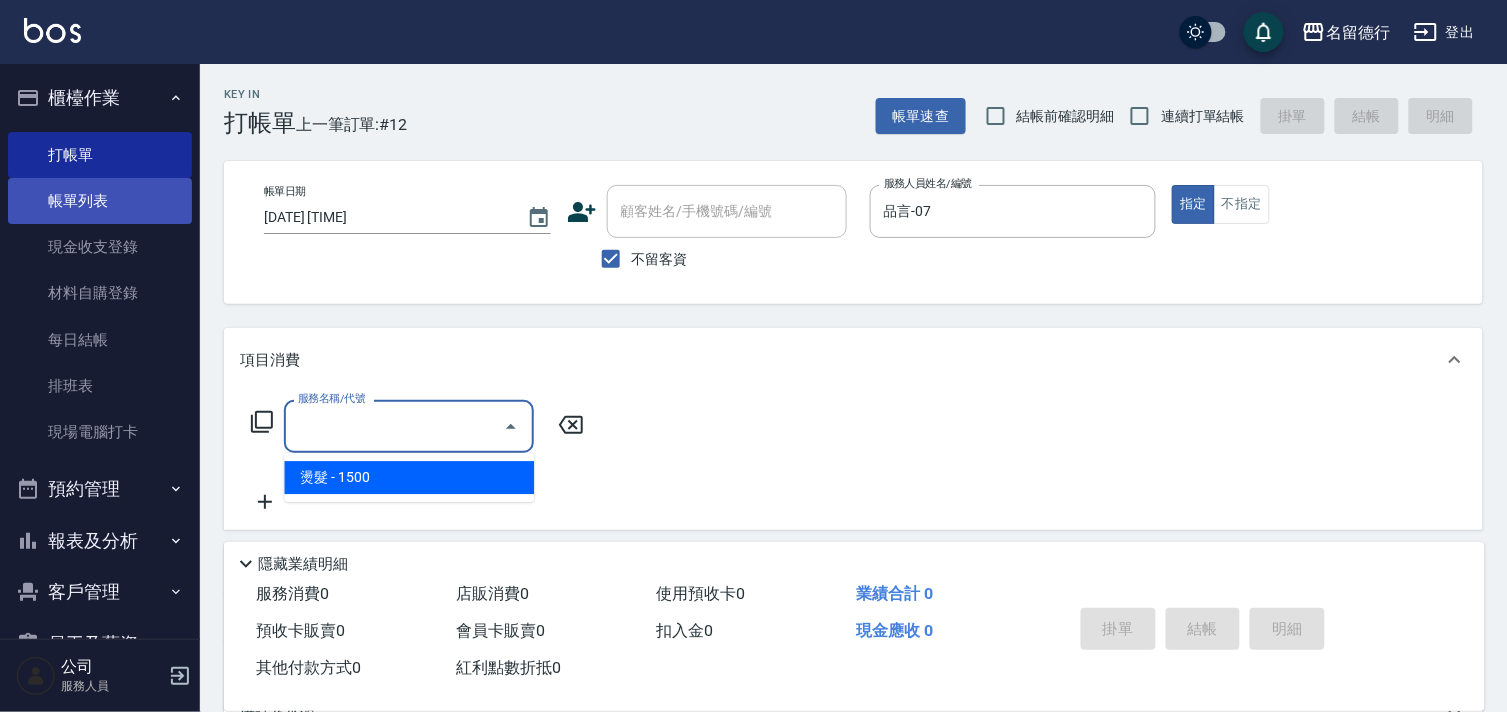 click on "帳單列表" at bounding box center (100, 201) 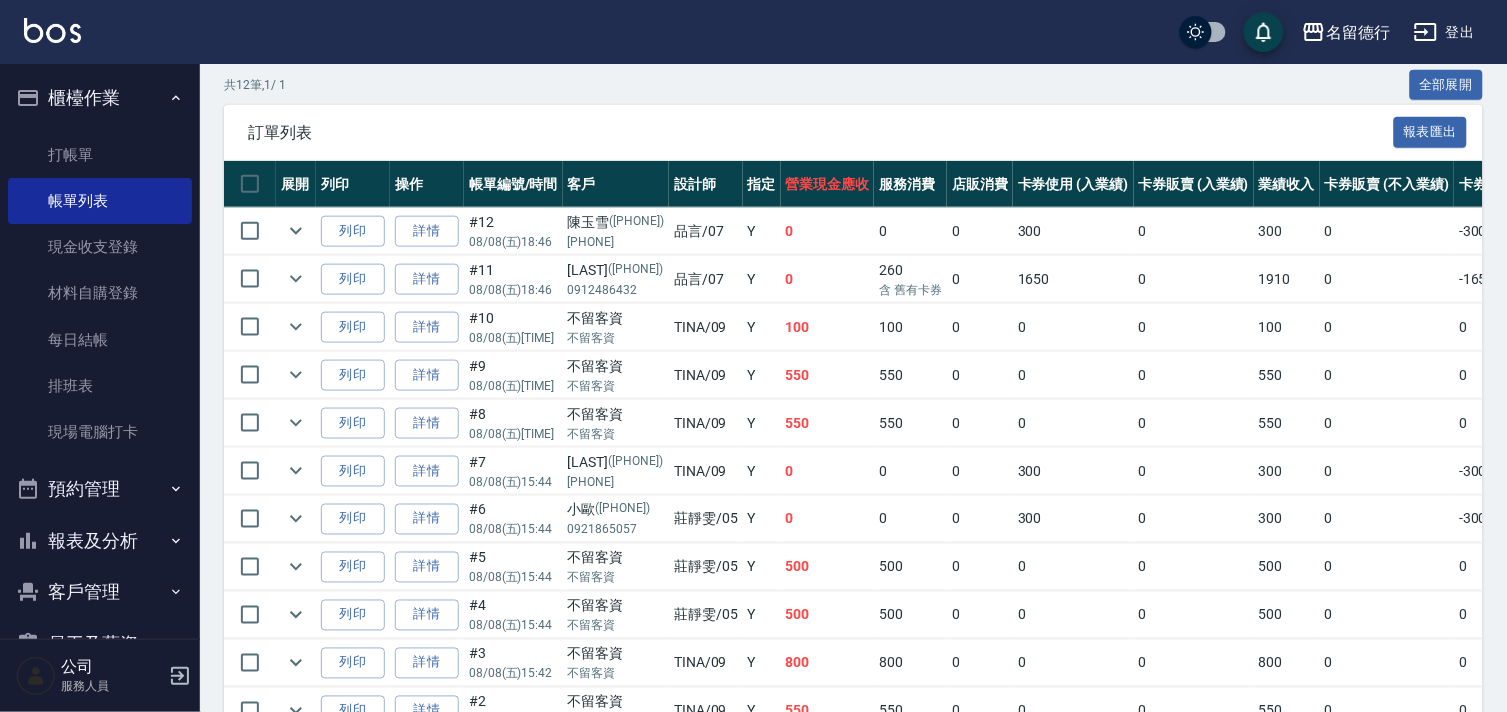 scroll, scrollTop: 403, scrollLeft: 0, axis: vertical 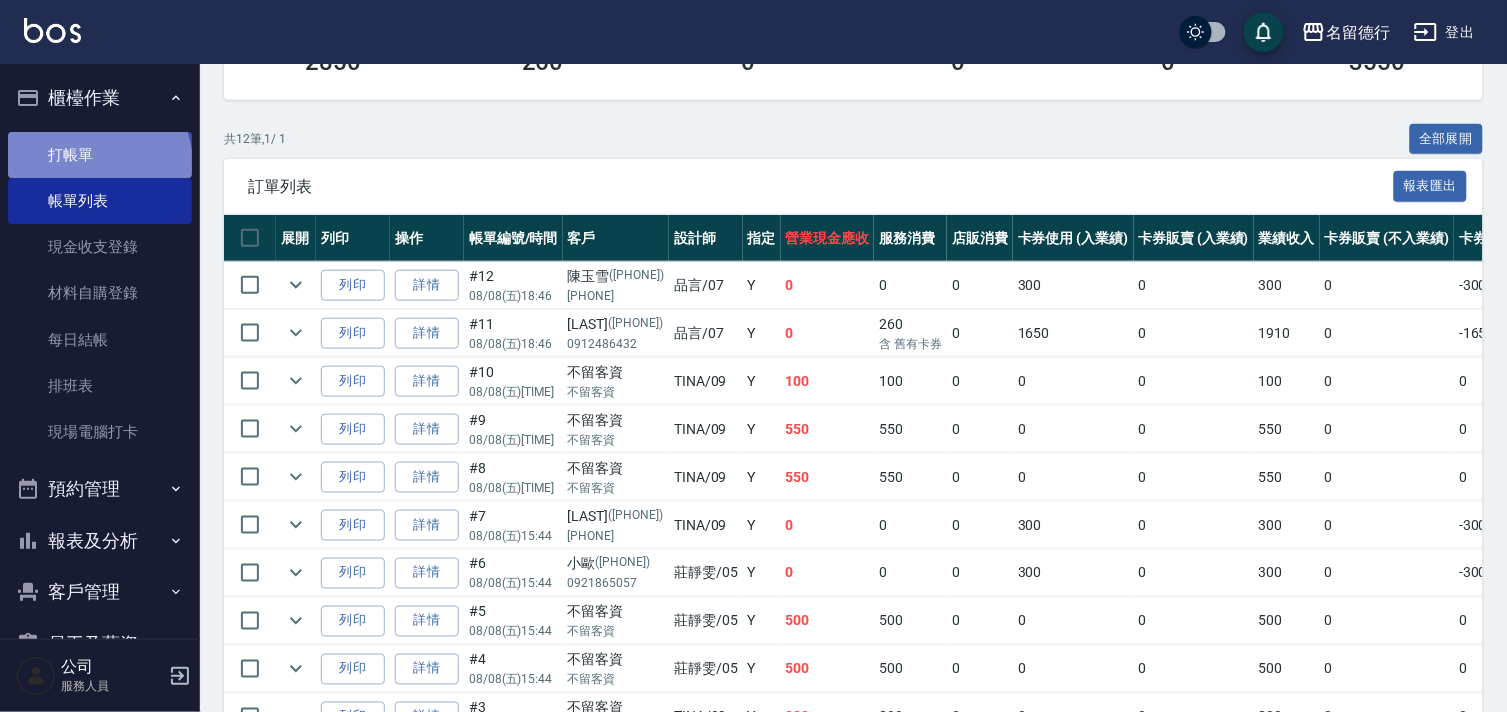 click on "打帳單" at bounding box center (100, 155) 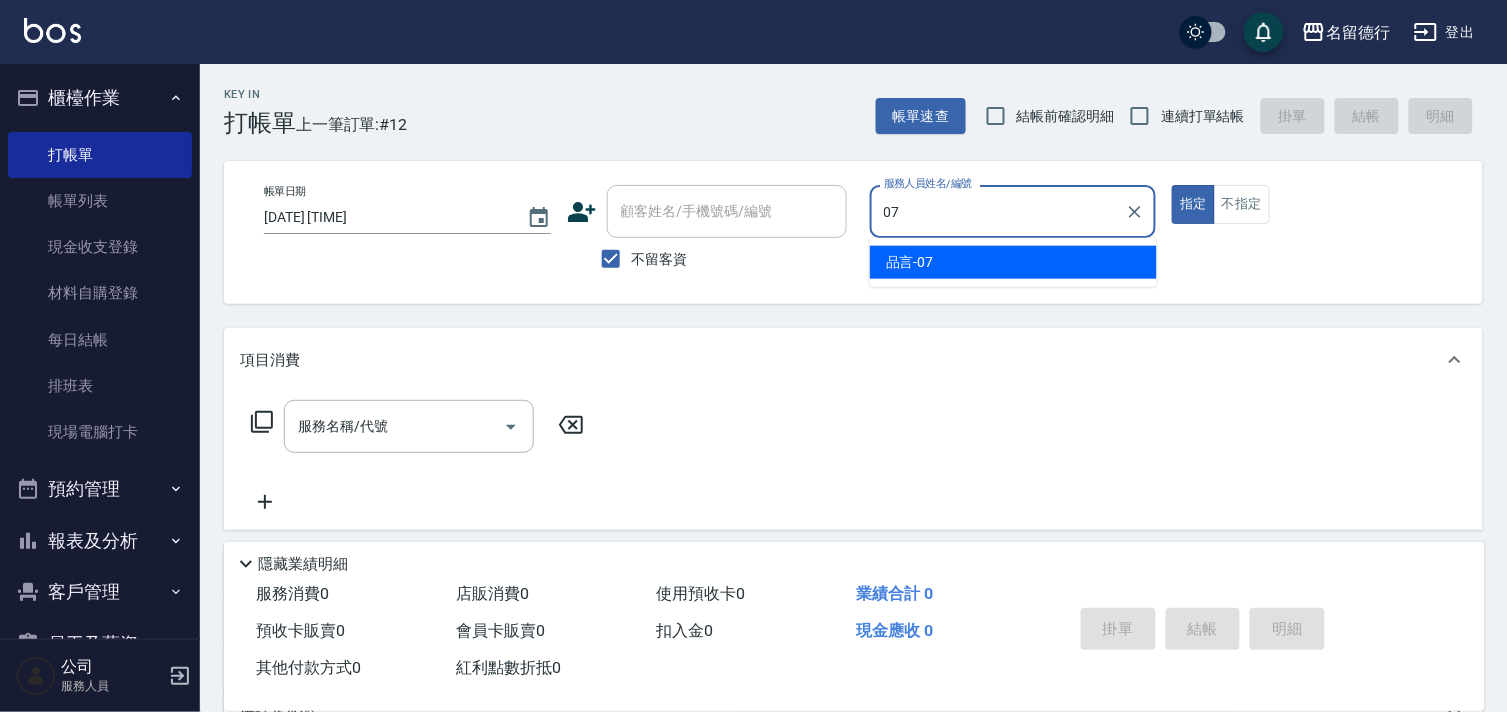 click on "品言 -07" at bounding box center [910, 262] 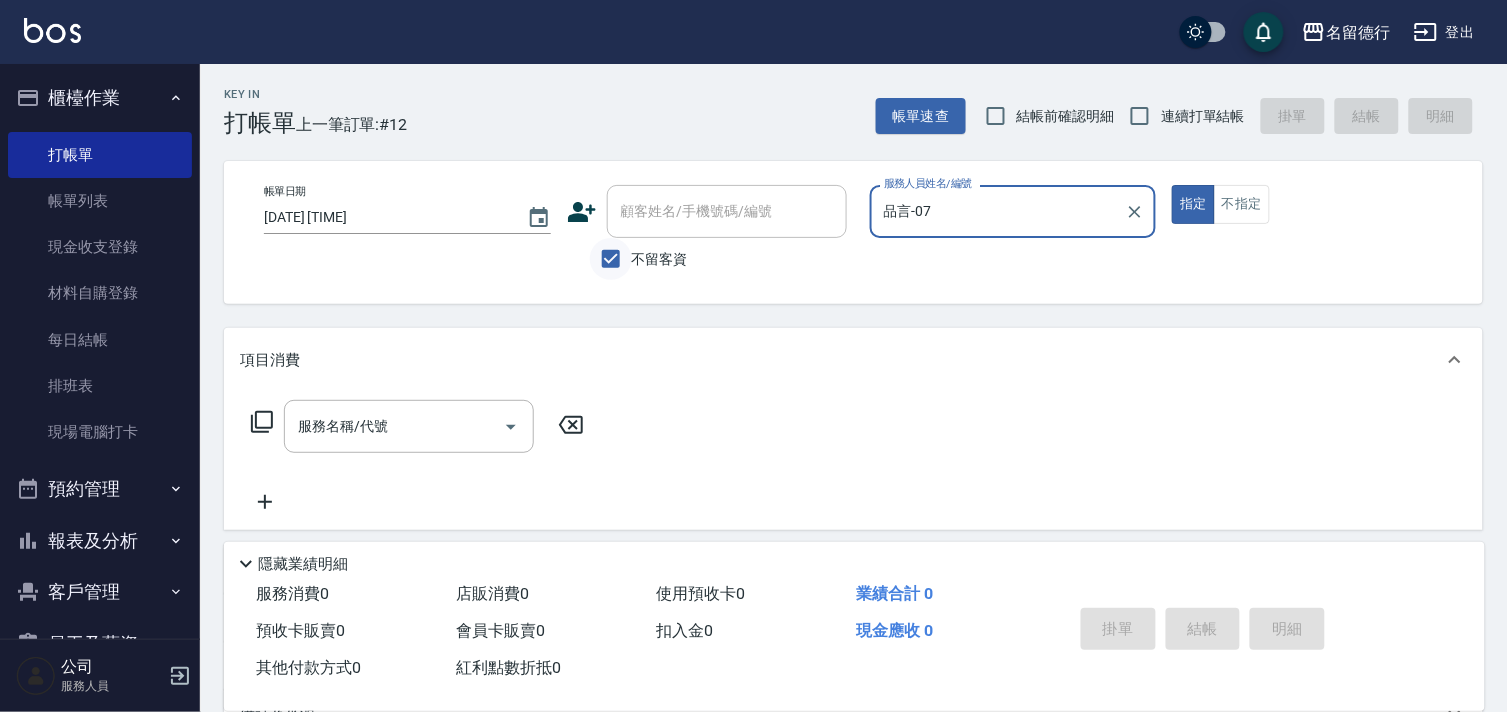 type on "品言-07" 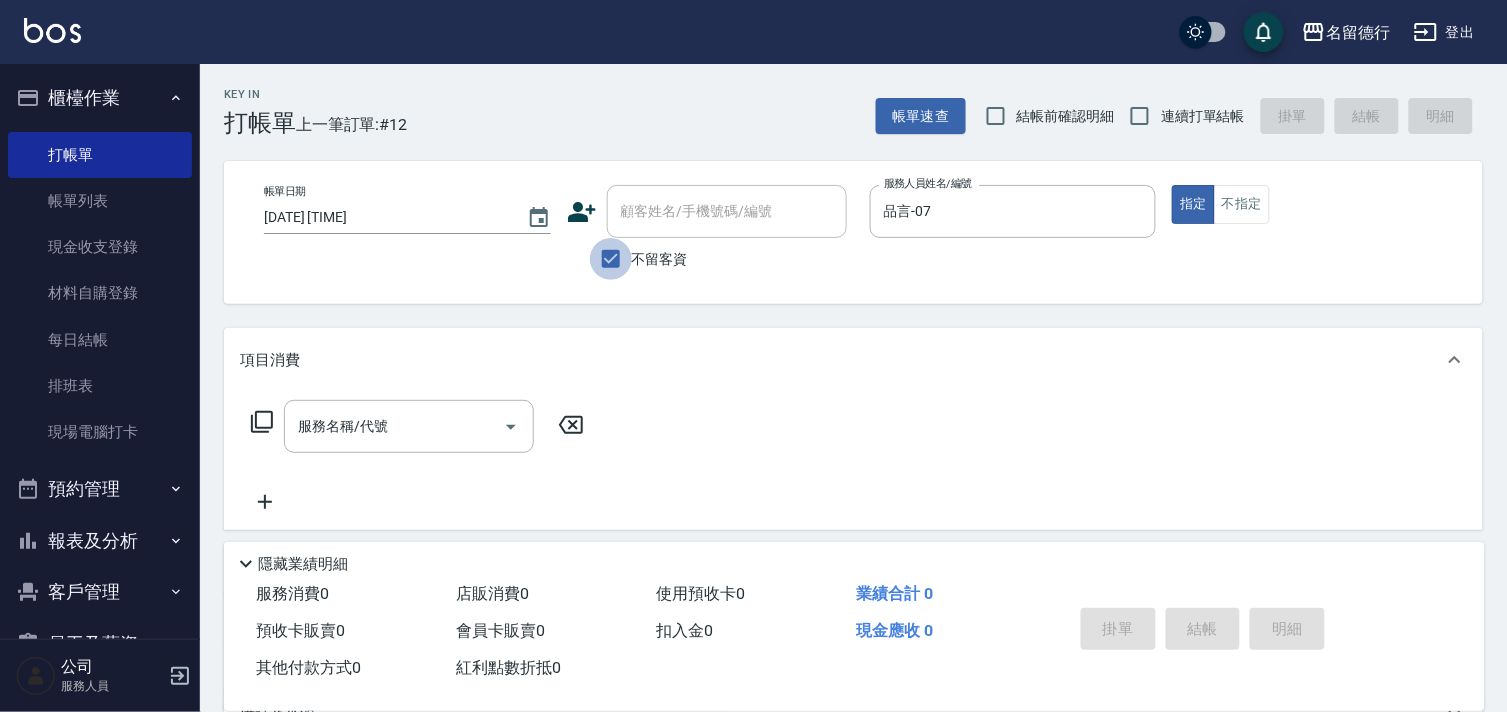 click on "不留客資" at bounding box center (611, 259) 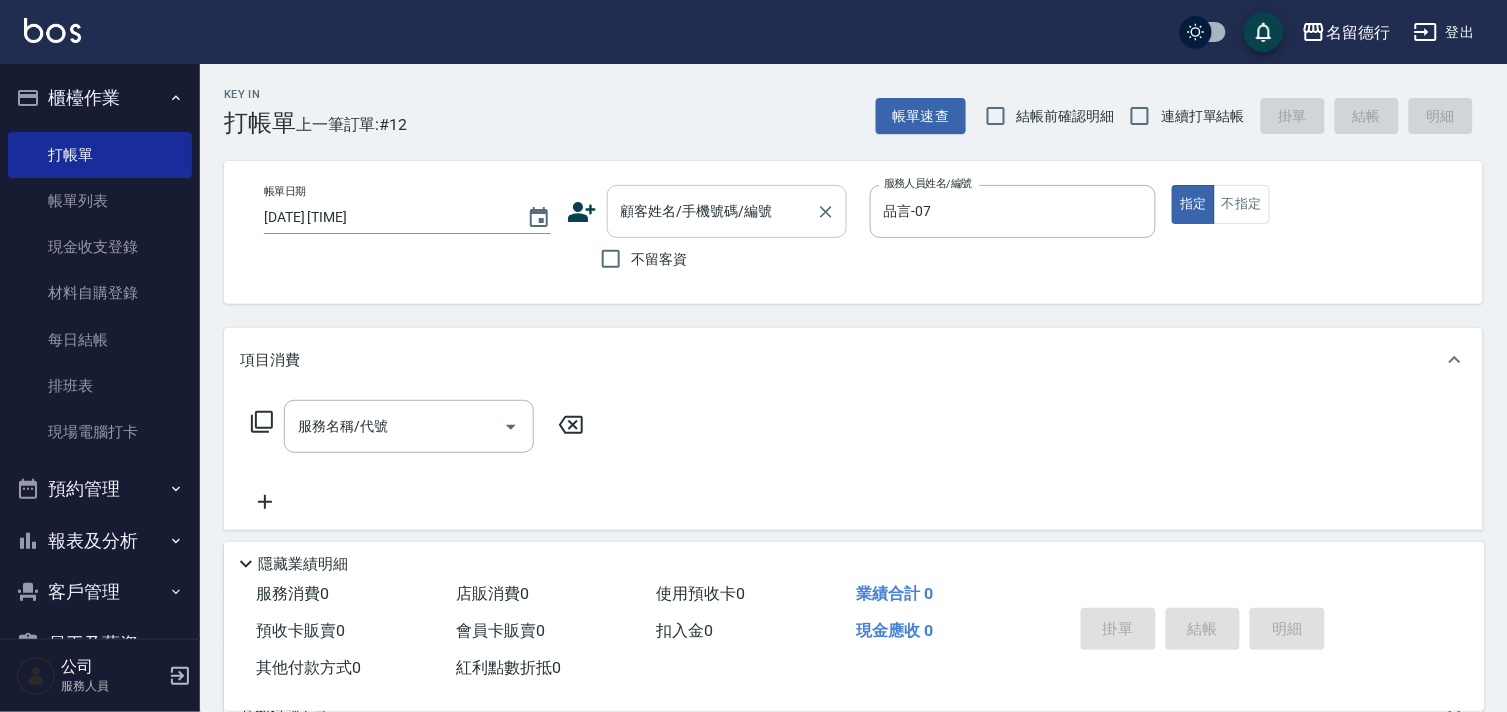 click on "顧客姓名/手機號碼/編號 顧客姓名/手機號碼/編號" at bounding box center [727, 211] 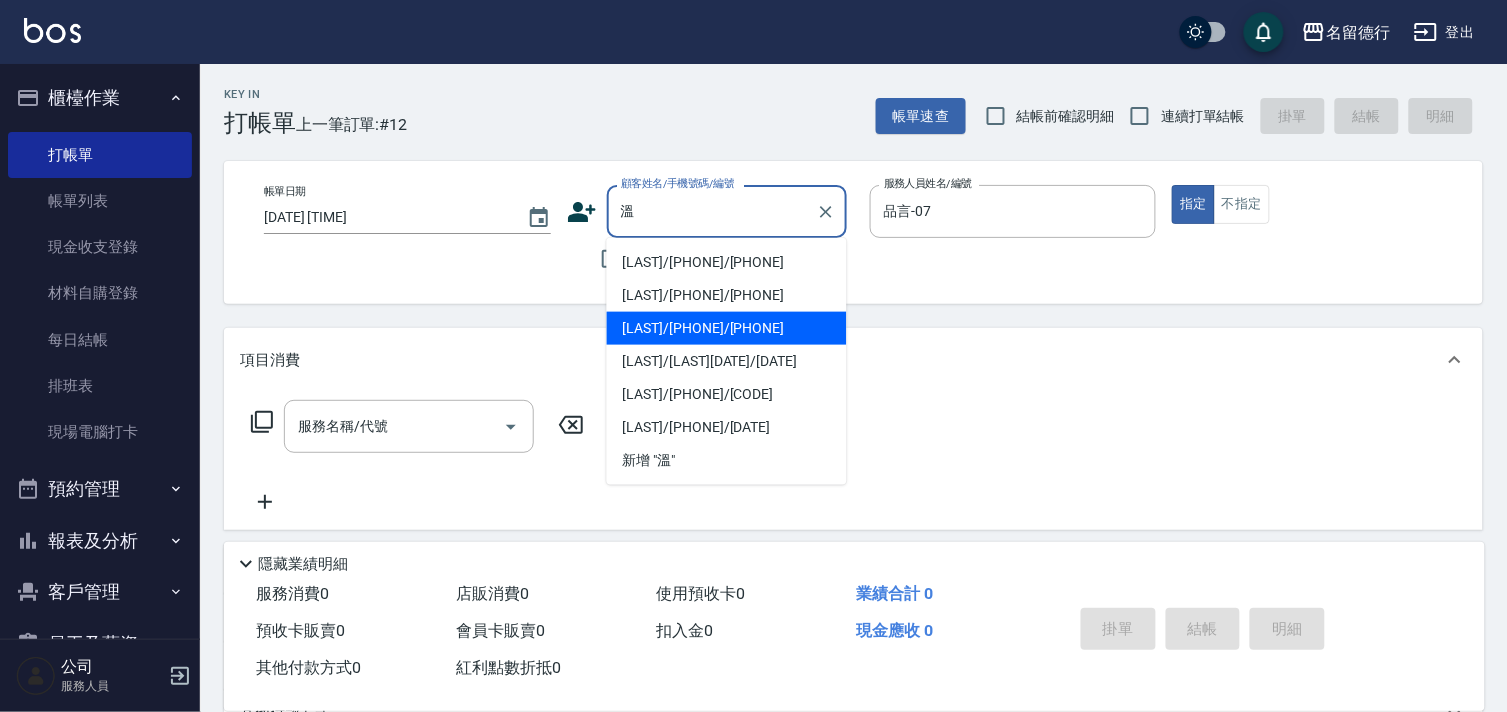 click on "[LAST]/[PHONE]/[PHONE]" at bounding box center (727, 328) 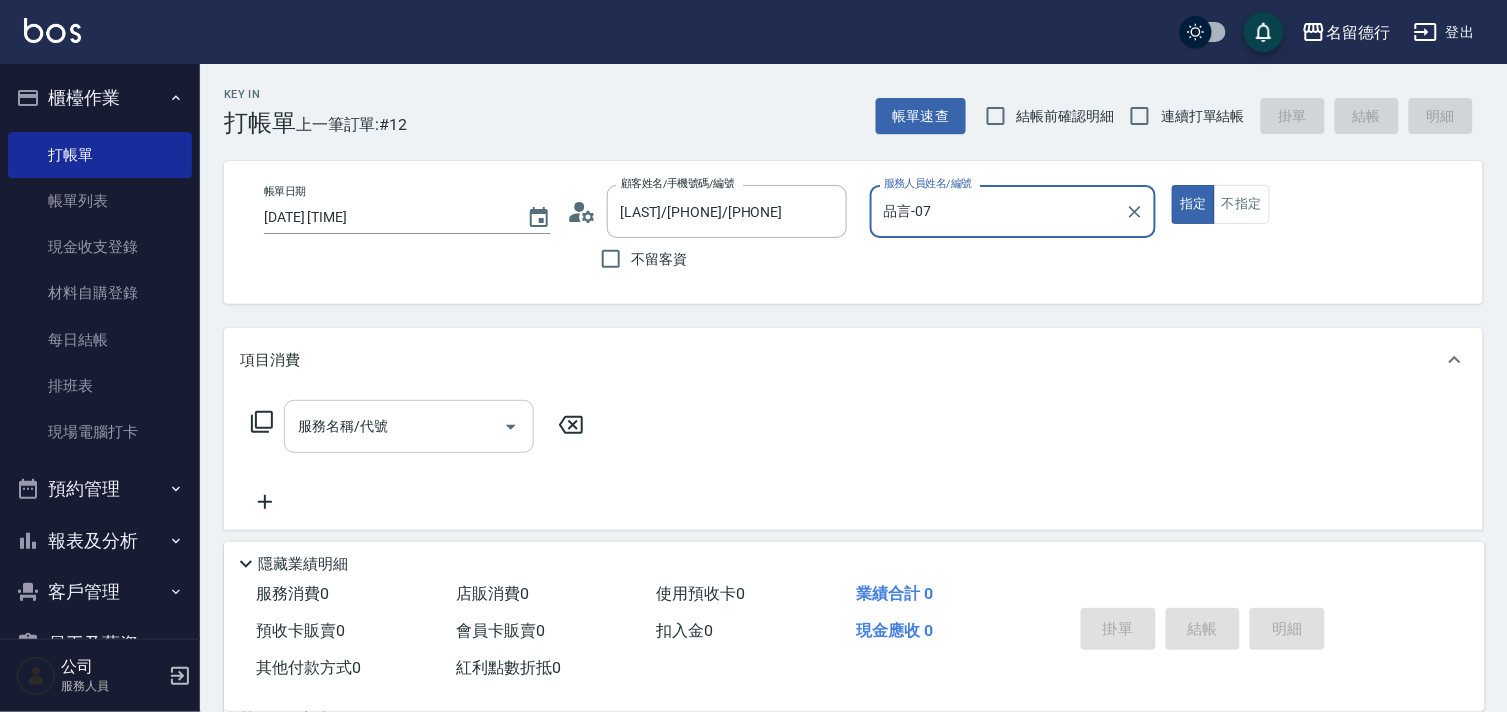 click on "服務名稱/代號 服務名稱/代號" at bounding box center [409, 426] 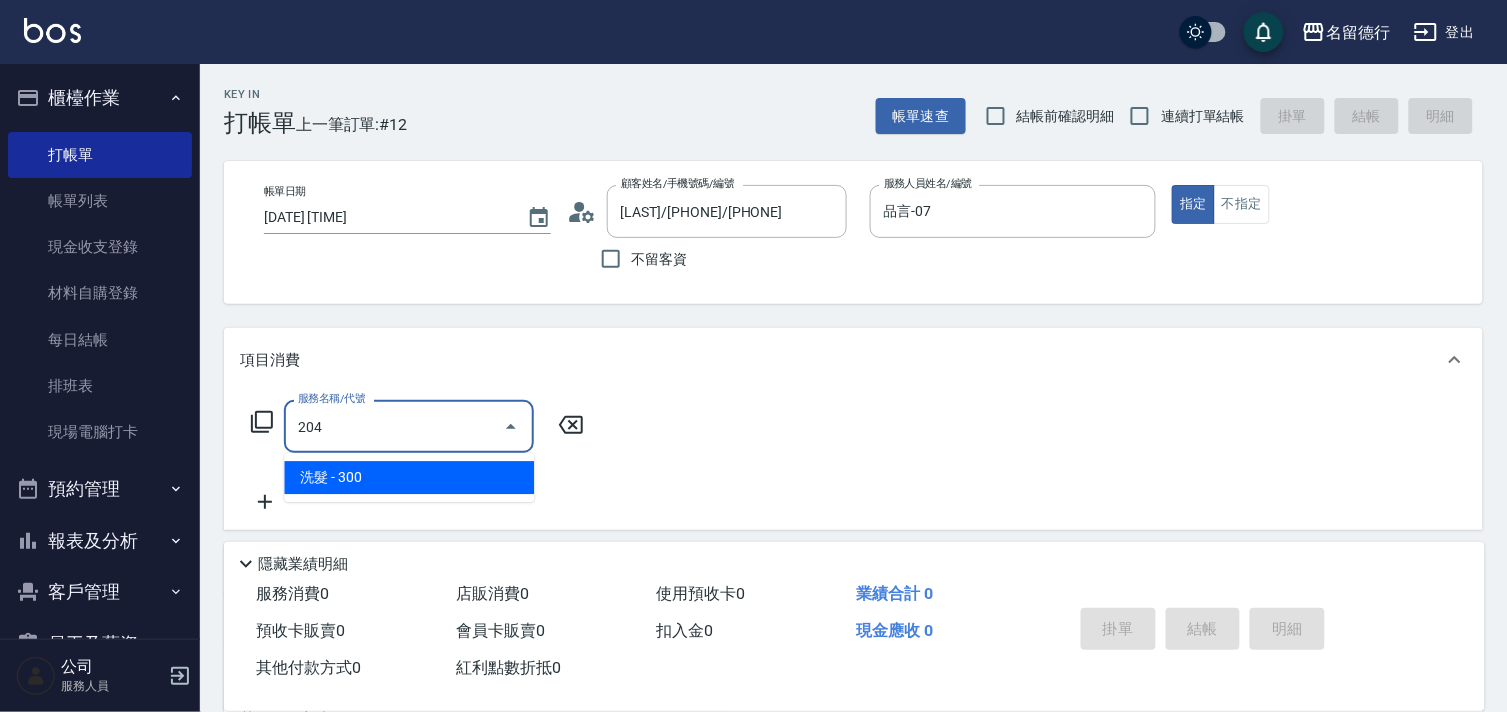 click on "洗髮 - 300" at bounding box center [409, 477] 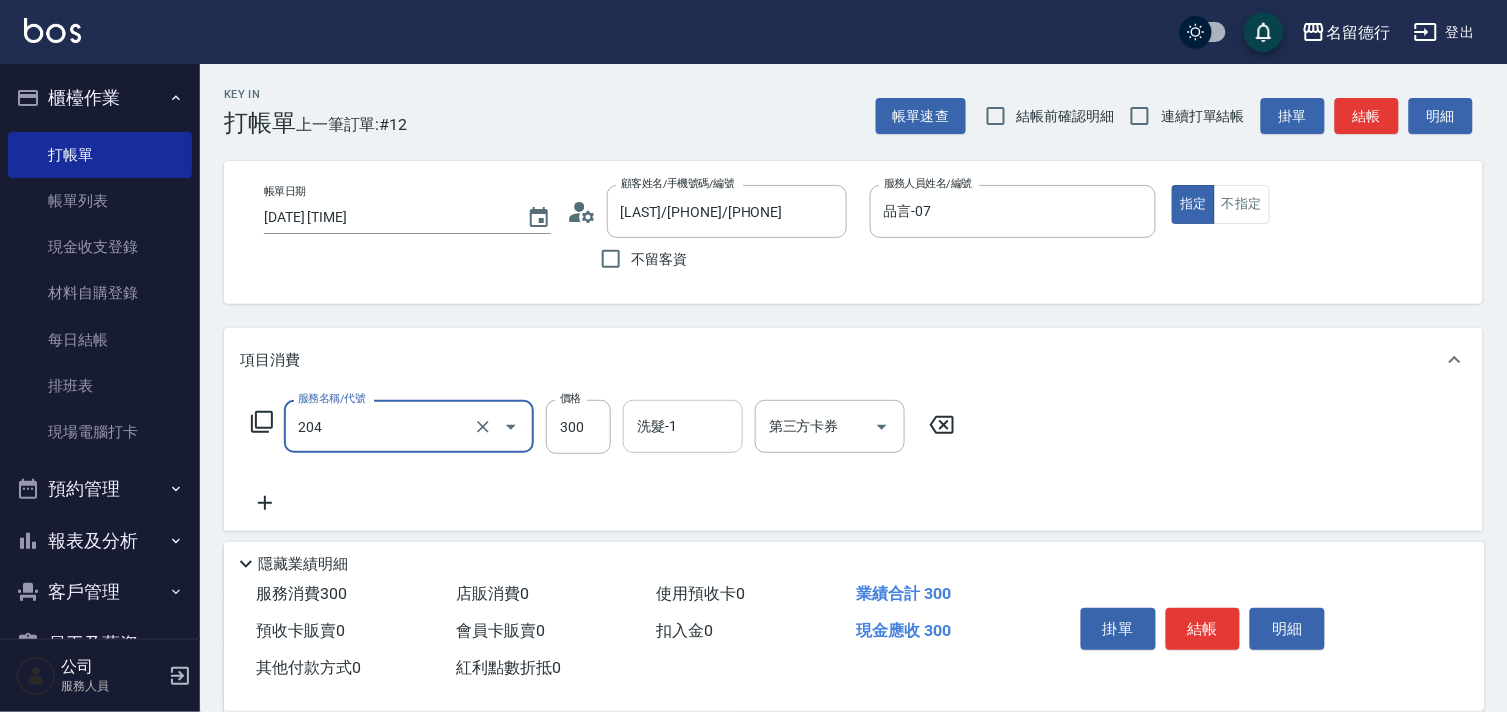 click on "洗髮-1" at bounding box center [683, 426] 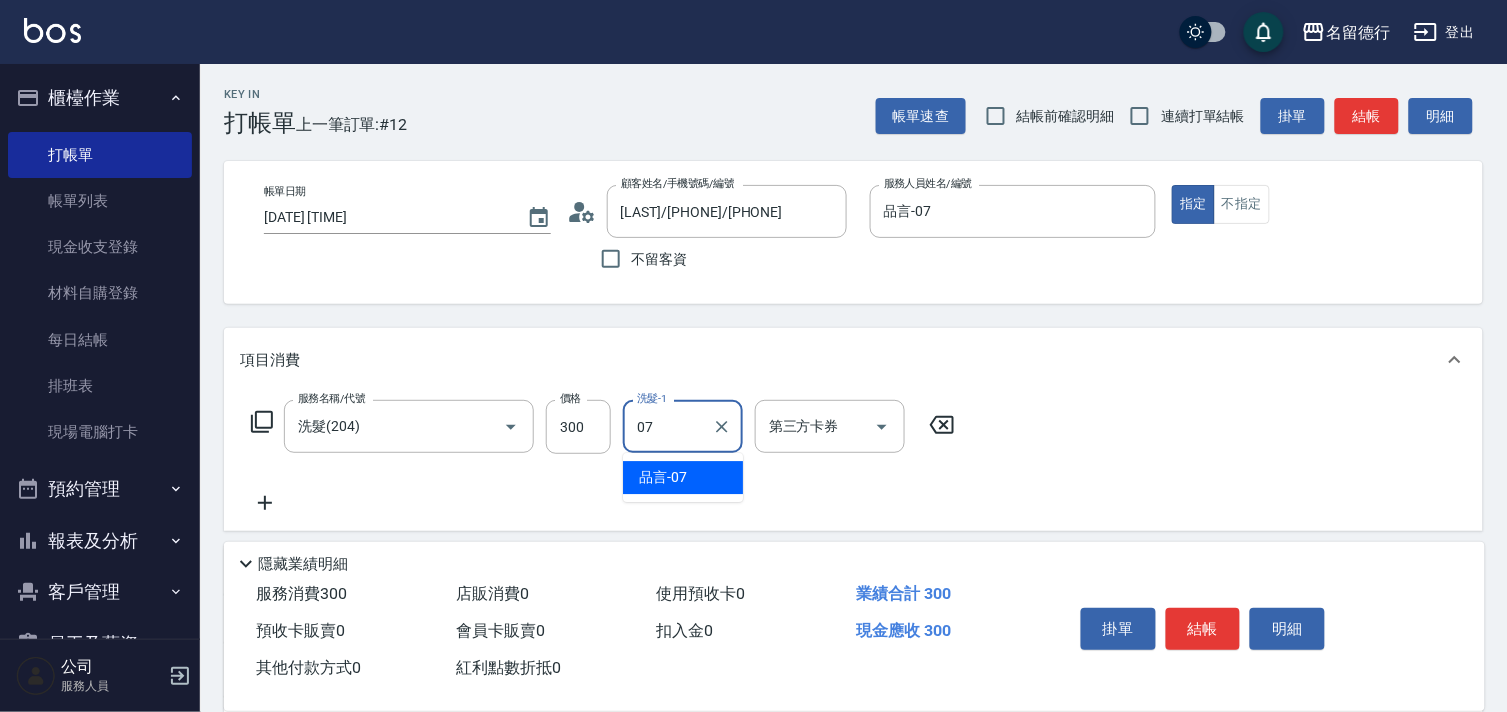 click on "品言 -07" at bounding box center (663, 477) 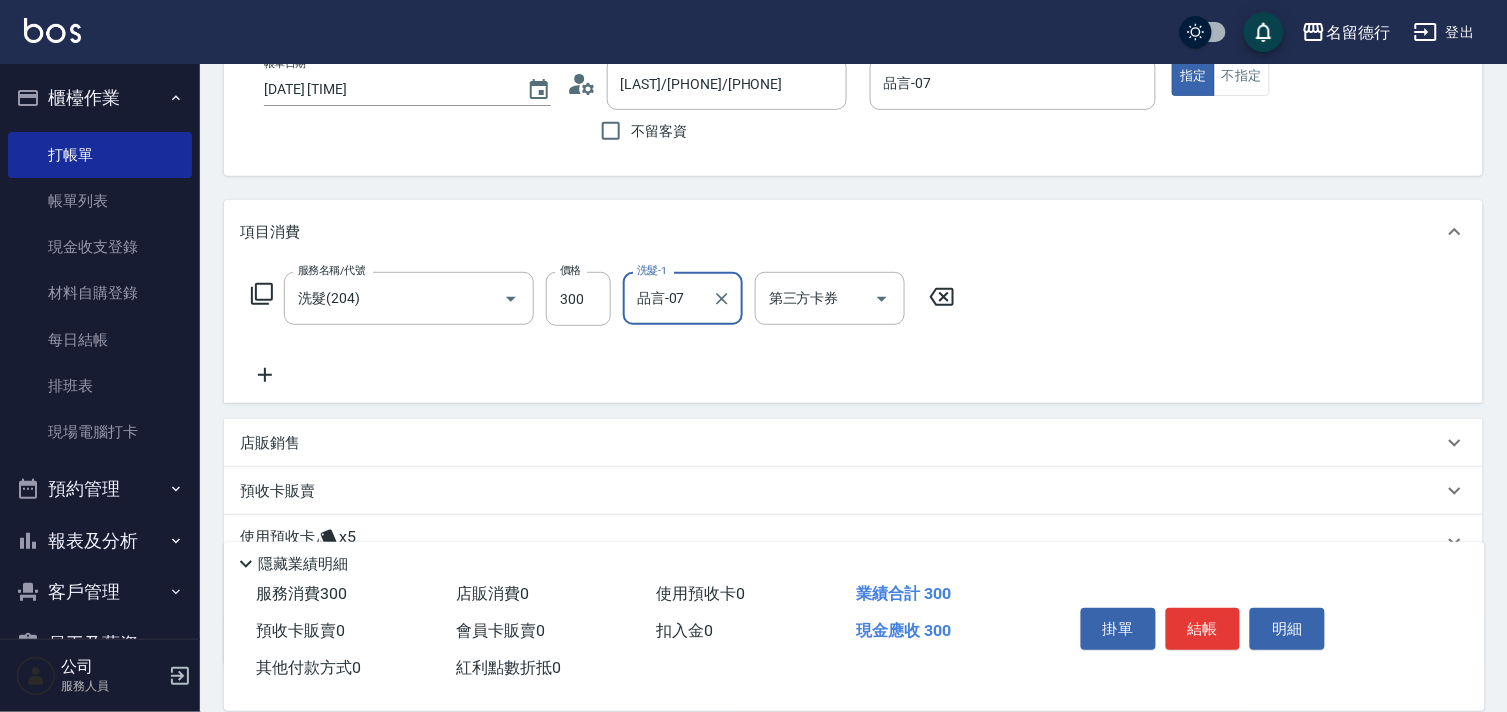 scroll, scrollTop: 270, scrollLeft: 0, axis: vertical 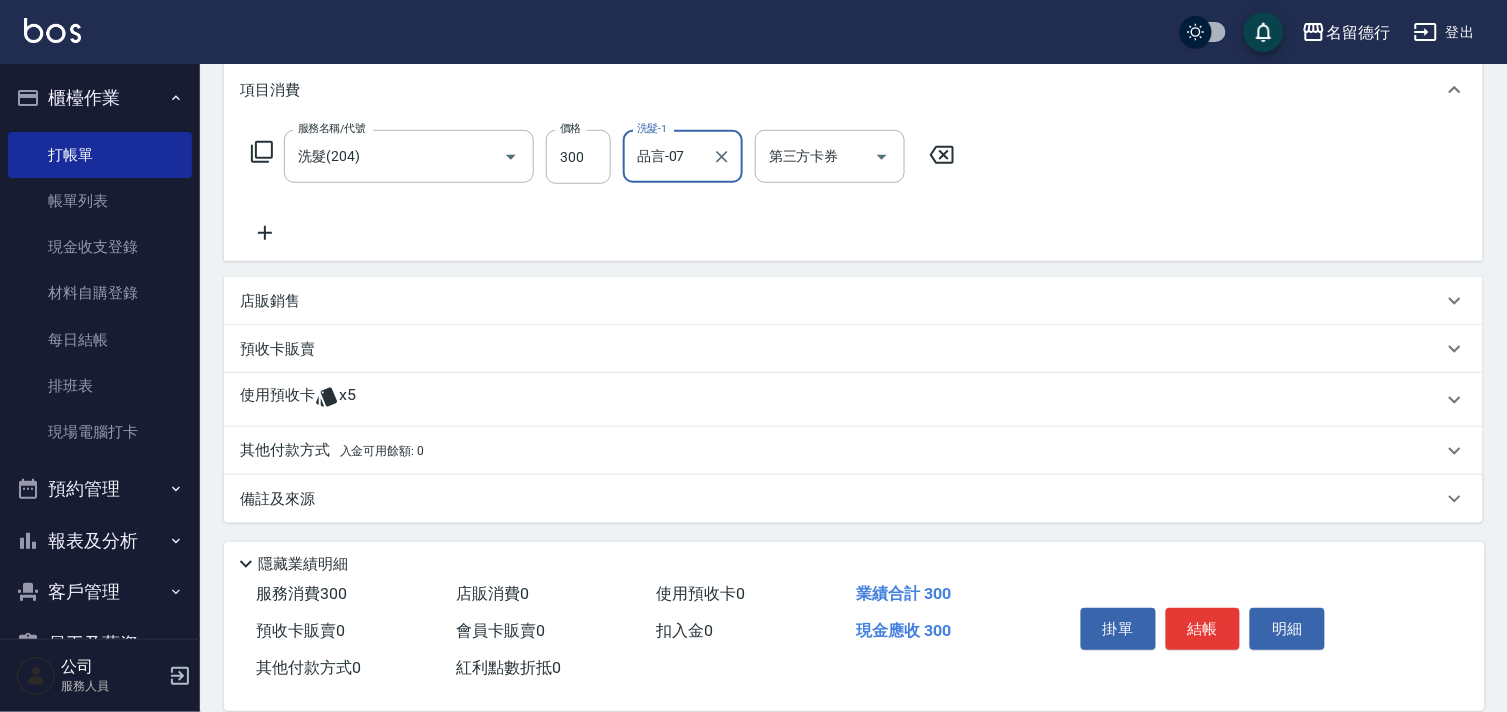 type on "品言-07" 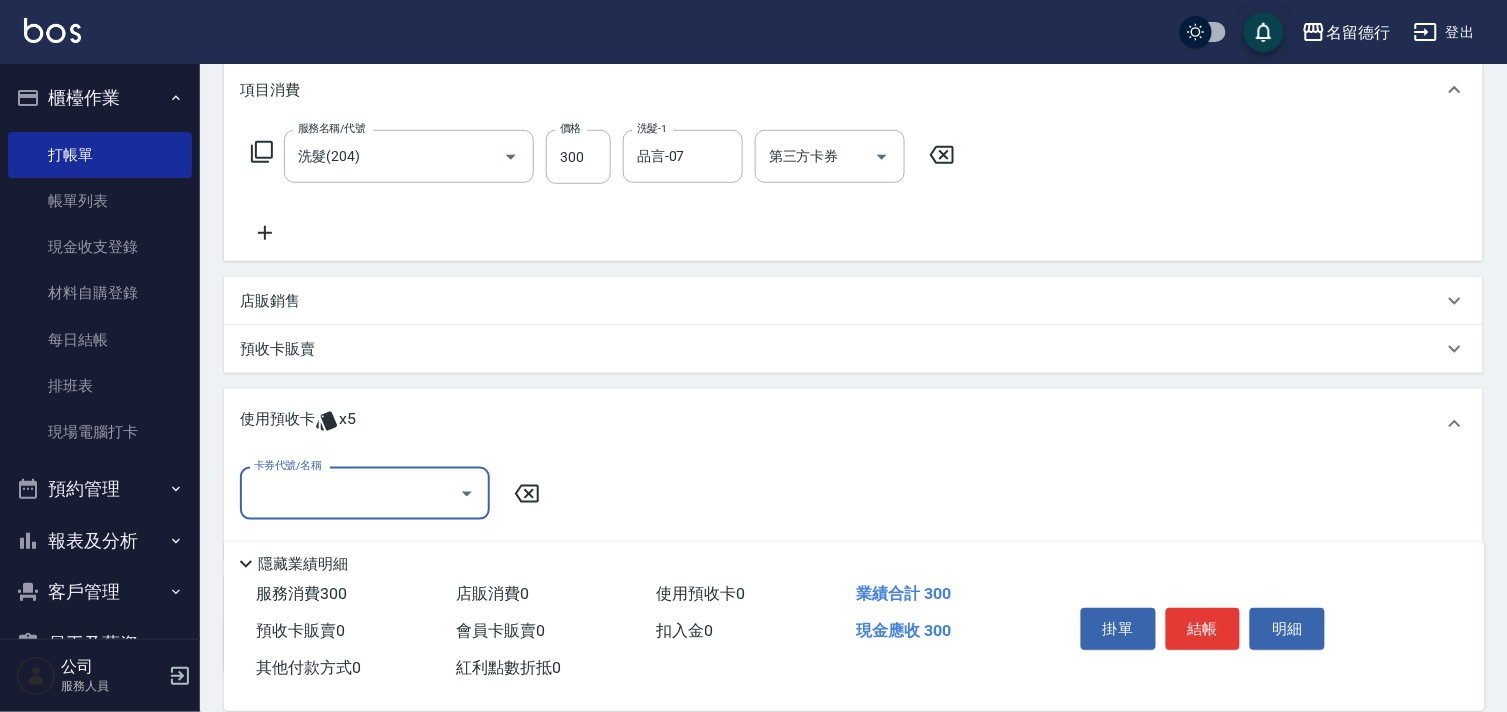 scroll, scrollTop: 0, scrollLeft: 0, axis: both 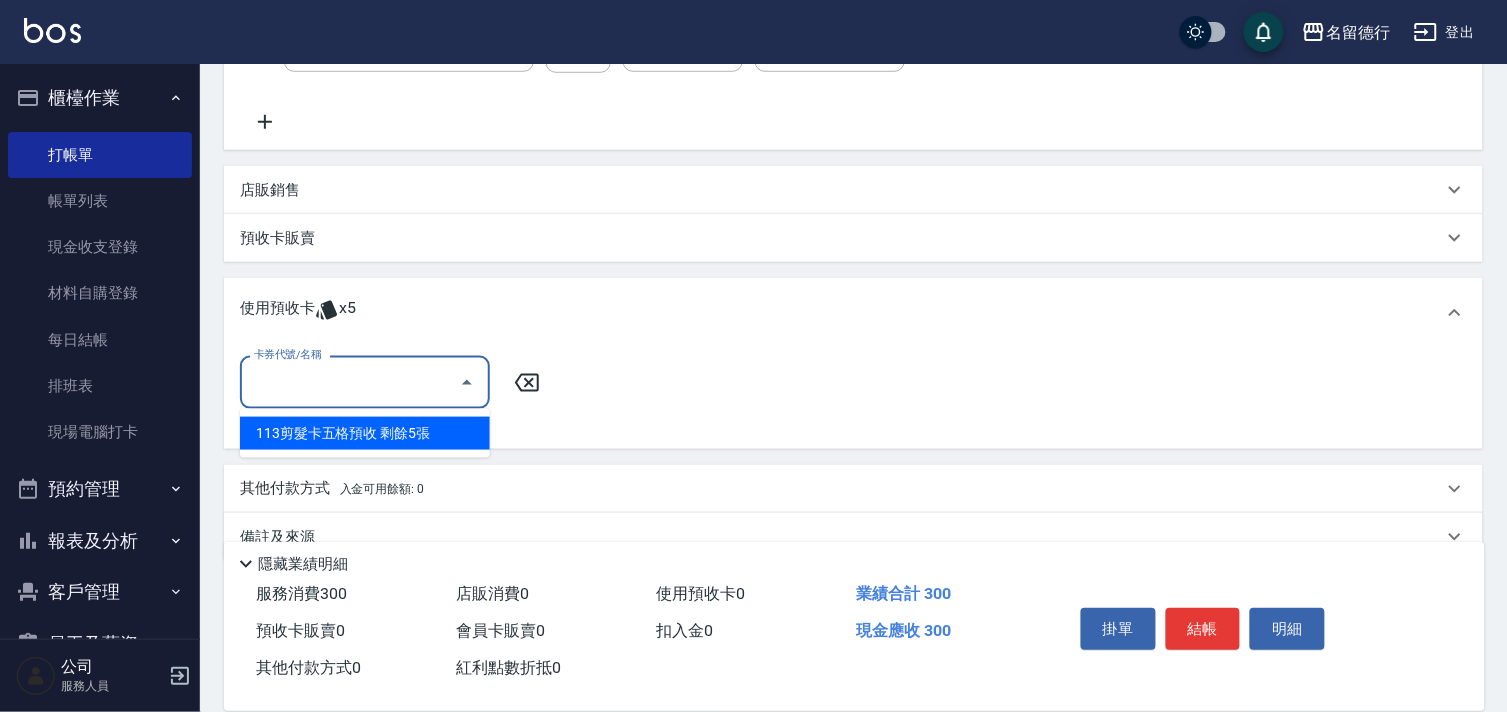 click on "卡券代號/名稱" at bounding box center [350, 382] 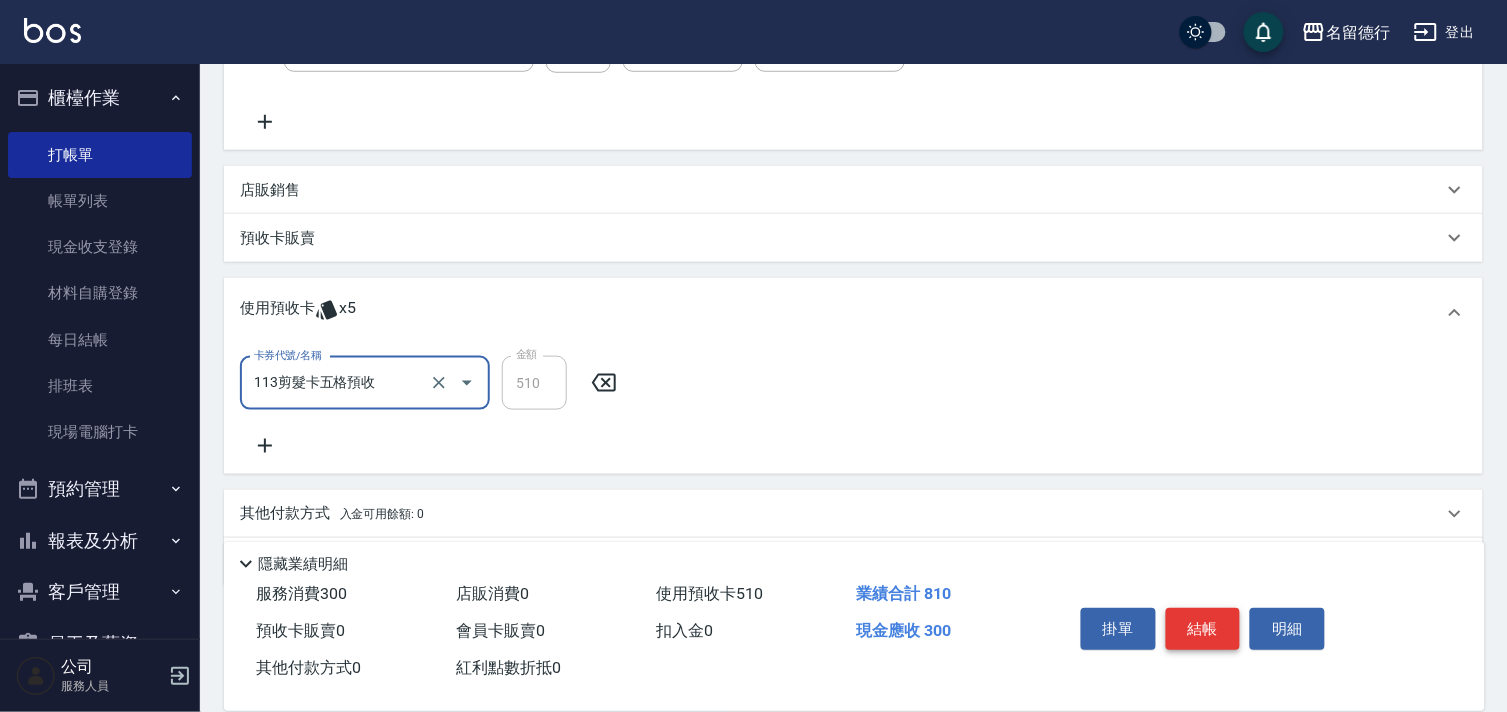 click on "結帳" at bounding box center [1203, 629] 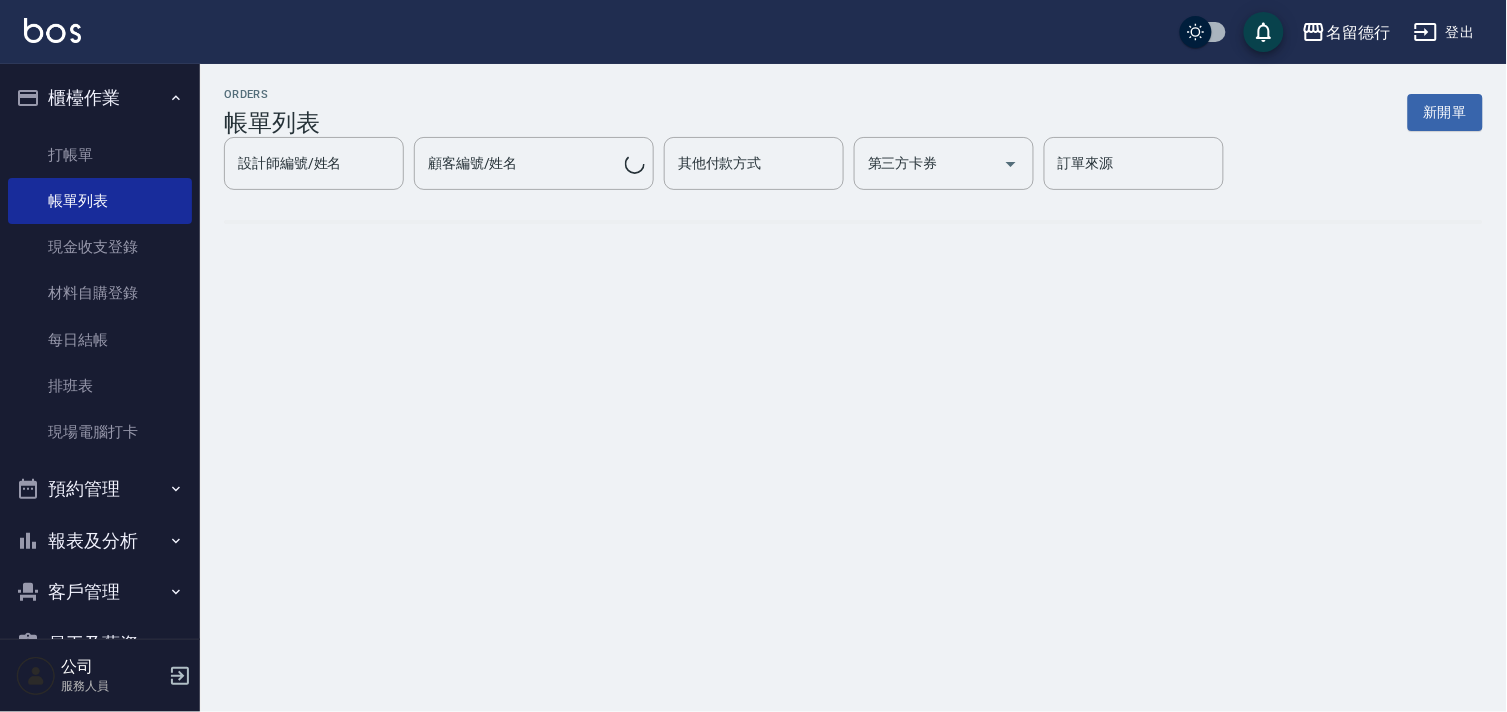 scroll, scrollTop: 0, scrollLeft: 0, axis: both 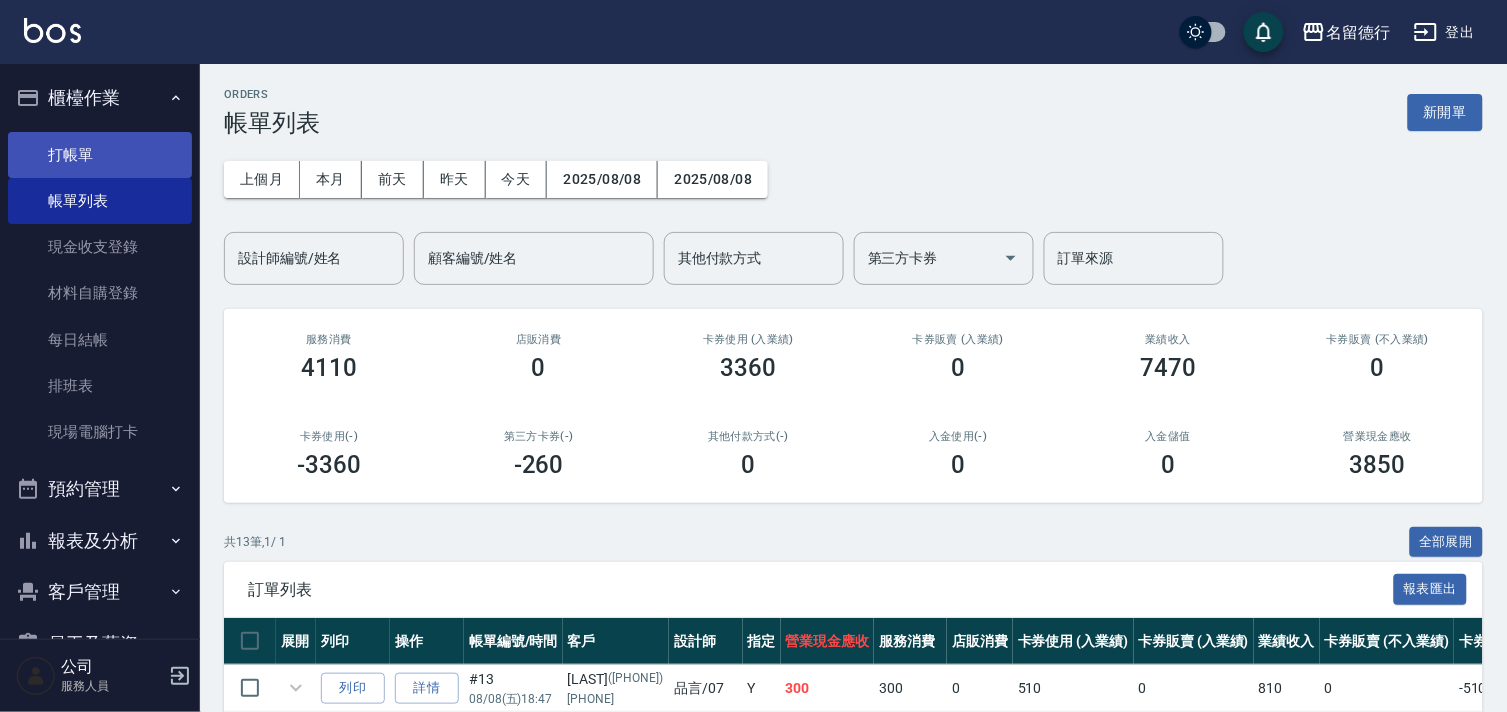 click on "打帳單" at bounding box center [100, 155] 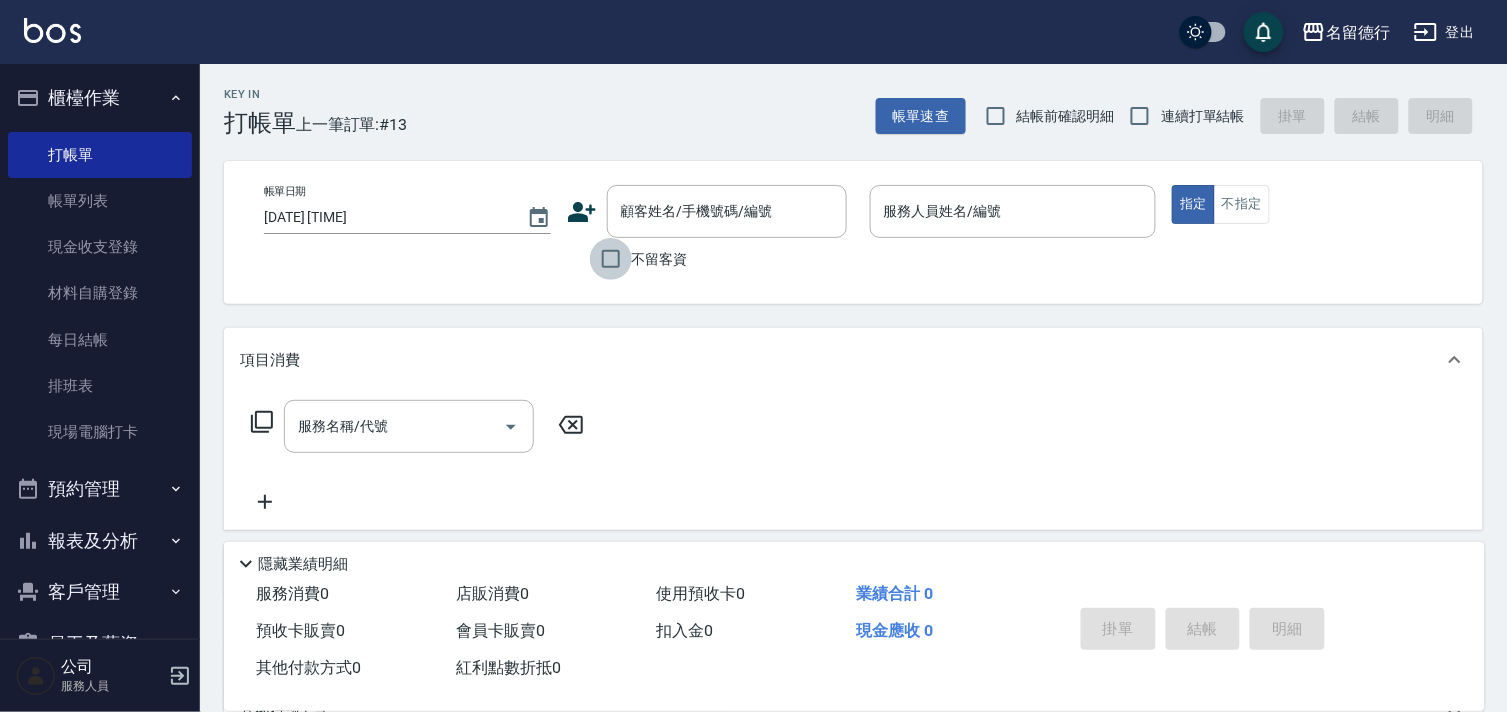 click on "不留客資" at bounding box center [611, 259] 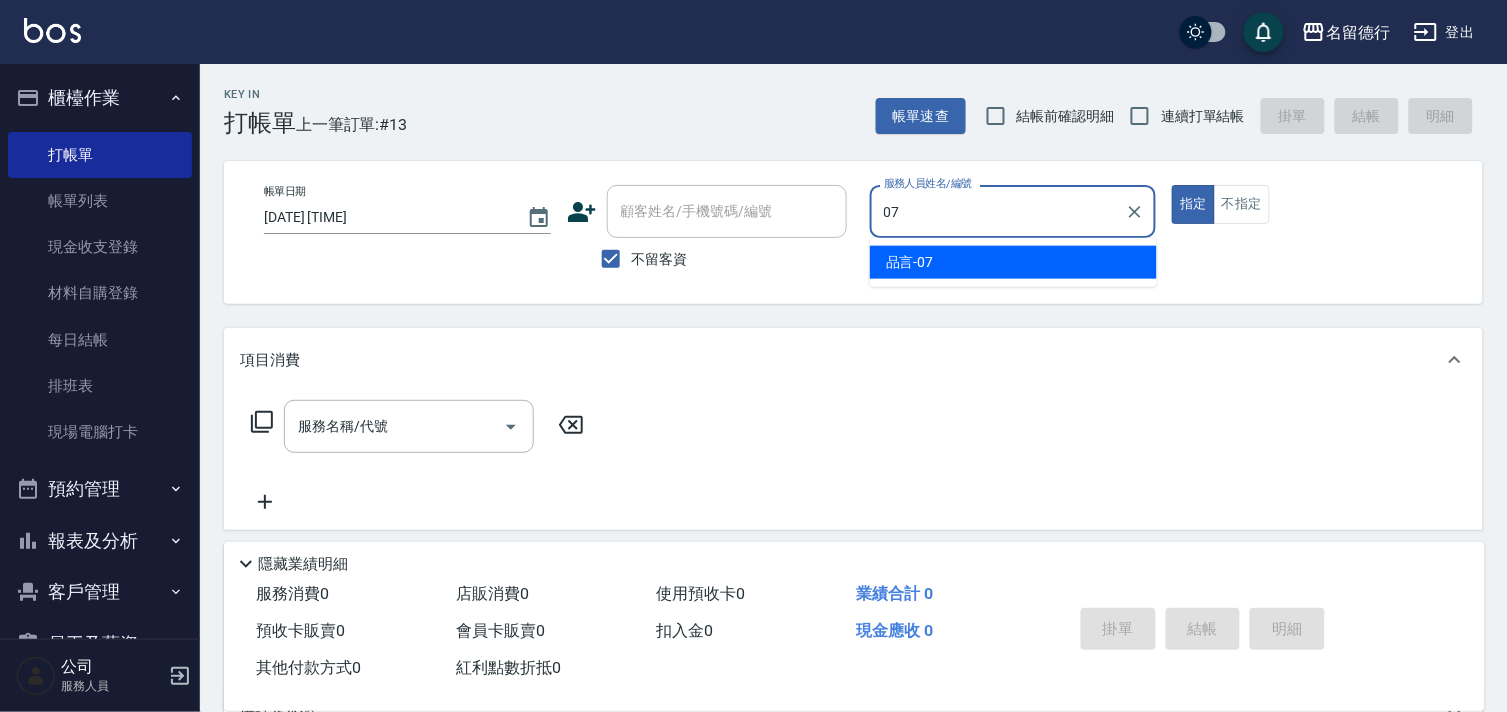 click on "品言 -07" at bounding box center (1013, 262) 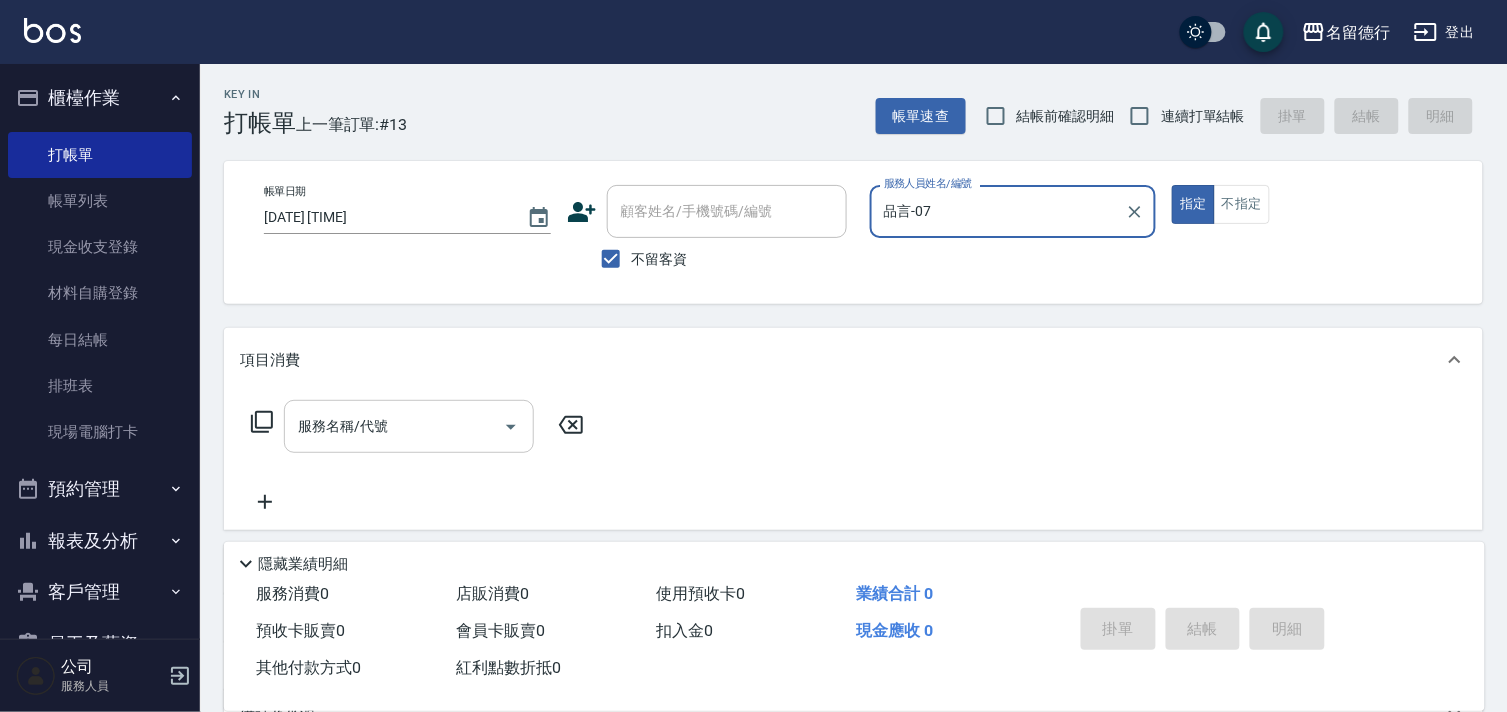 type on "品言-07" 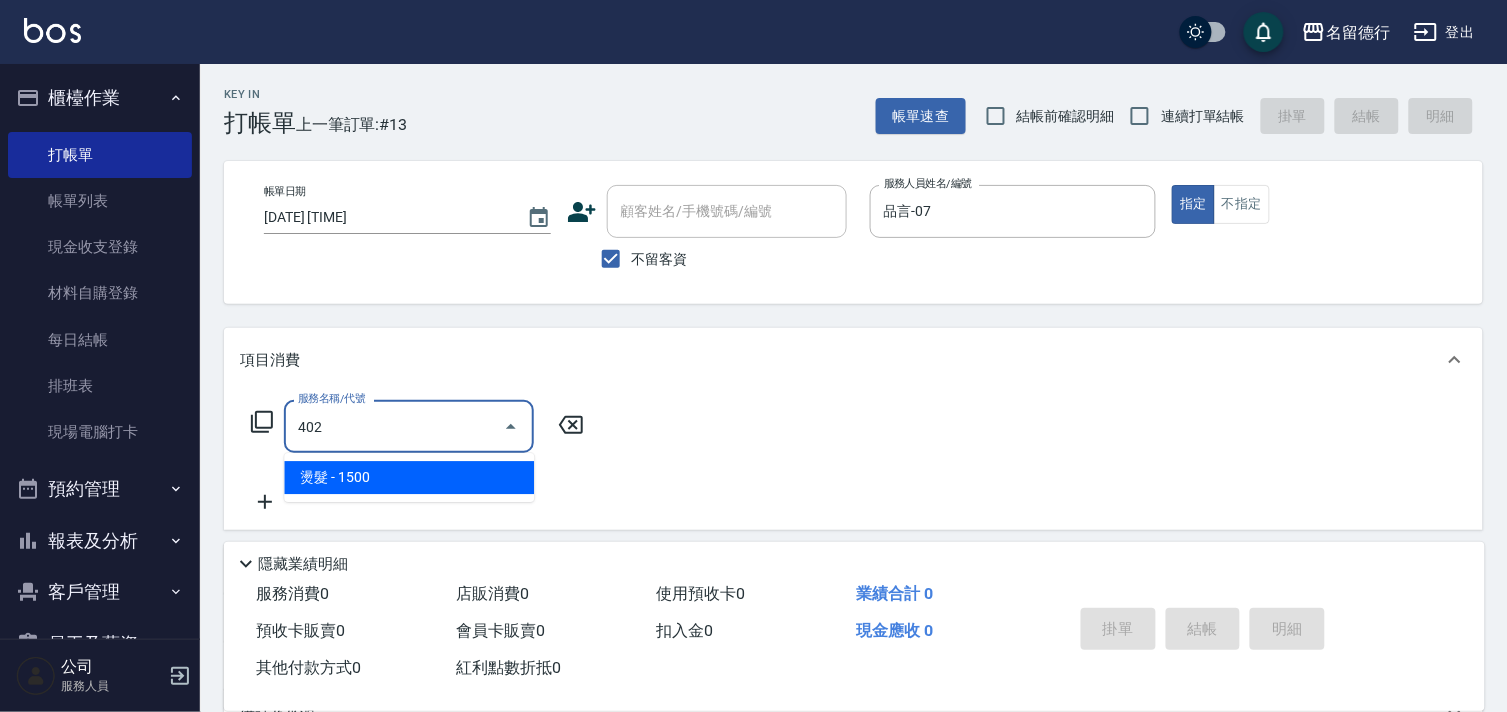 click on "燙髮 - 1500" at bounding box center (409, 477) 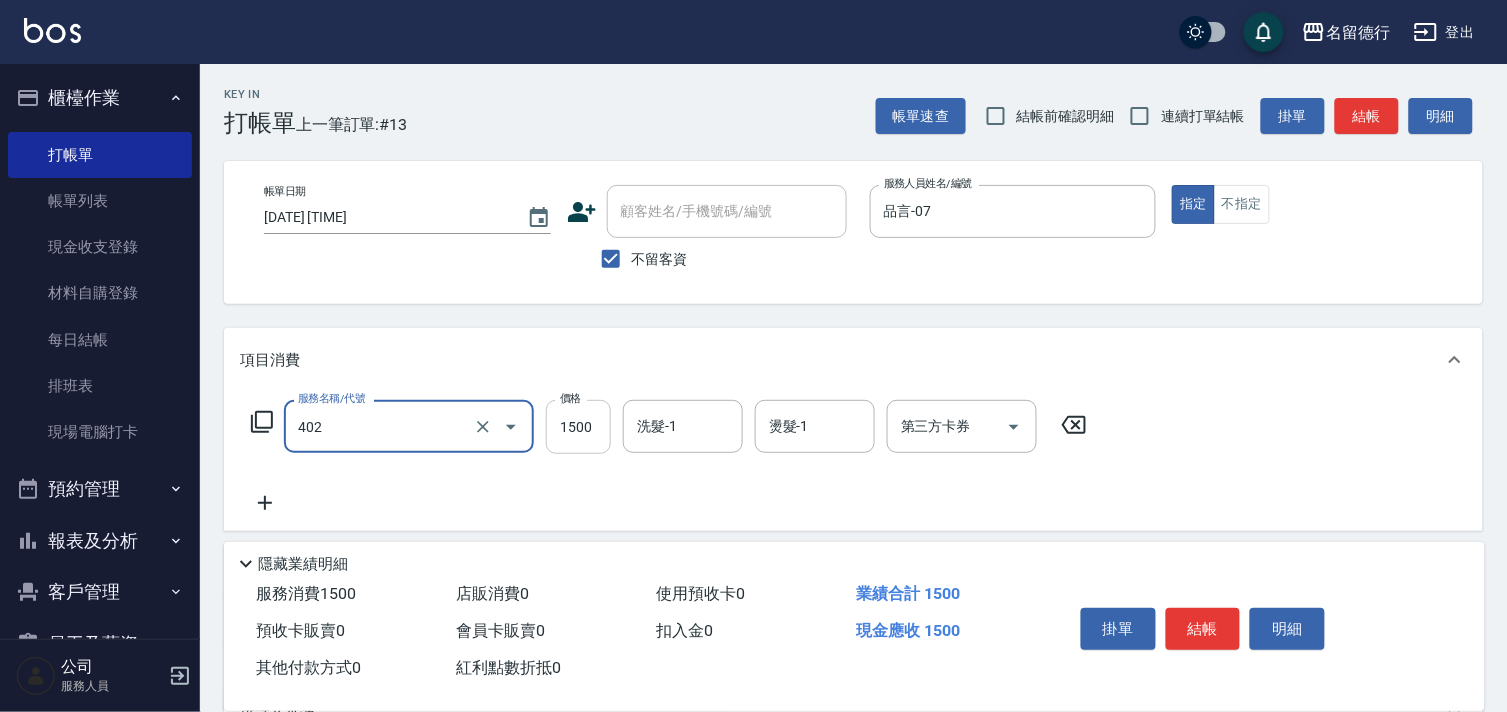 click on "1500" at bounding box center [578, 427] 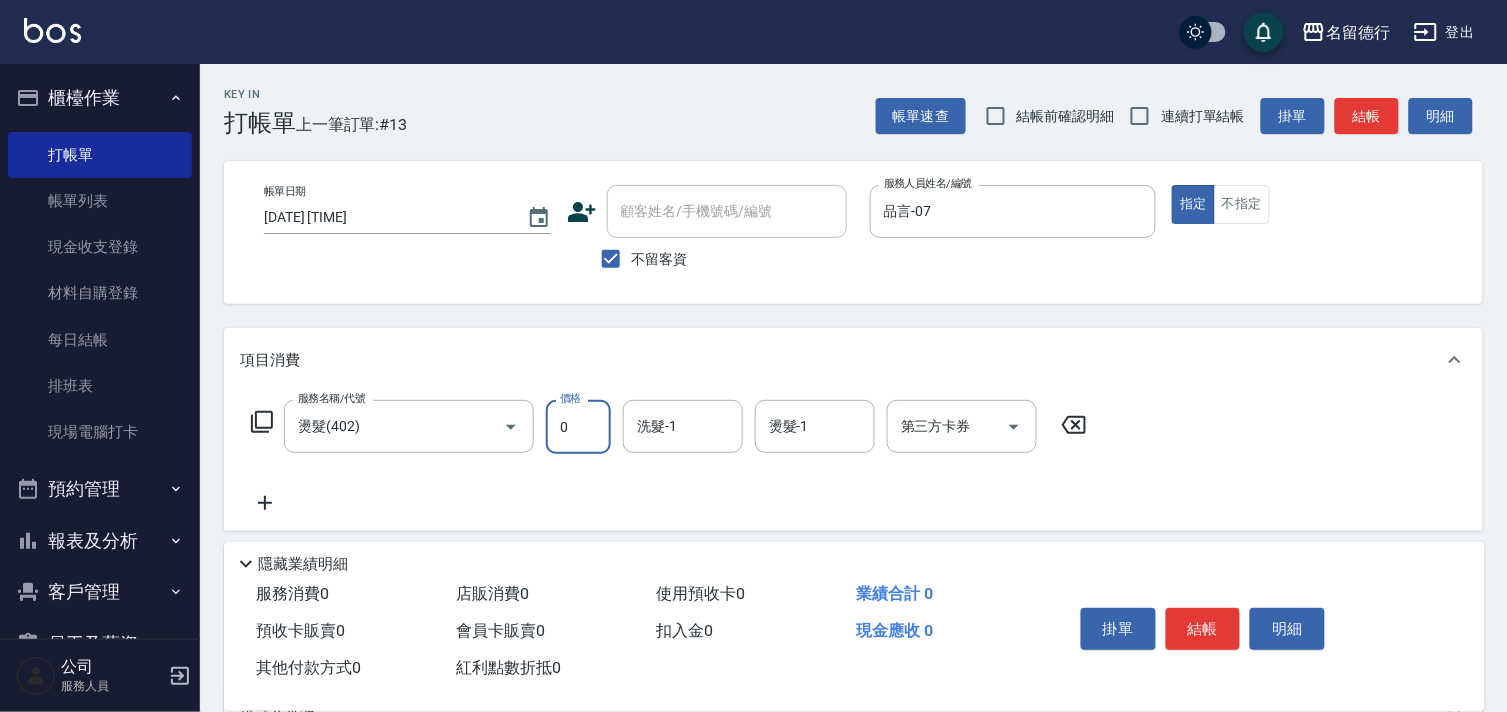 type on "0" 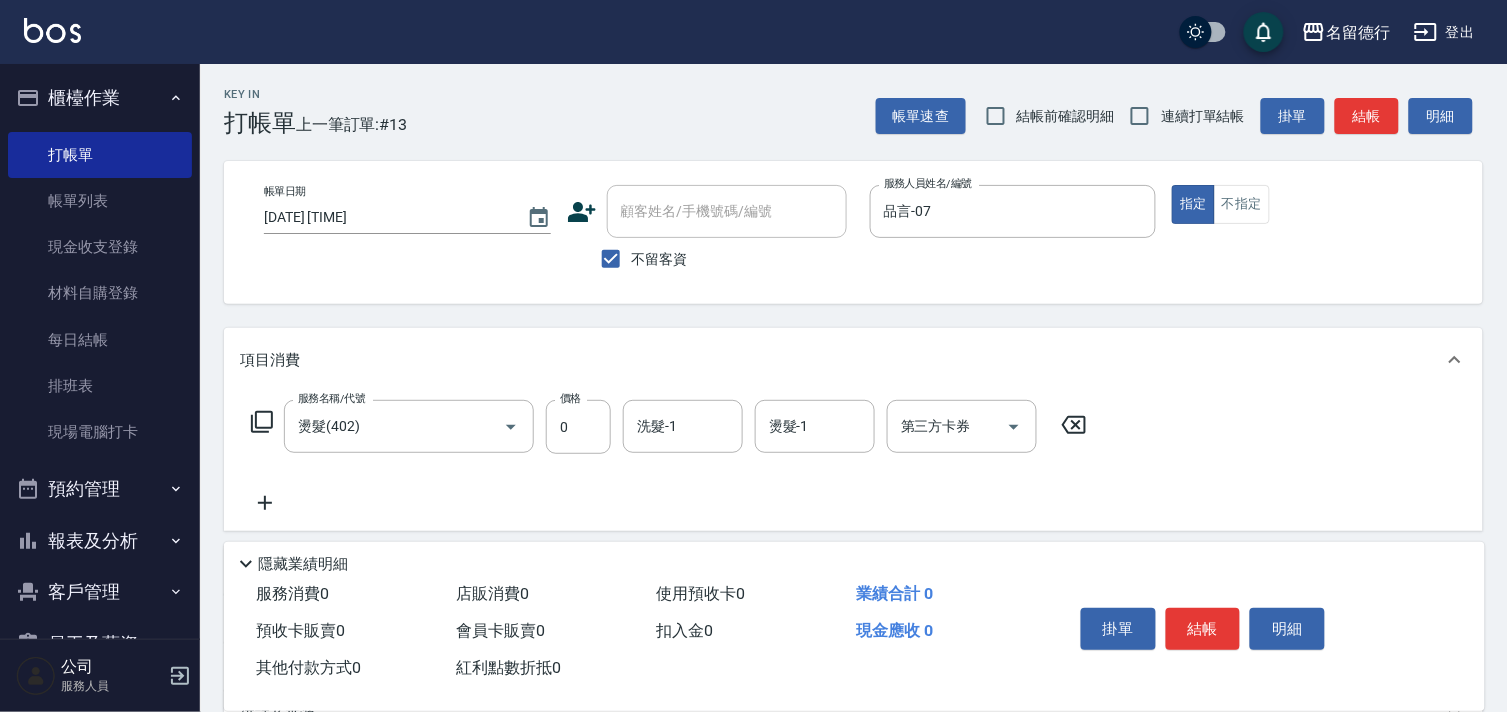 click 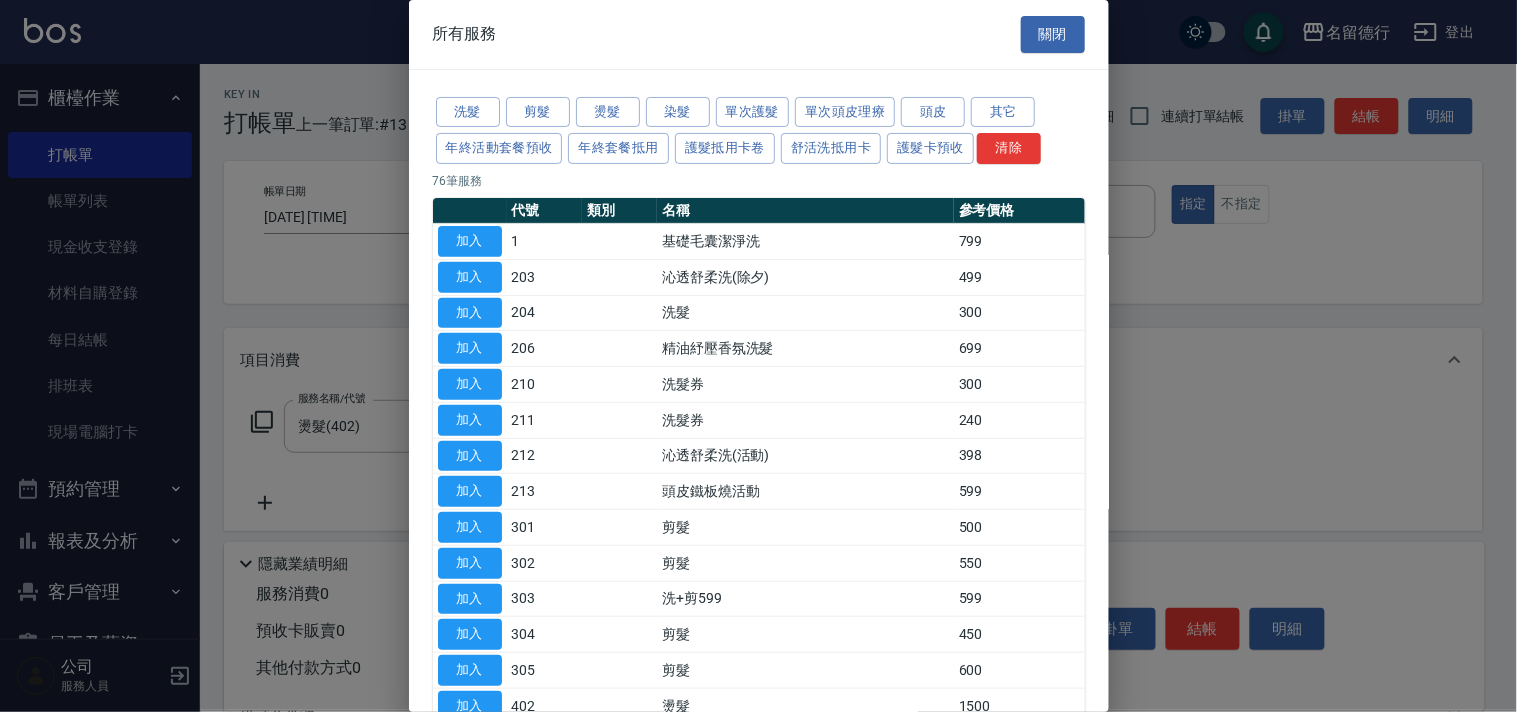 drag, startPoint x: 606, startPoint y: 121, endPoint x: 618, endPoint y: 128, distance: 13.892444 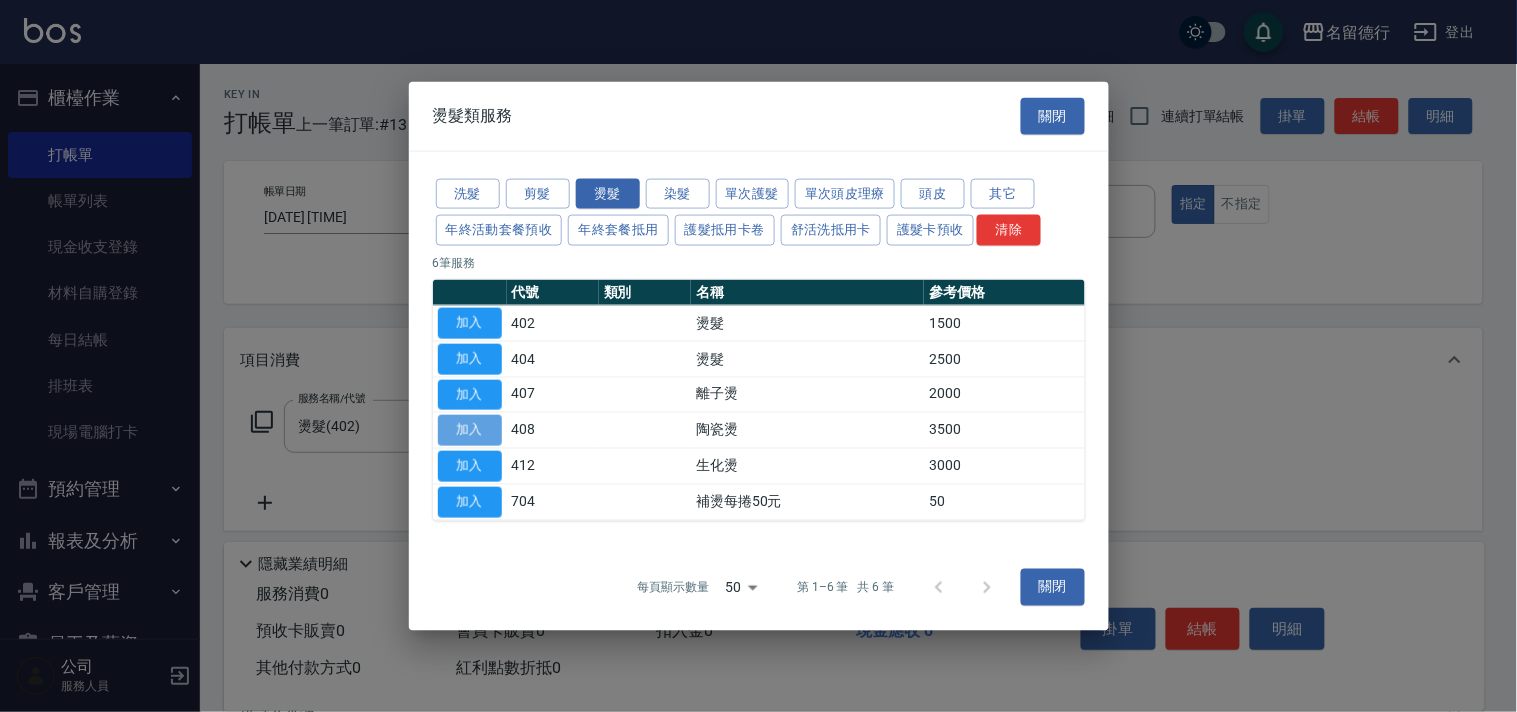 click on "加入" at bounding box center [470, 430] 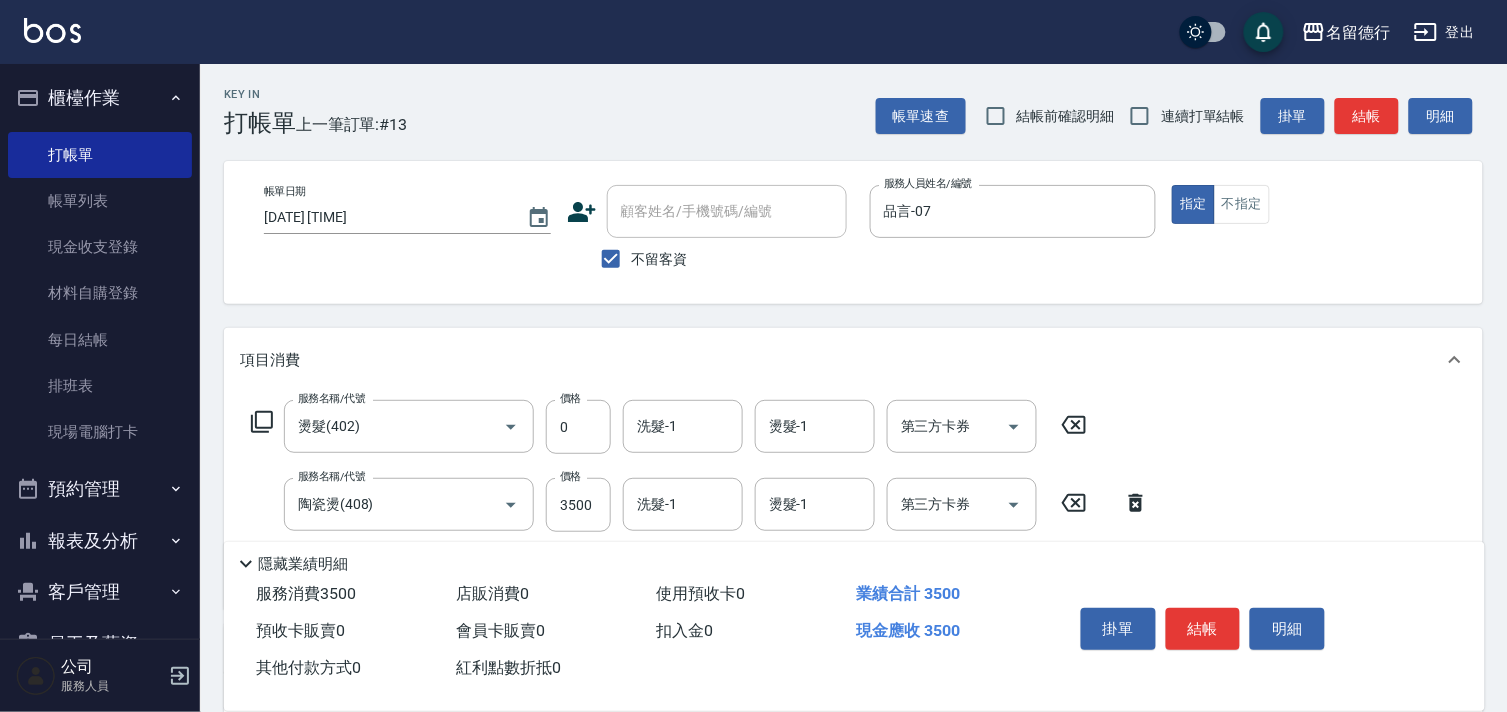 click 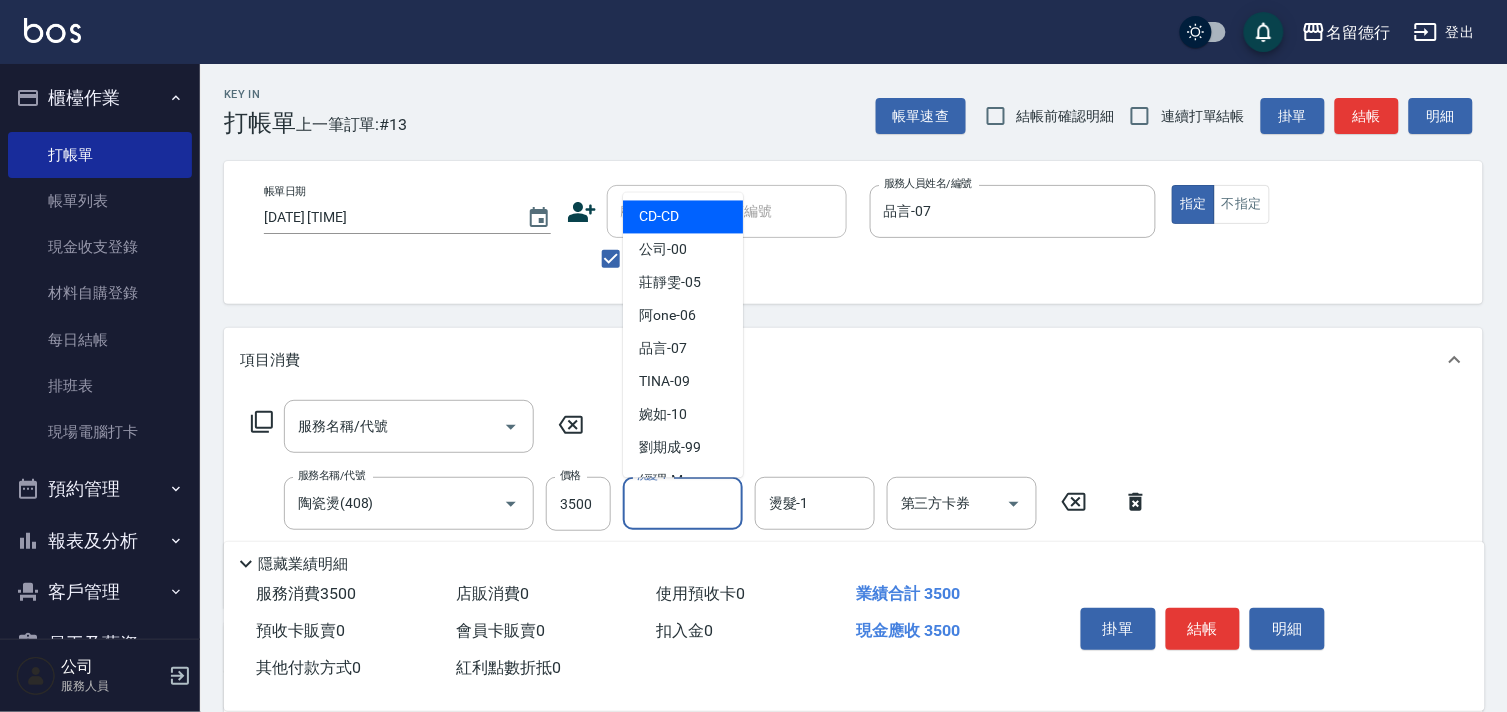click on "洗髮-1" at bounding box center [683, 503] 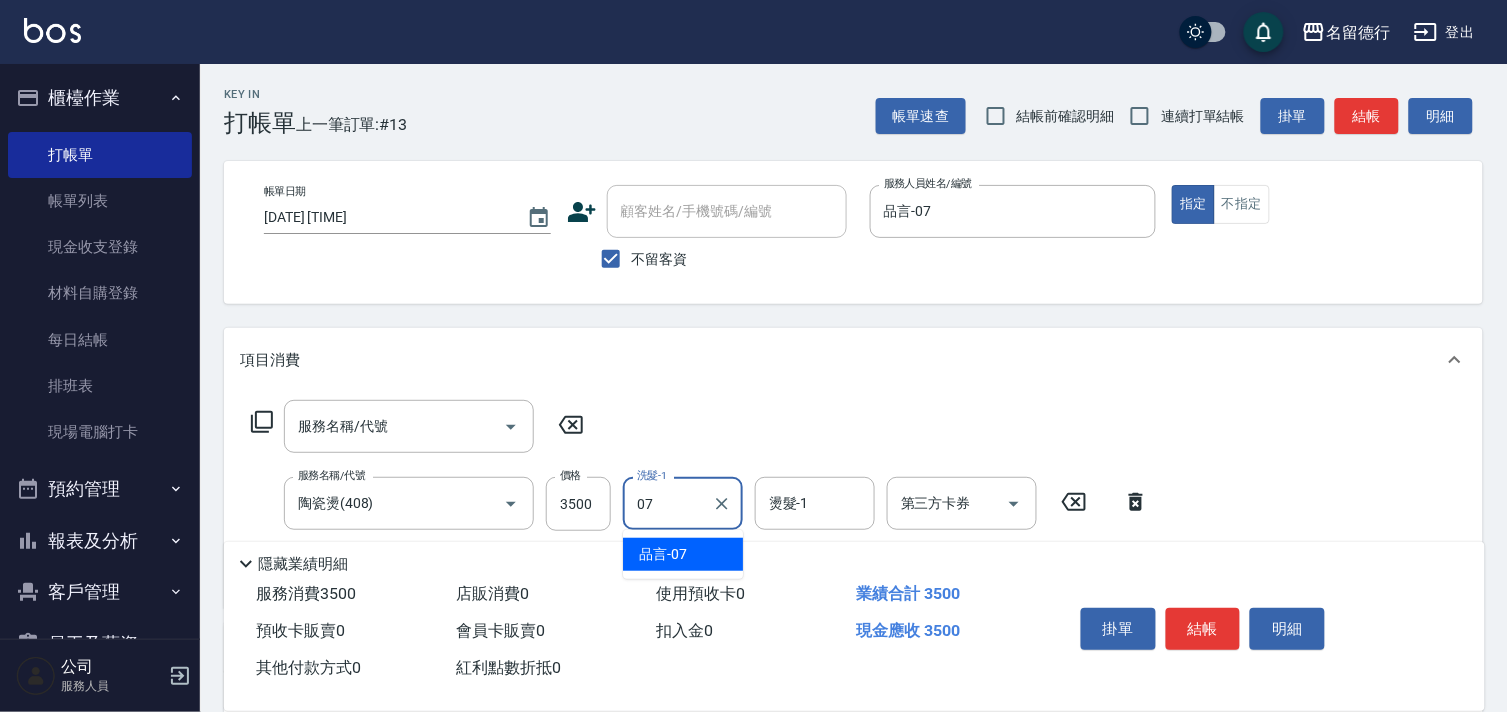 click on "品言 -07" at bounding box center [683, 554] 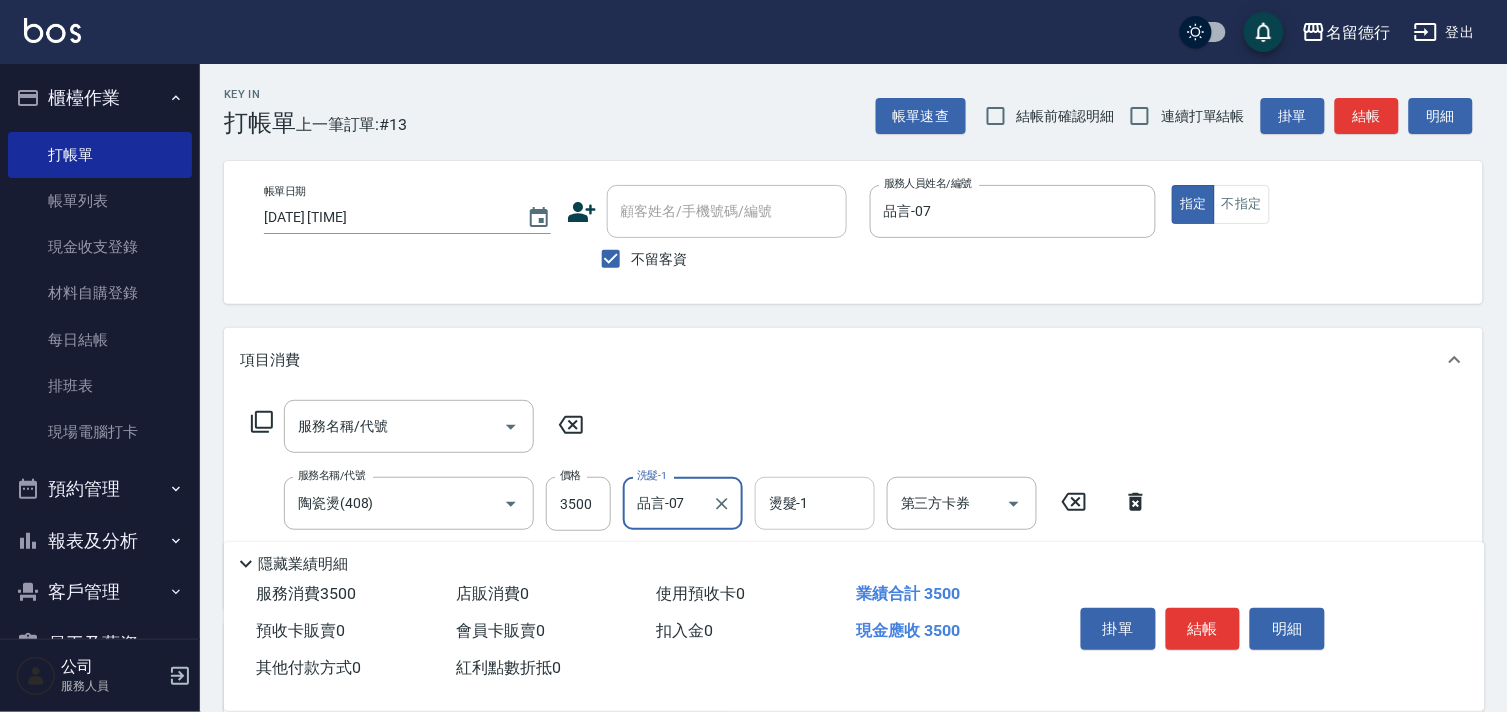type on "品言-07" 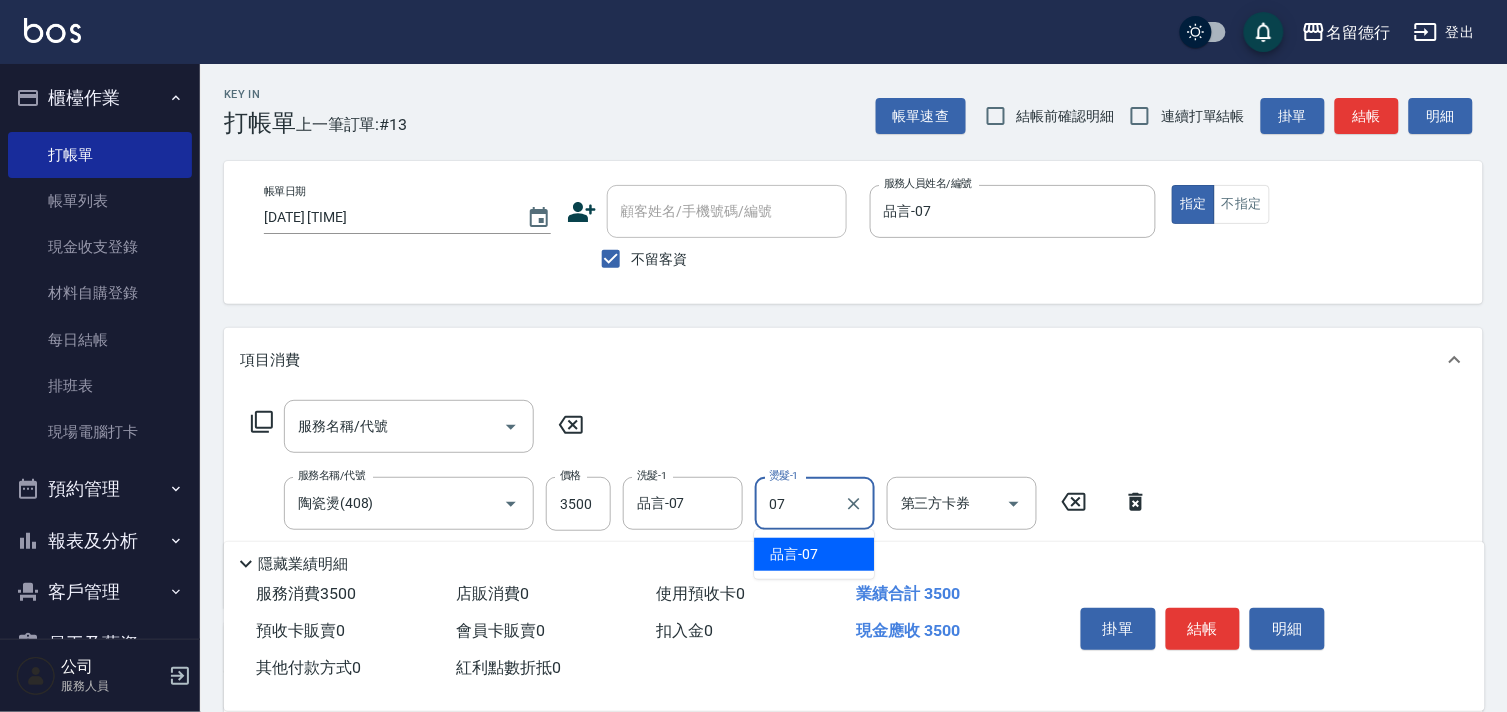 drag, startPoint x: 821, startPoint y: 527, endPoint x: 1262, endPoint y: 485, distance: 442.99548 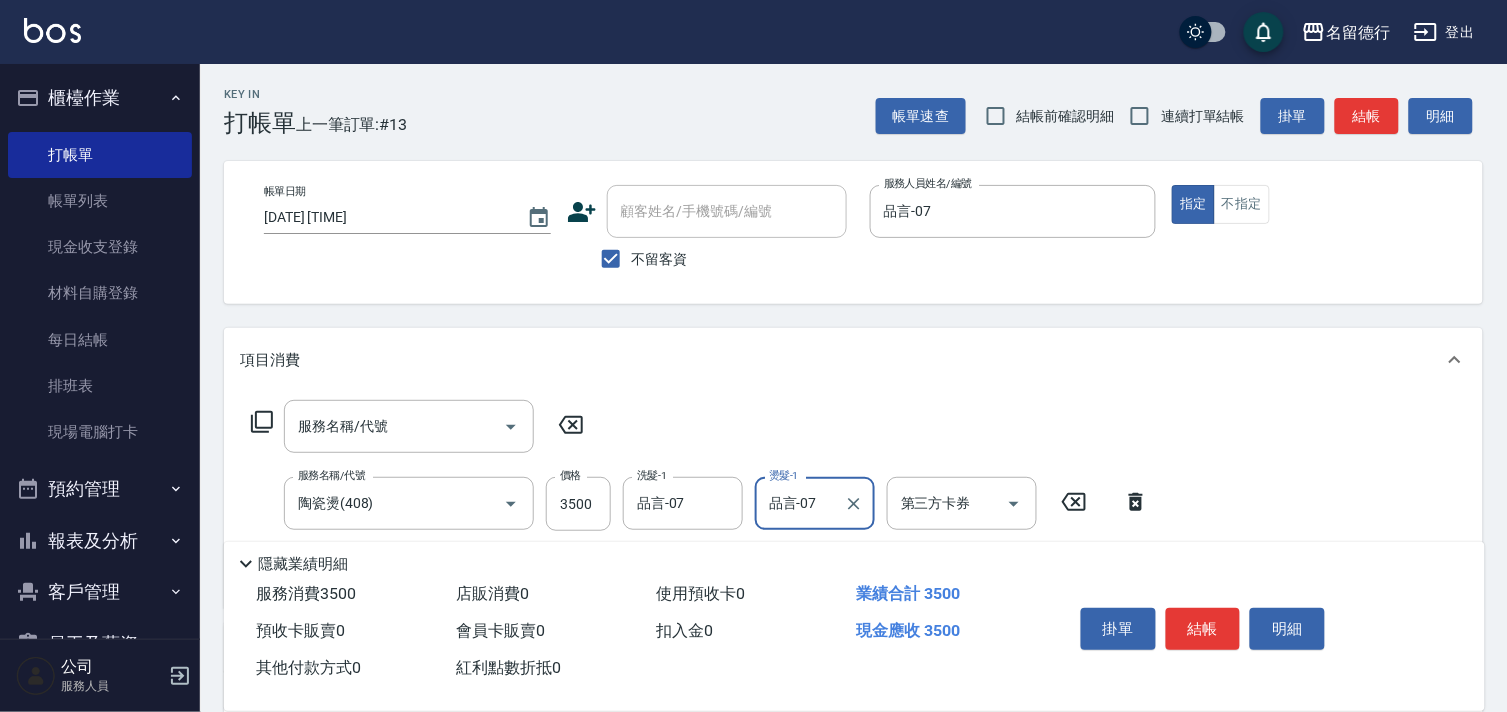 type on "品言-07" 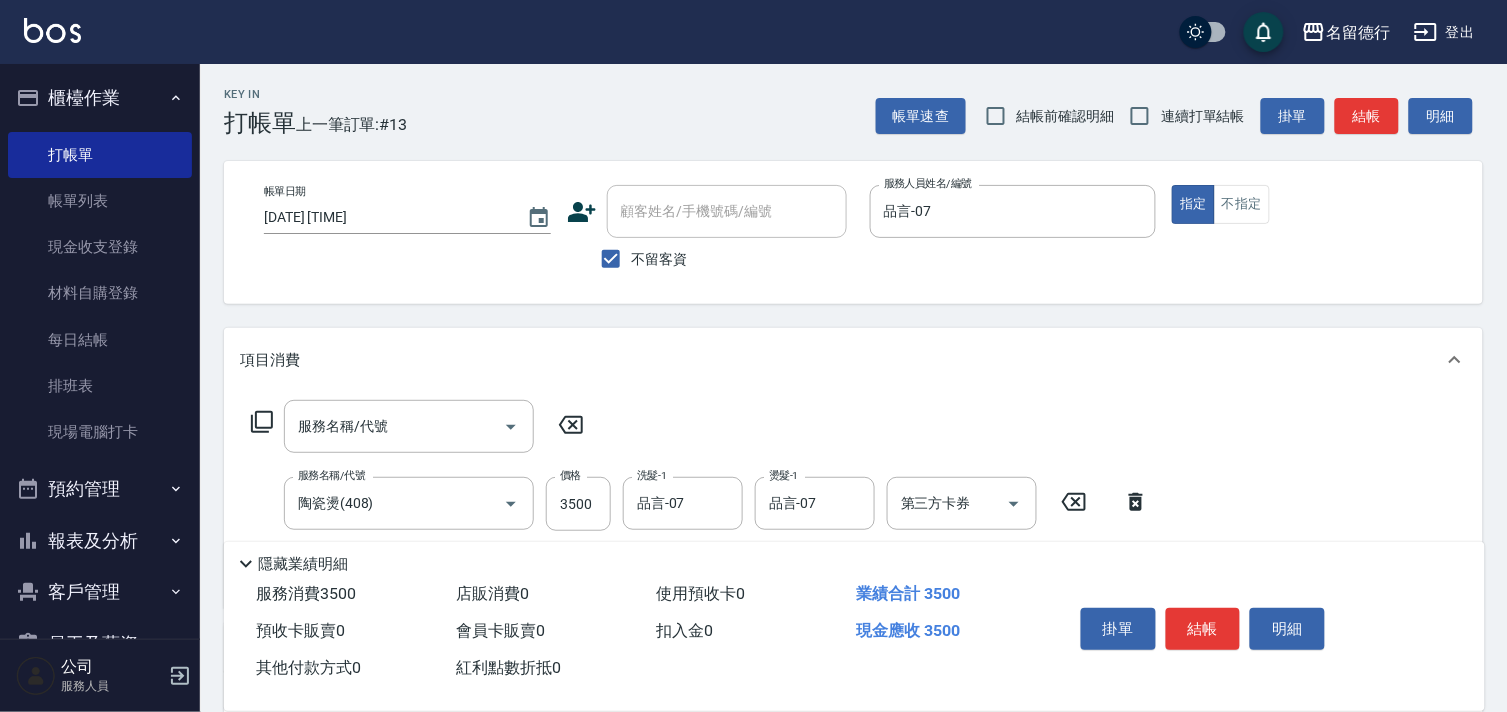 click on "服務名稱/代號 服務名稱/代號 服務名稱/代號 陶瓷燙(408) 服務名稱/代號 價格 3500 價格 洗髮-1 品言-07 洗髮-1 燙髮-1 品言-07 燙髮-1 第三方卡券 第三方卡券" at bounding box center [853, 500] 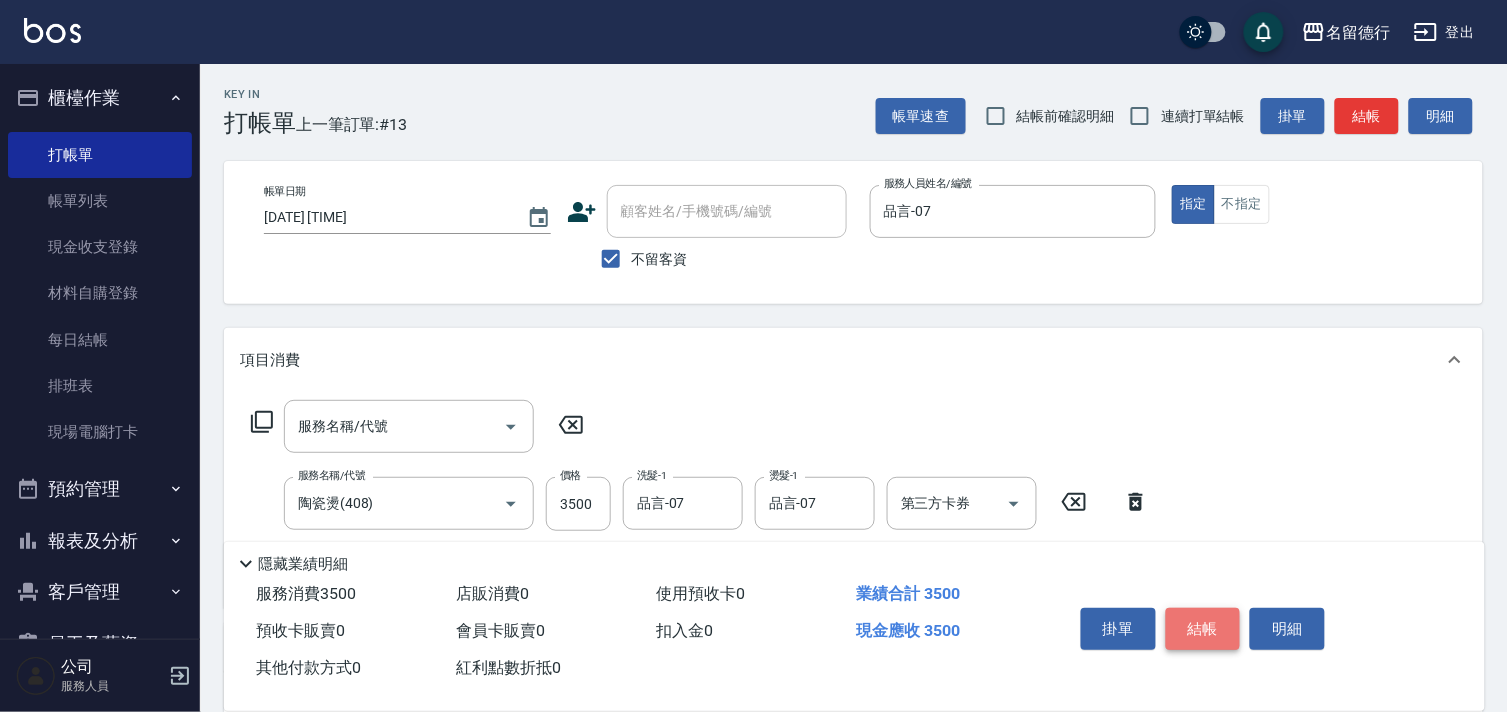 click on "結帳" at bounding box center (1203, 629) 